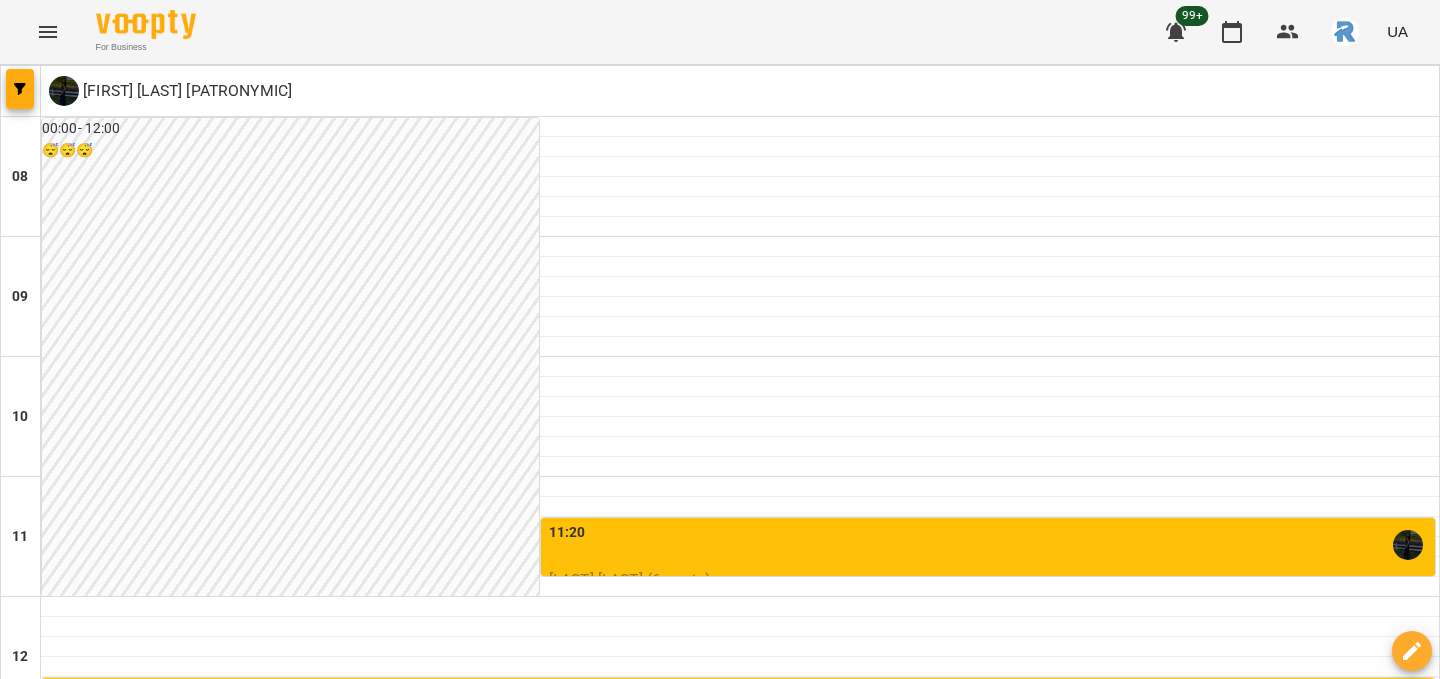 scroll, scrollTop: 0, scrollLeft: 0, axis: both 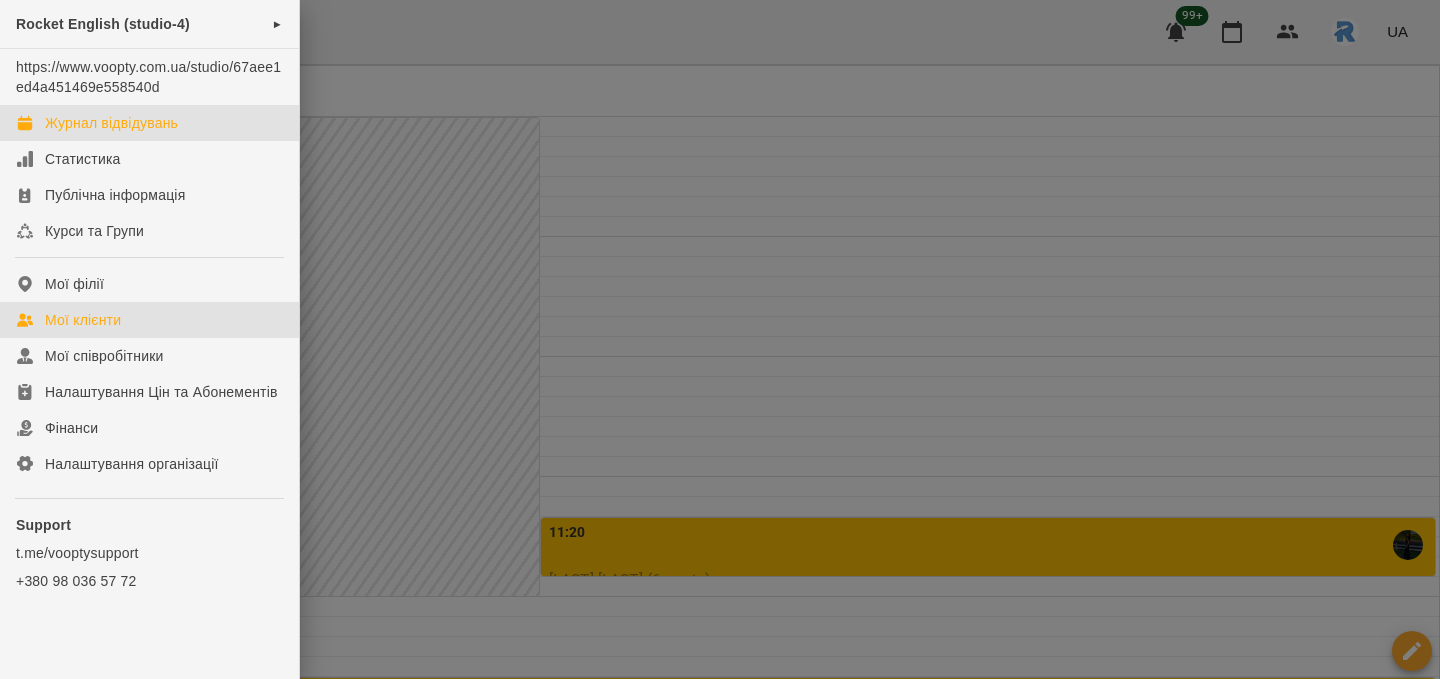click on "Мої клієнти" at bounding box center [83, 320] 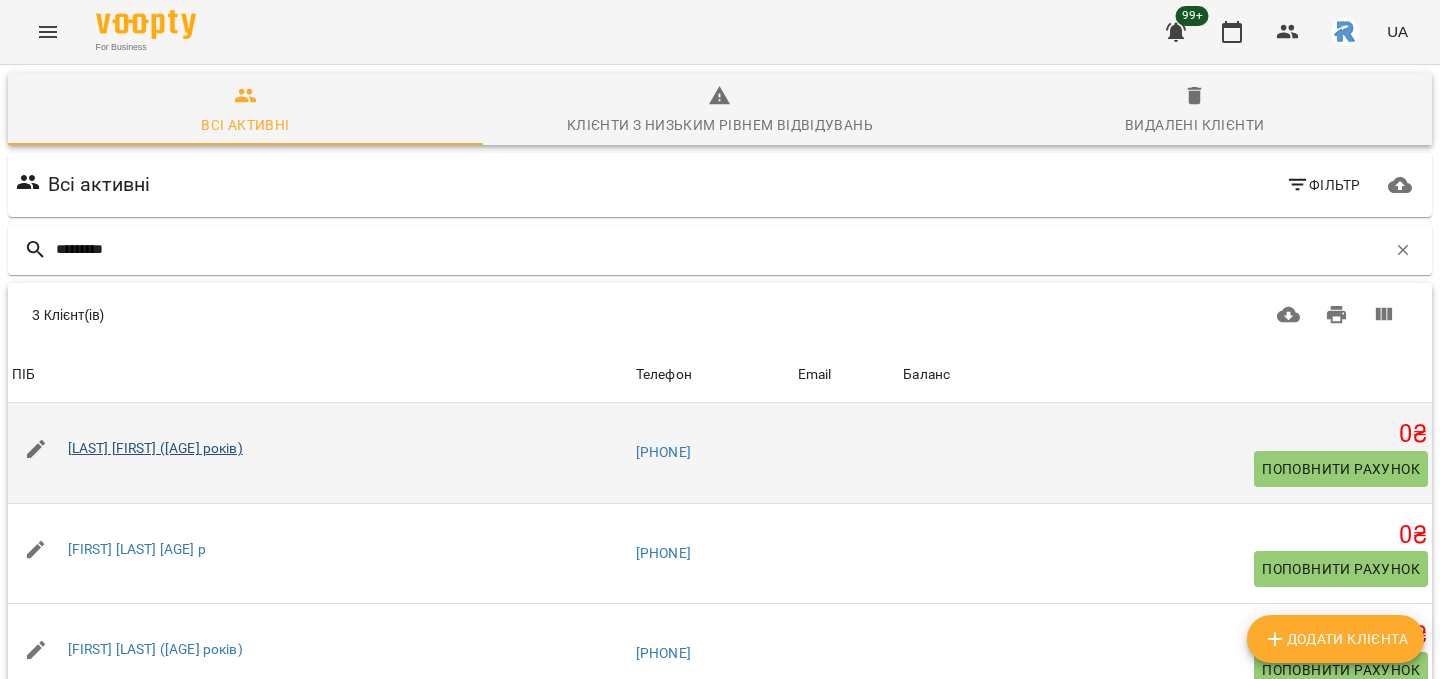 type on "*********" 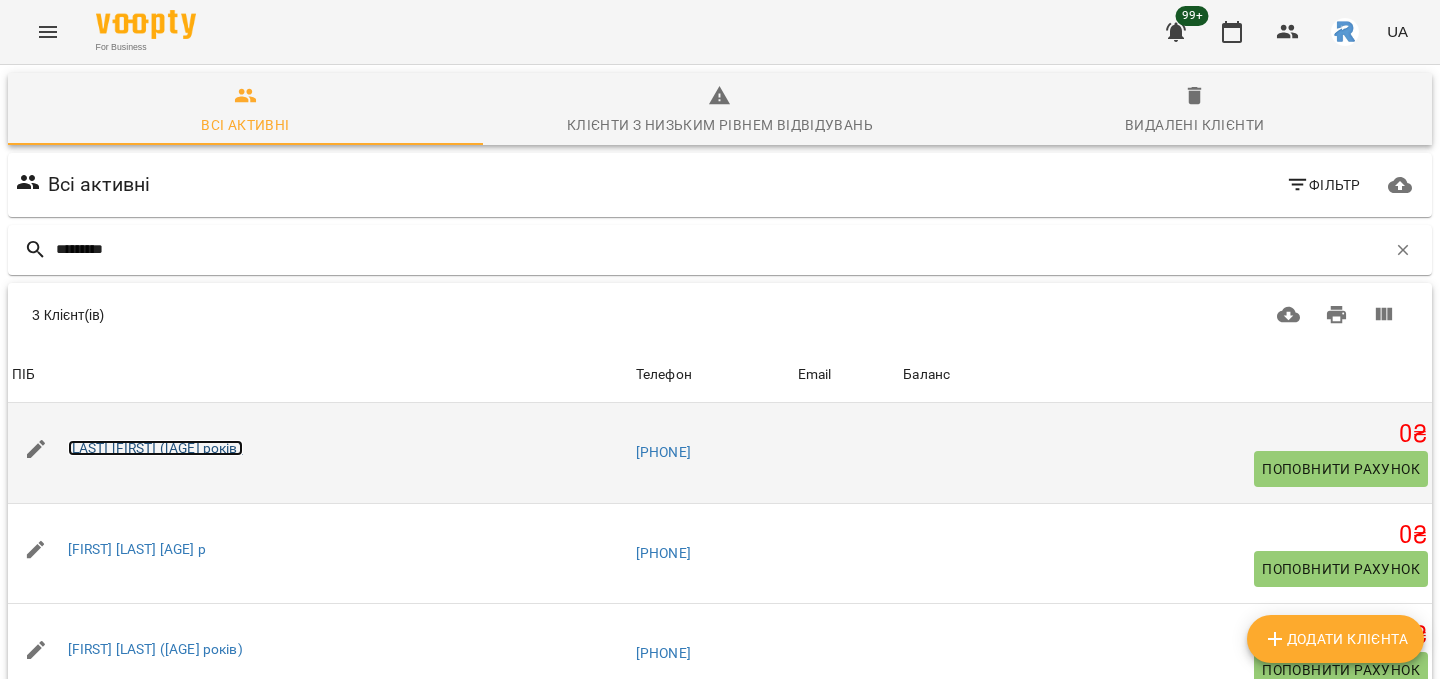 click on "[LAST] [FIRST] ([AGE] років)" at bounding box center (155, 448) 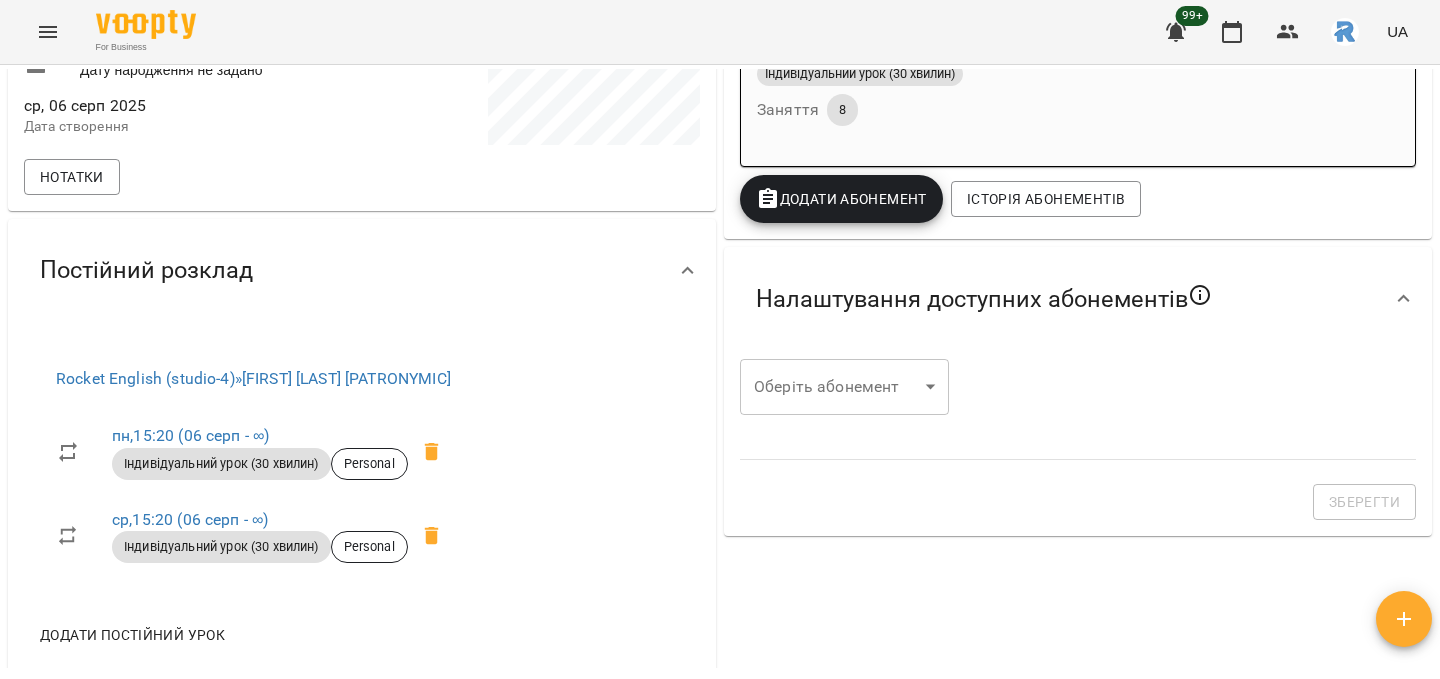 scroll, scrollTop: 458, scrollLeft: 0, axis: vertical 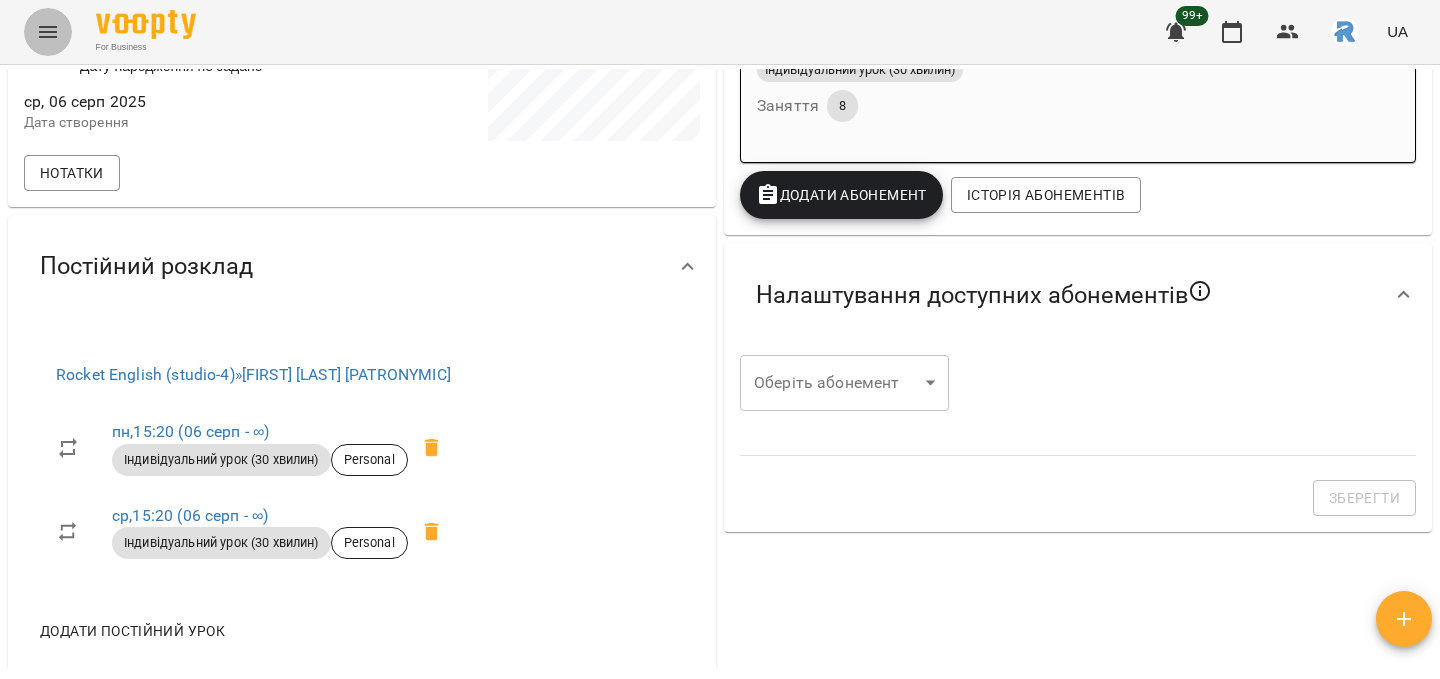 click 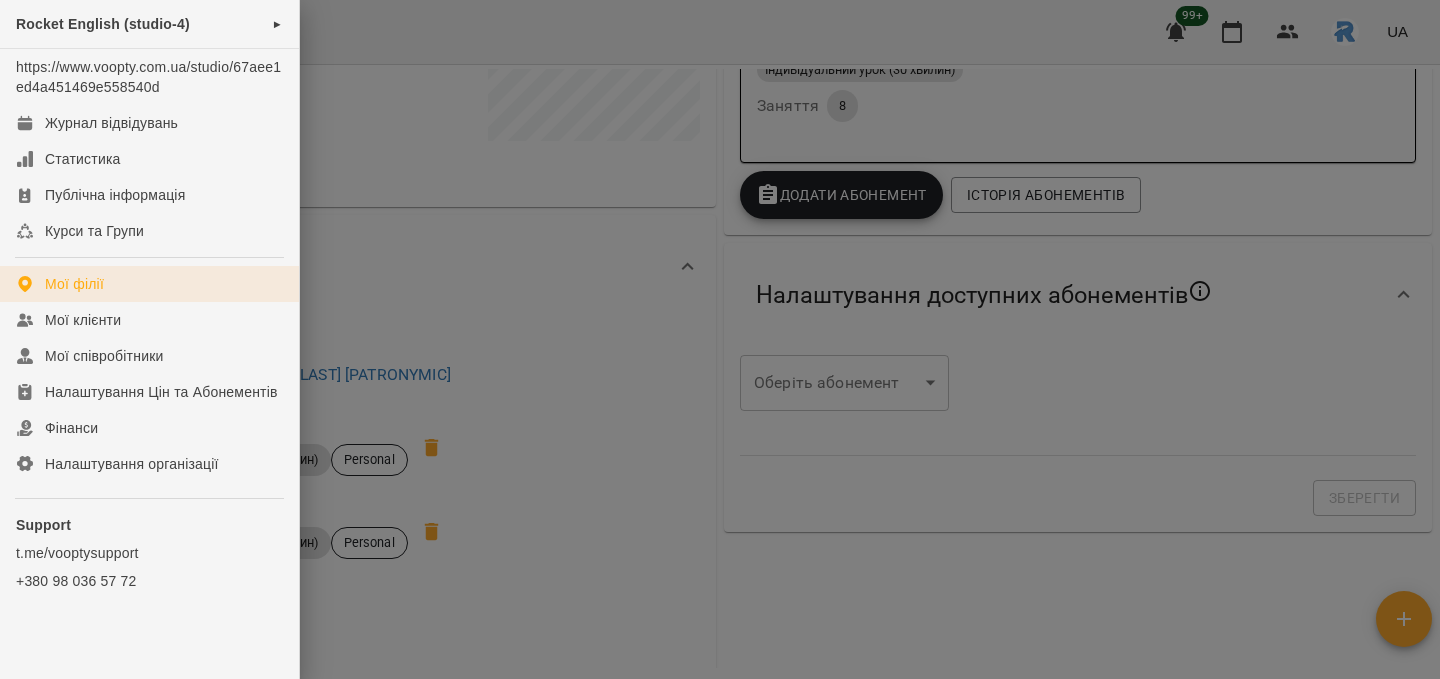 click on "Мої філії" at bounding box center [149, 284] 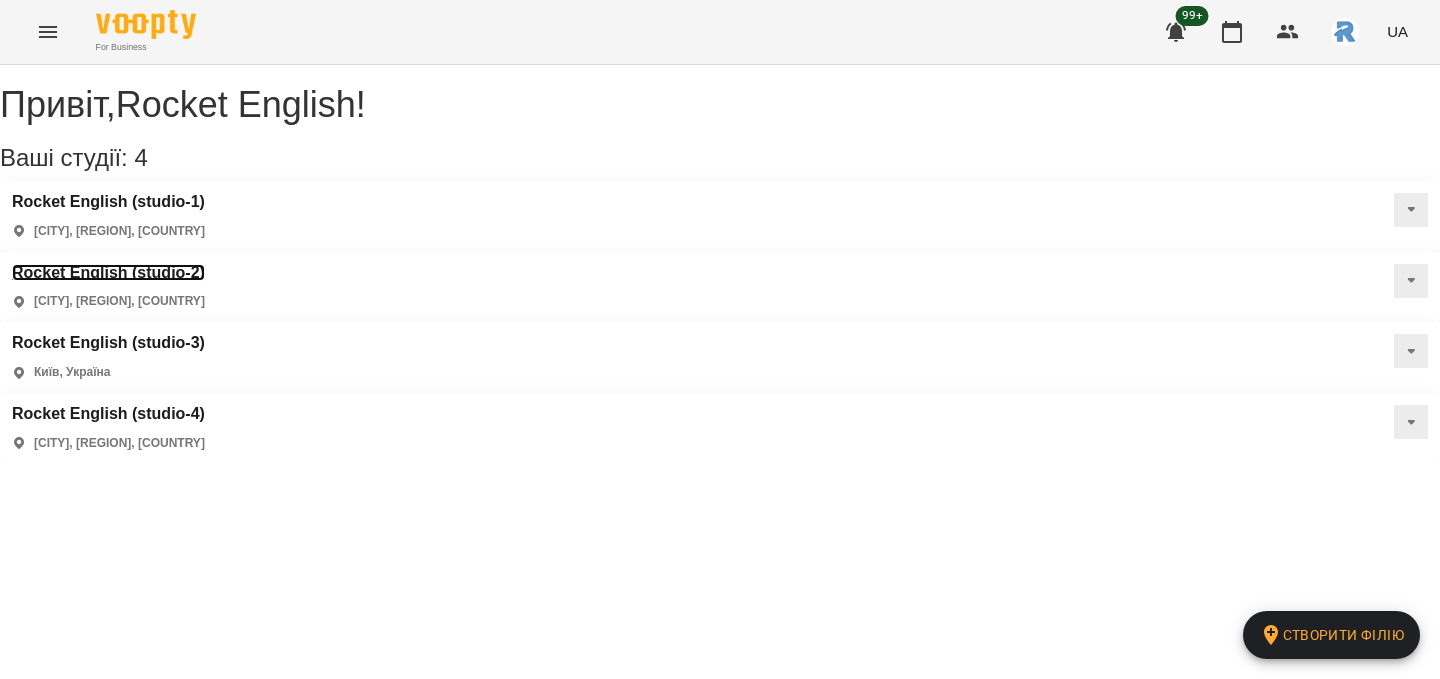 click on "Rocket English (studio-2)" at bounding box center [108, 273] 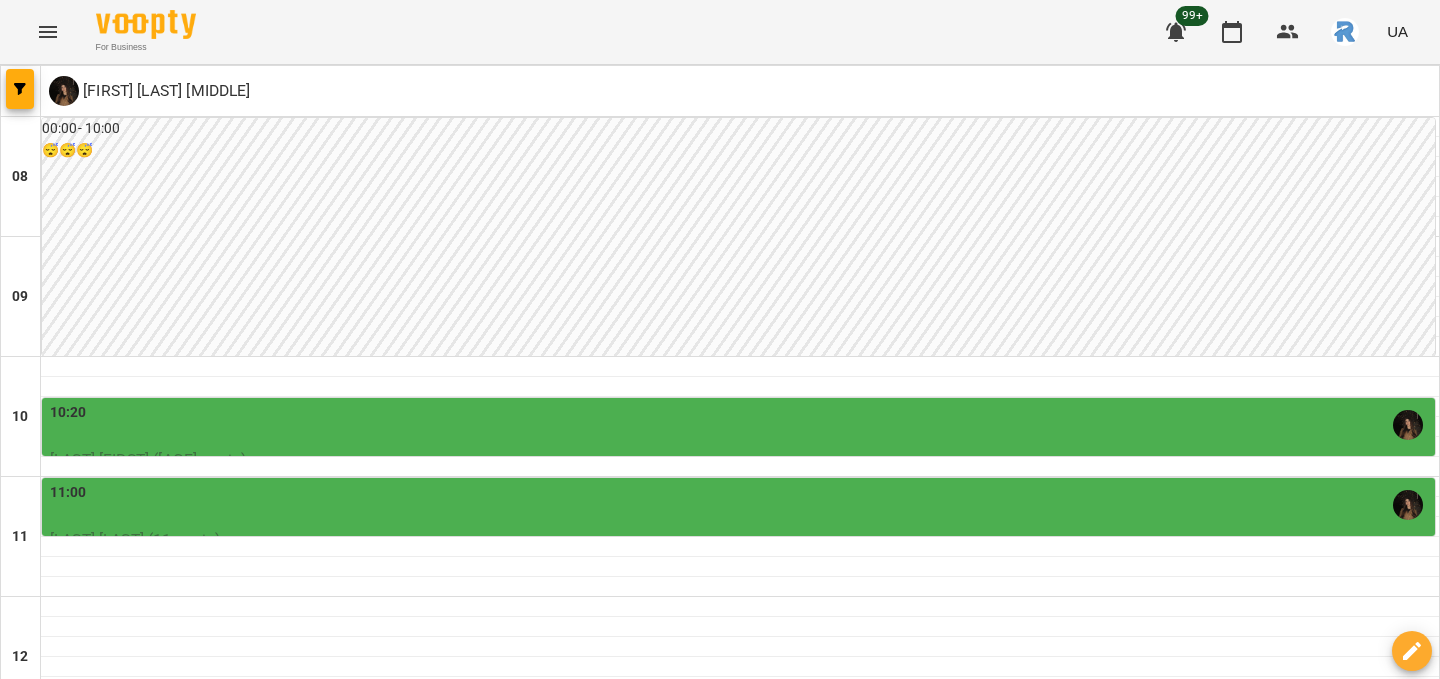 scroll, scrollTop: 518, scrollLeft: 0, axis: vertical 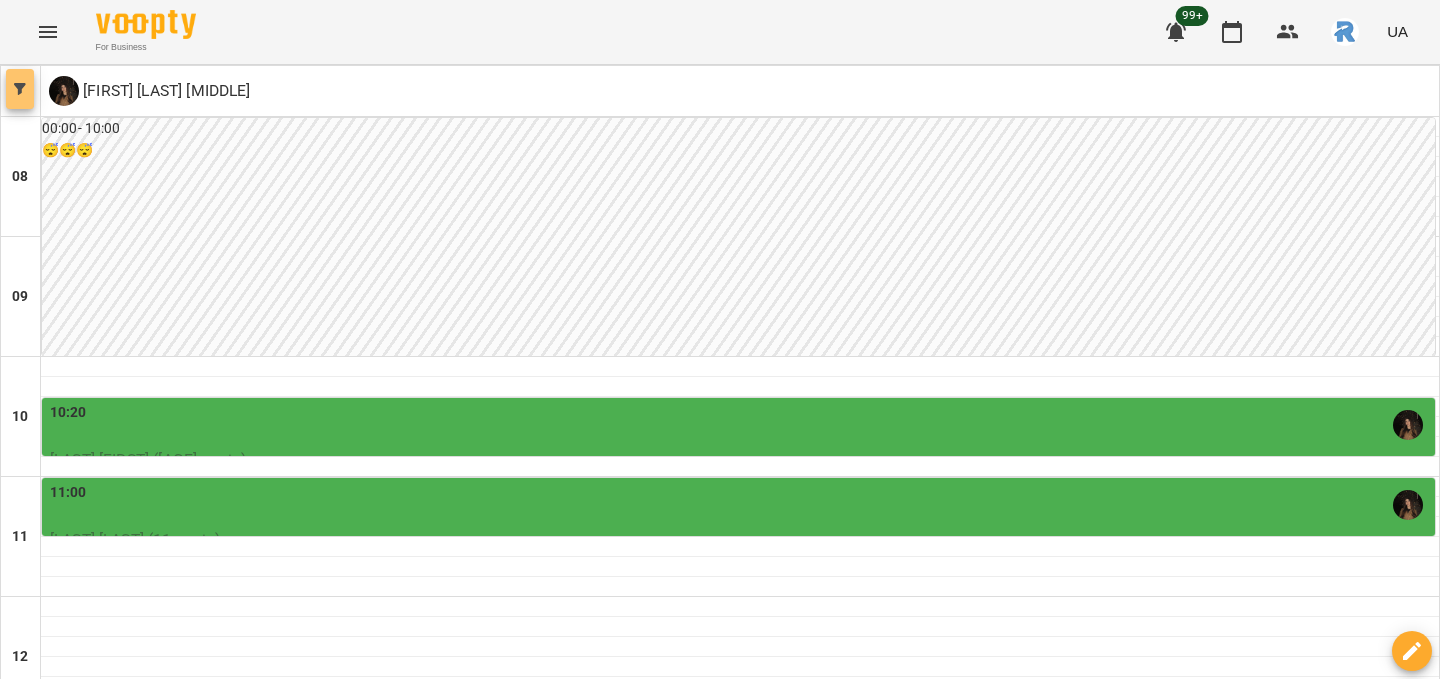 click at bounding box center (20, 89) 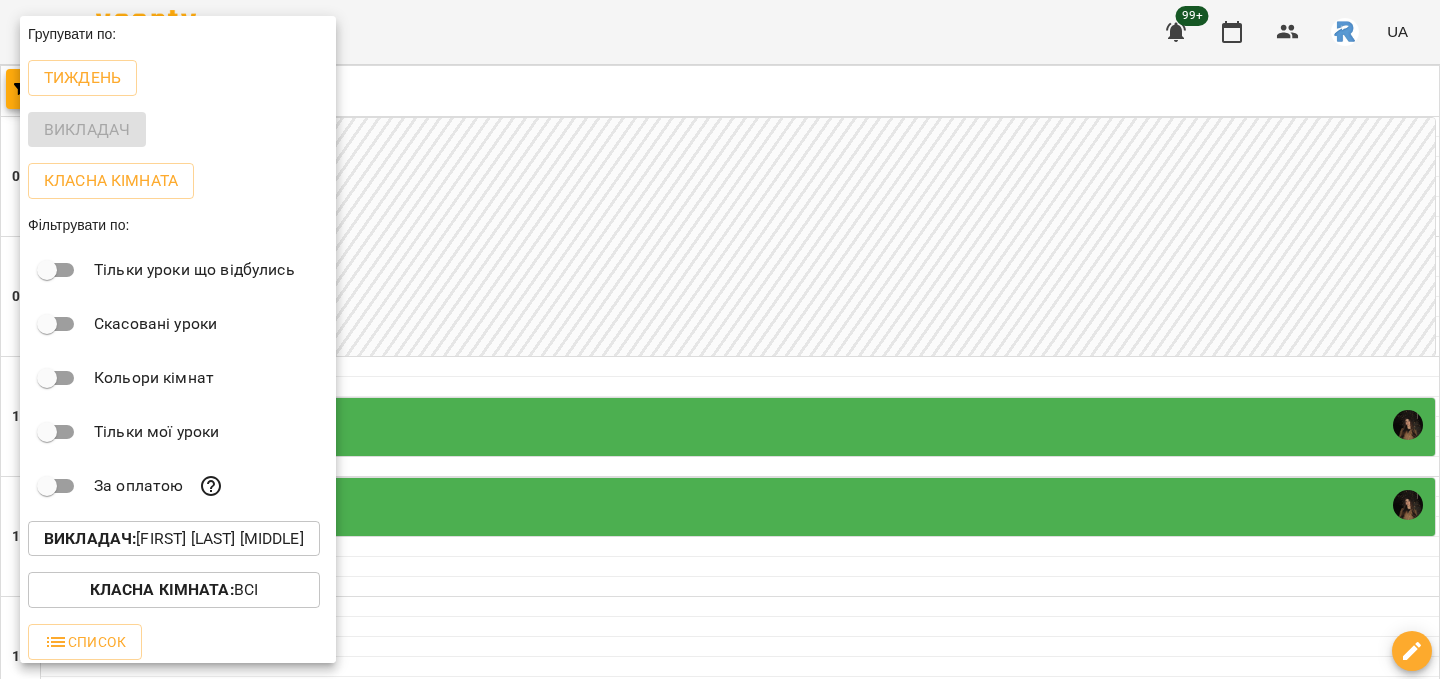 click on "[ROLE] :  [LAST] [FIRST] [PATRONYMIC]" at bounding box center (174, 539) 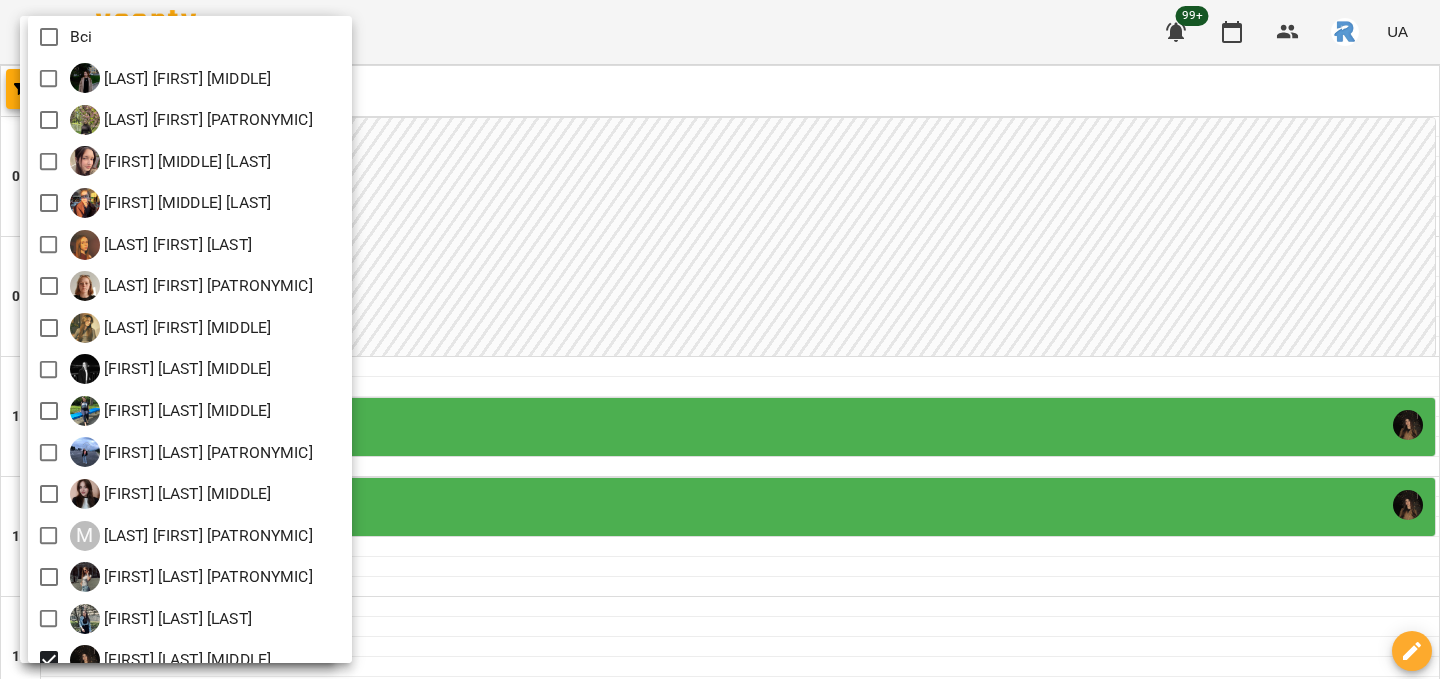 click at bounding box center (720, 339) 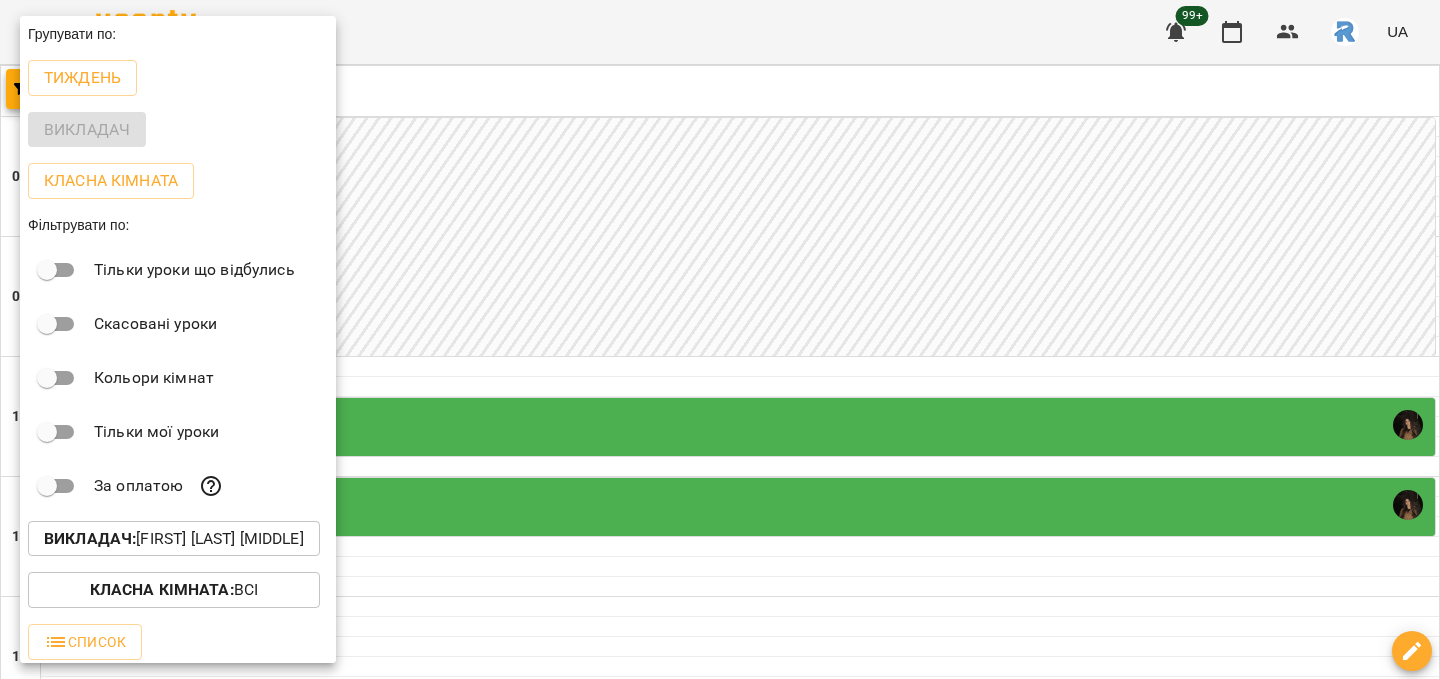 click at bounding box center (720, 339) 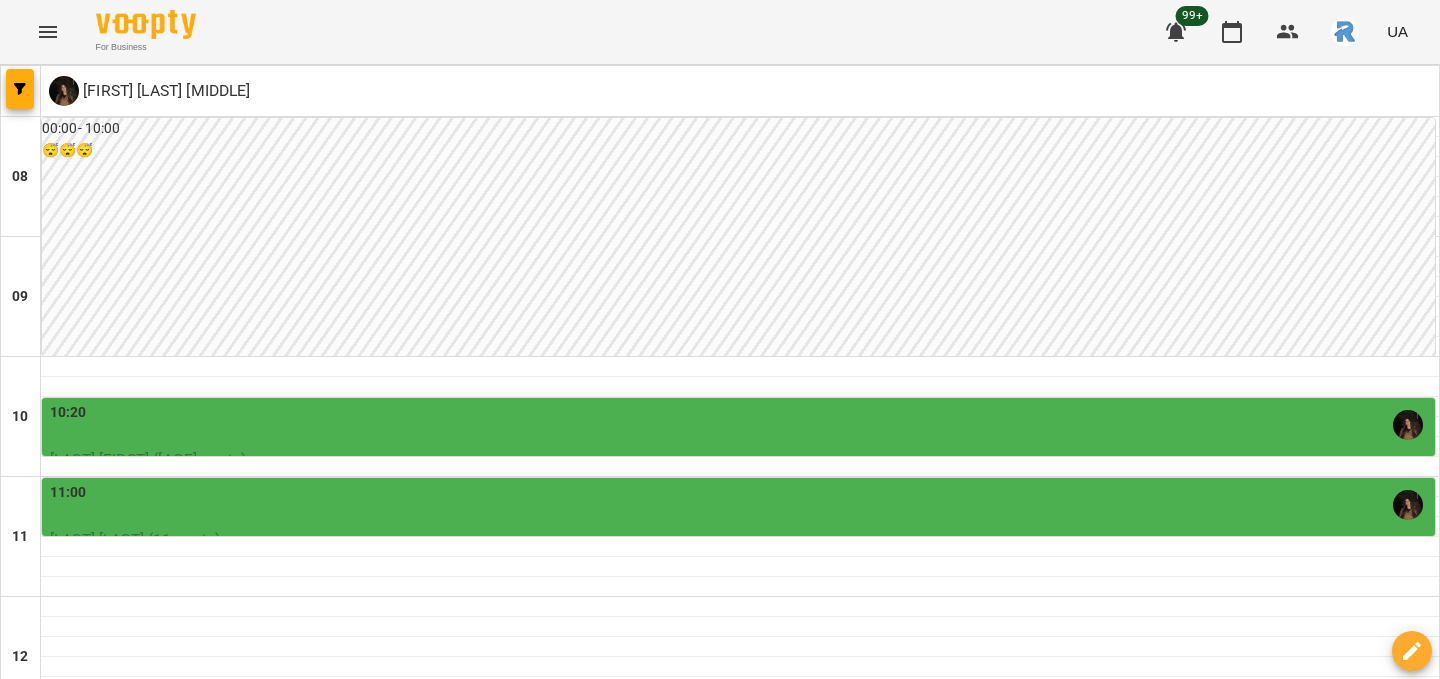 scroll, scrollTop: 721, scrollLeft: 0, axis: vertical 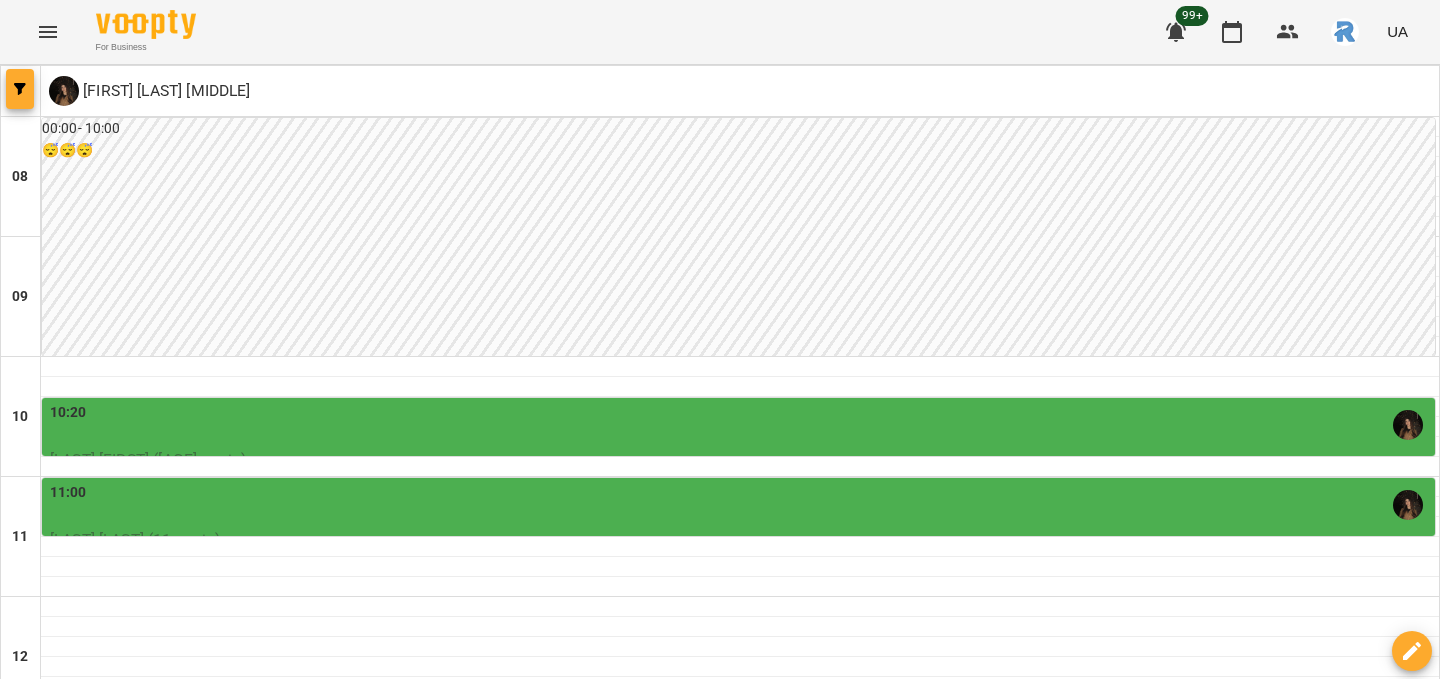 click at bounding box center [20, 89] 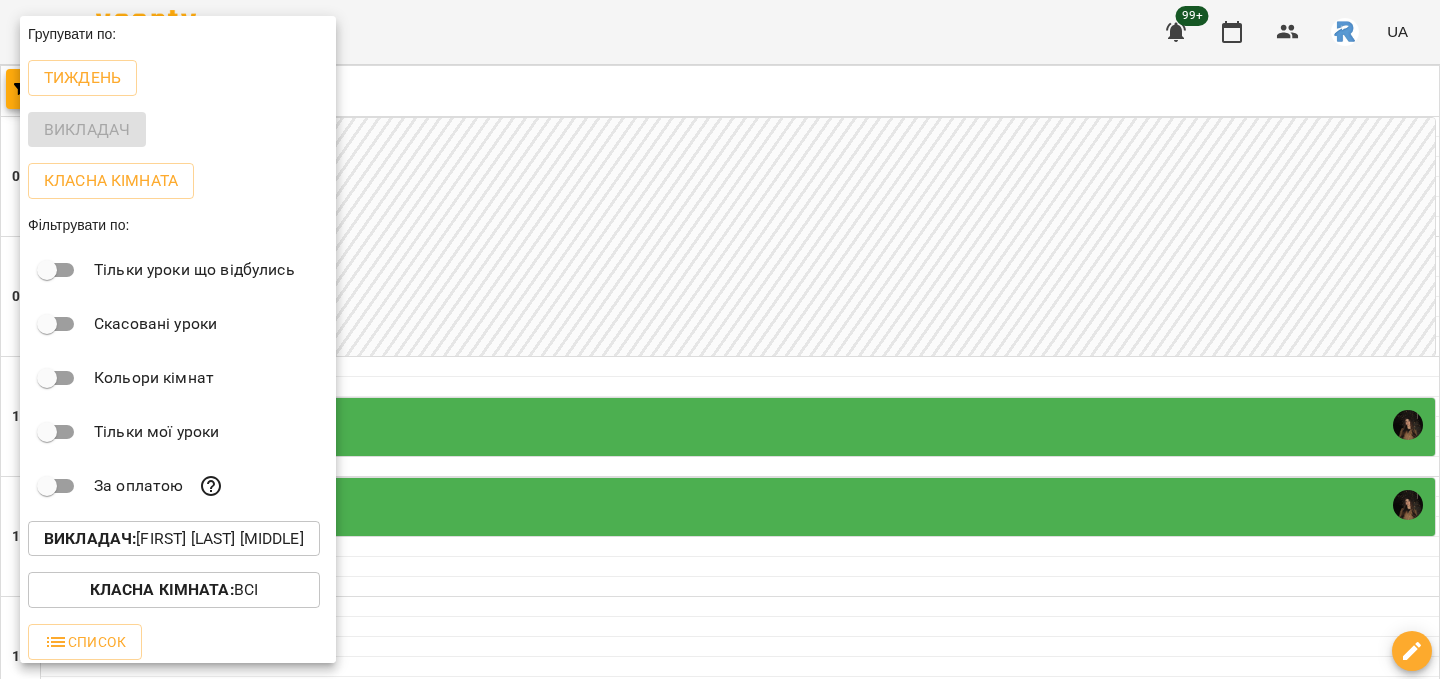 click on "[ROLE] :  [LAST] [FIRST] [PATRONYMIC]" at bounding box center [174, 539] 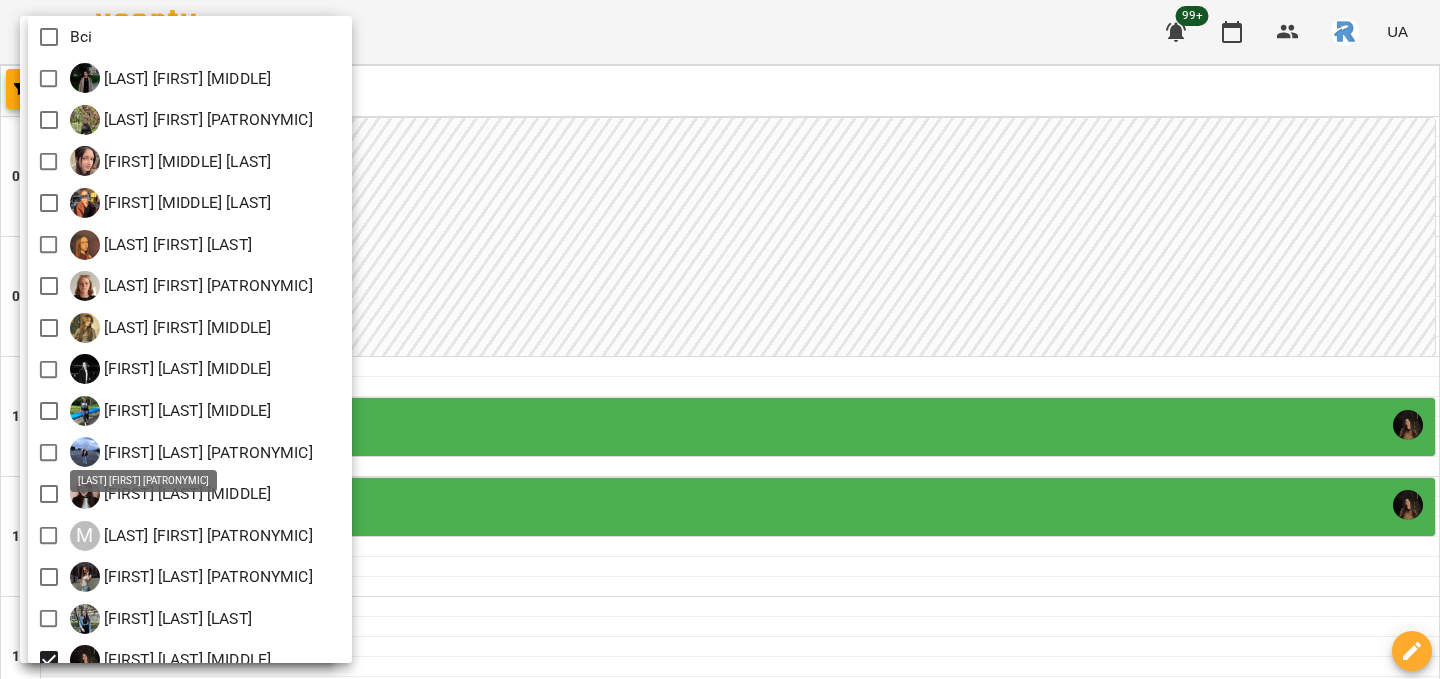 scroll, scrollTop: 24, scrollLeft: 0, axis: vertical 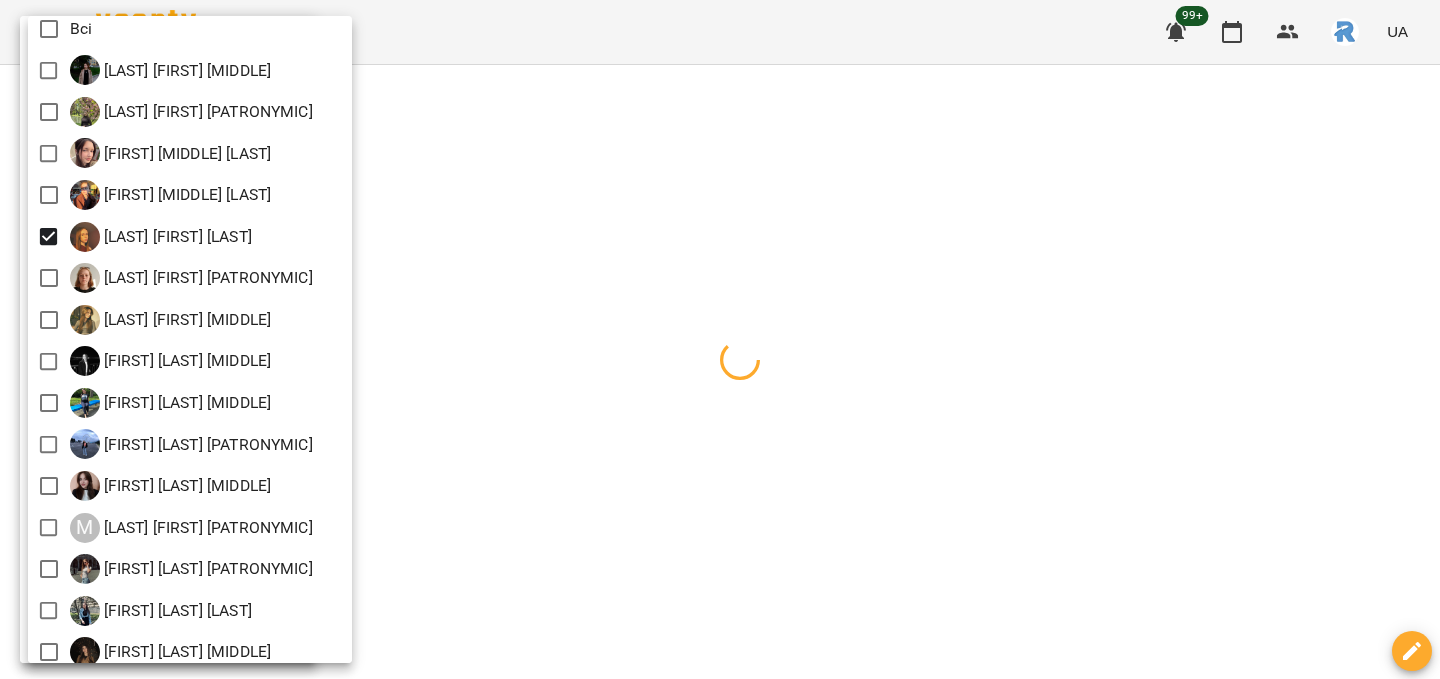 click at bounding box center [720, 339] 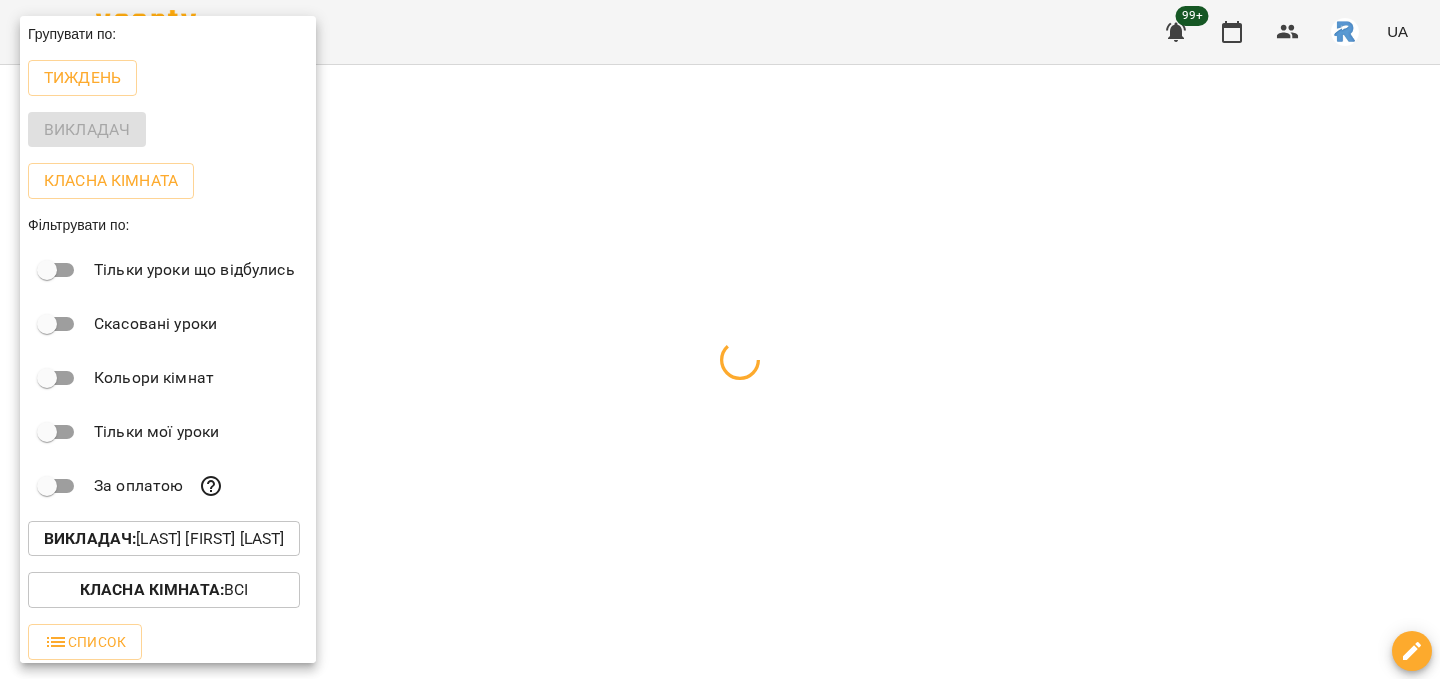 click at bounding box center [720, 339] 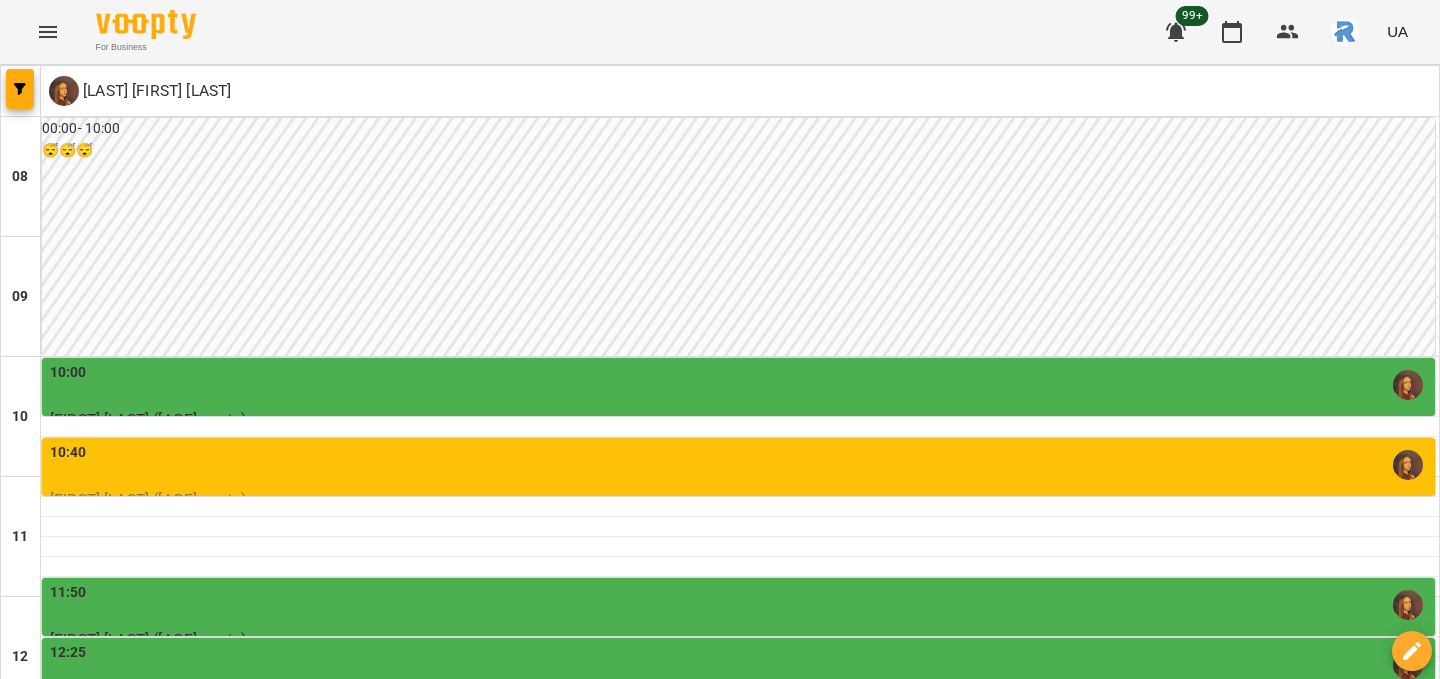 scroll, scrollTop: 424, scrollLeft: 0, axis: vertical 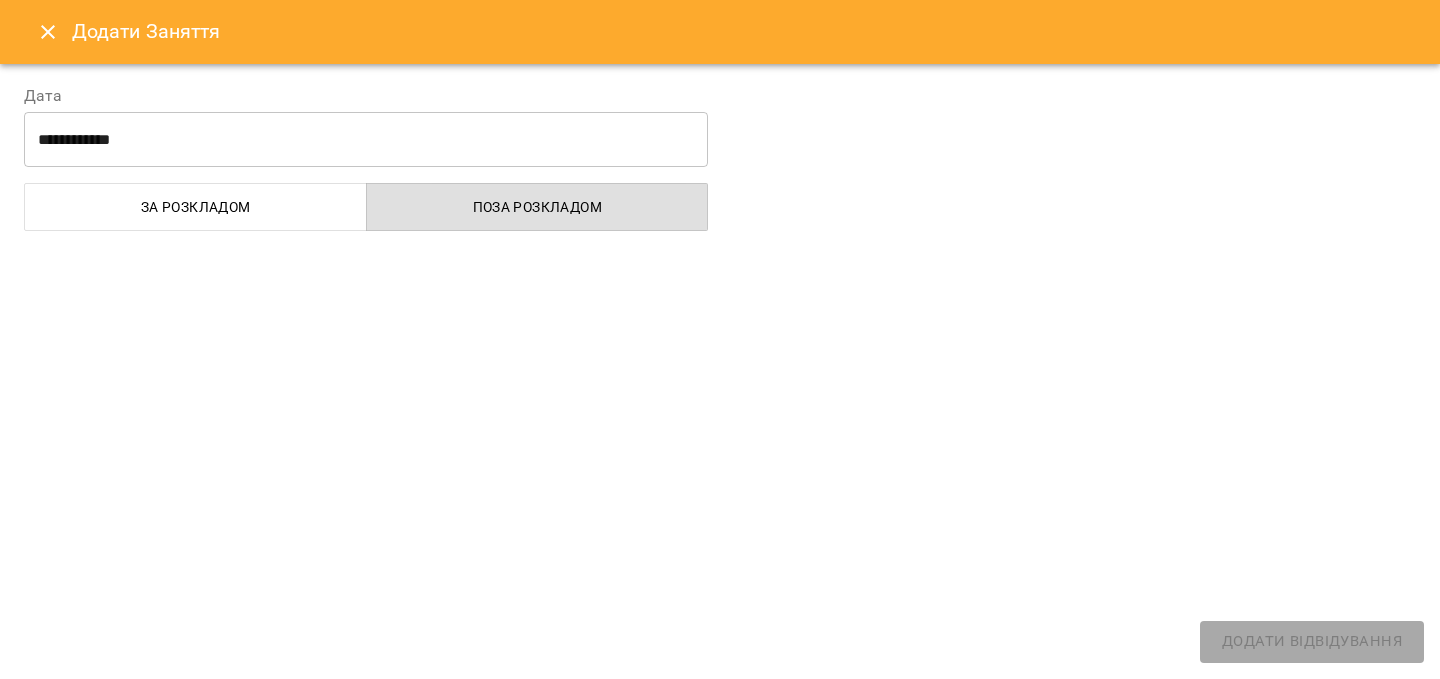 select 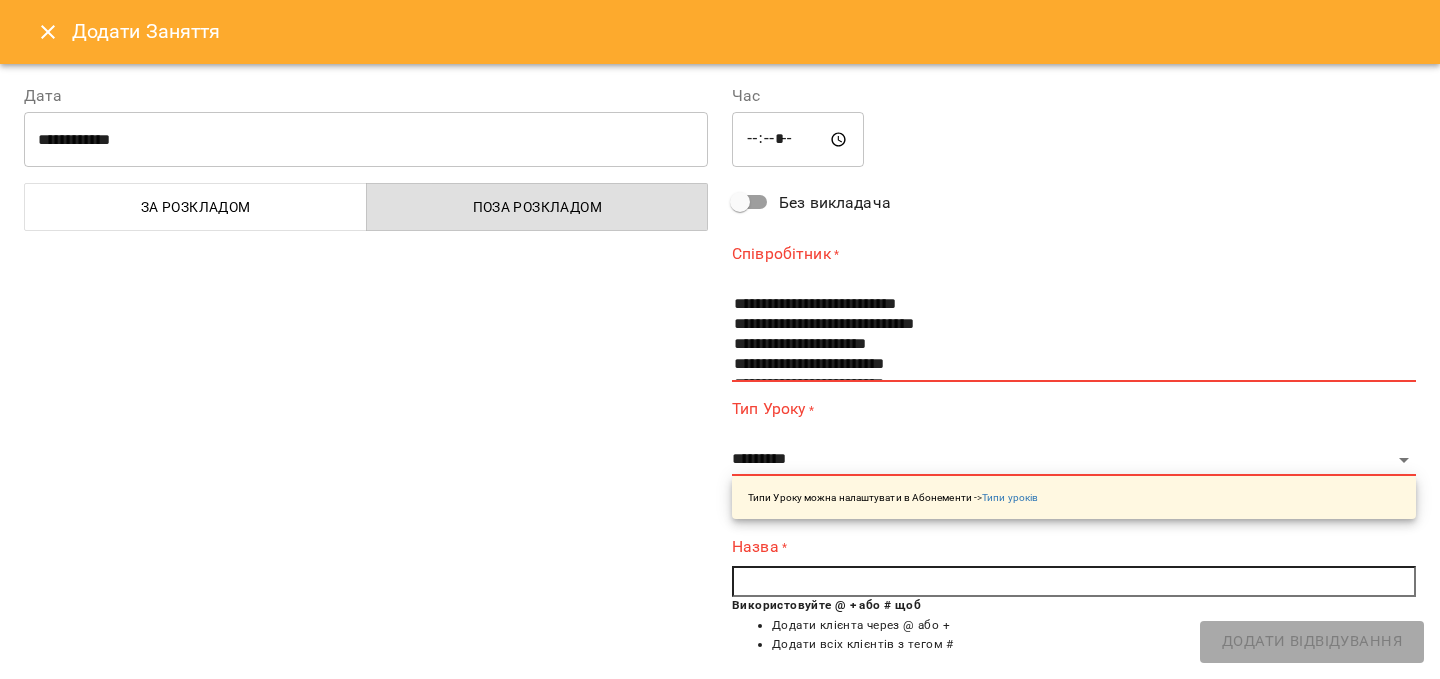 click on "*****" at bounding box center [798, 140] 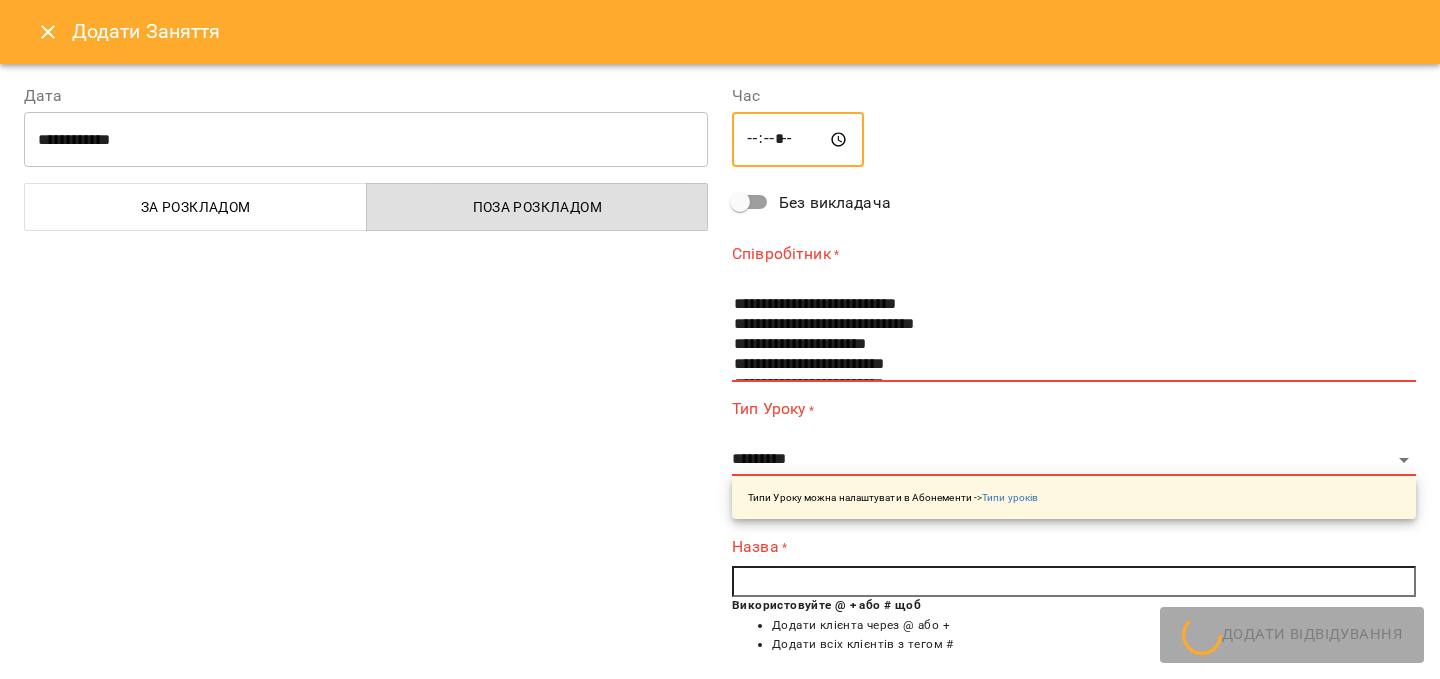 type on "*****" 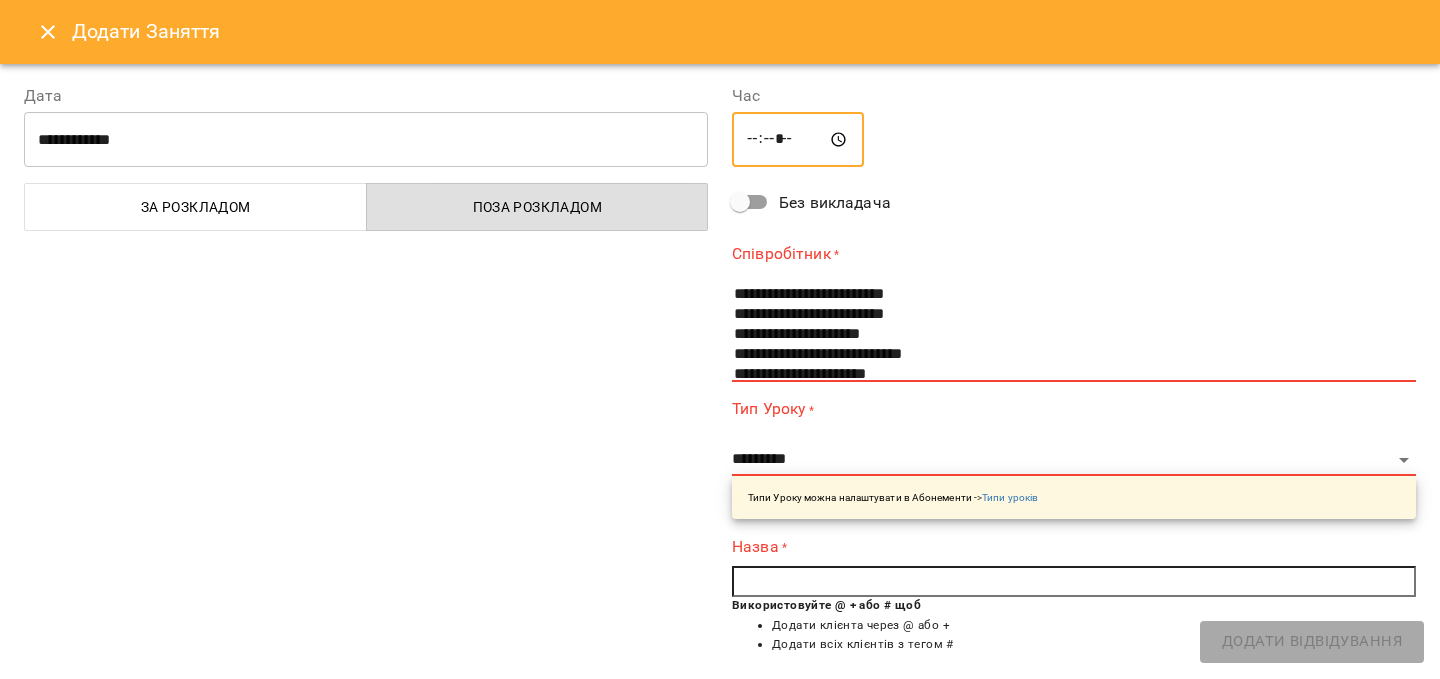 scroll, scrollTop: 72, scrollLeft: 0, axis: vertical 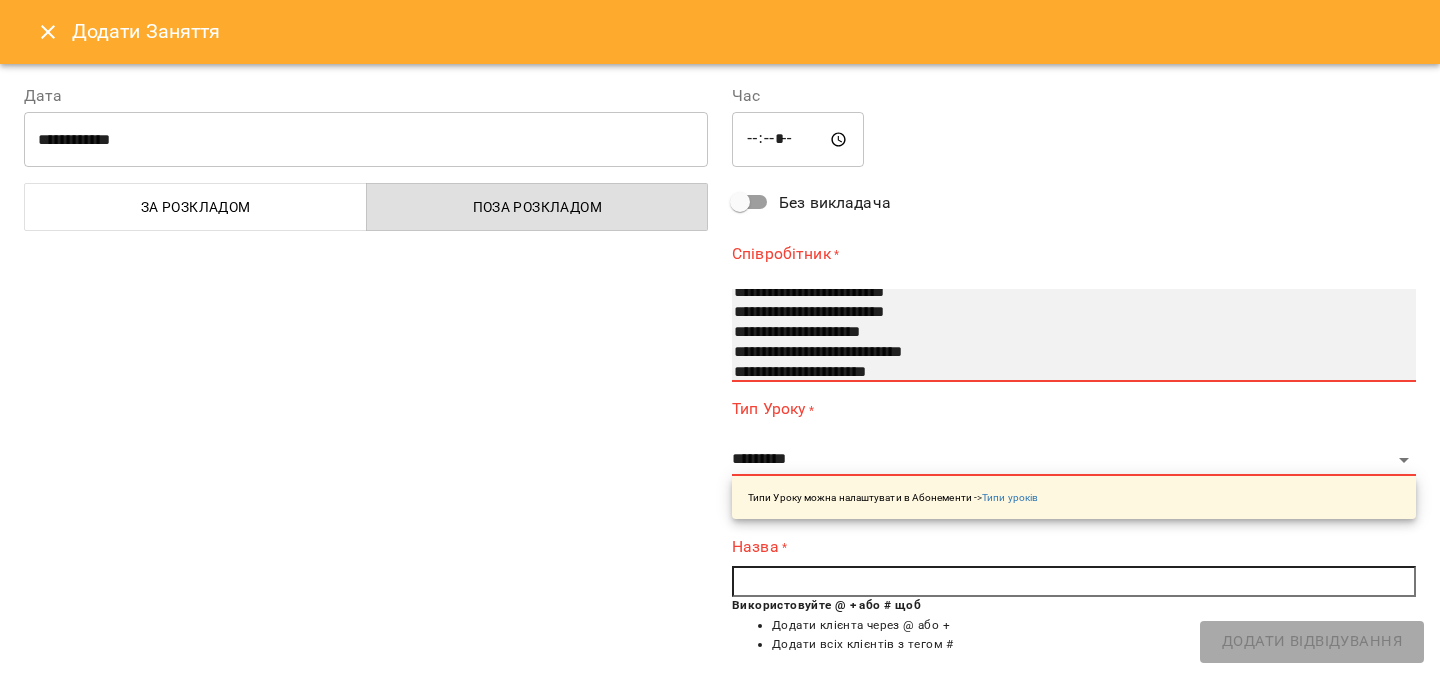 select on "**********" 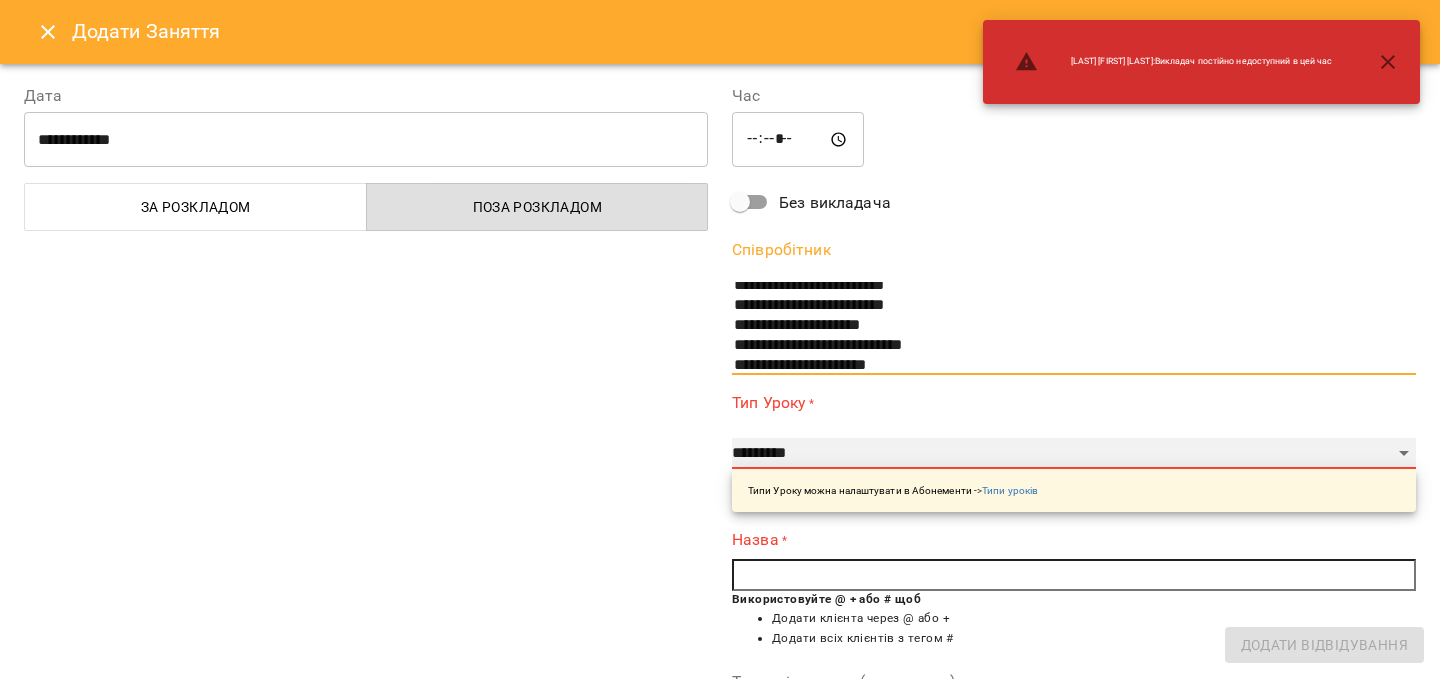 click on "**********" at bounding box center (1074, 454) 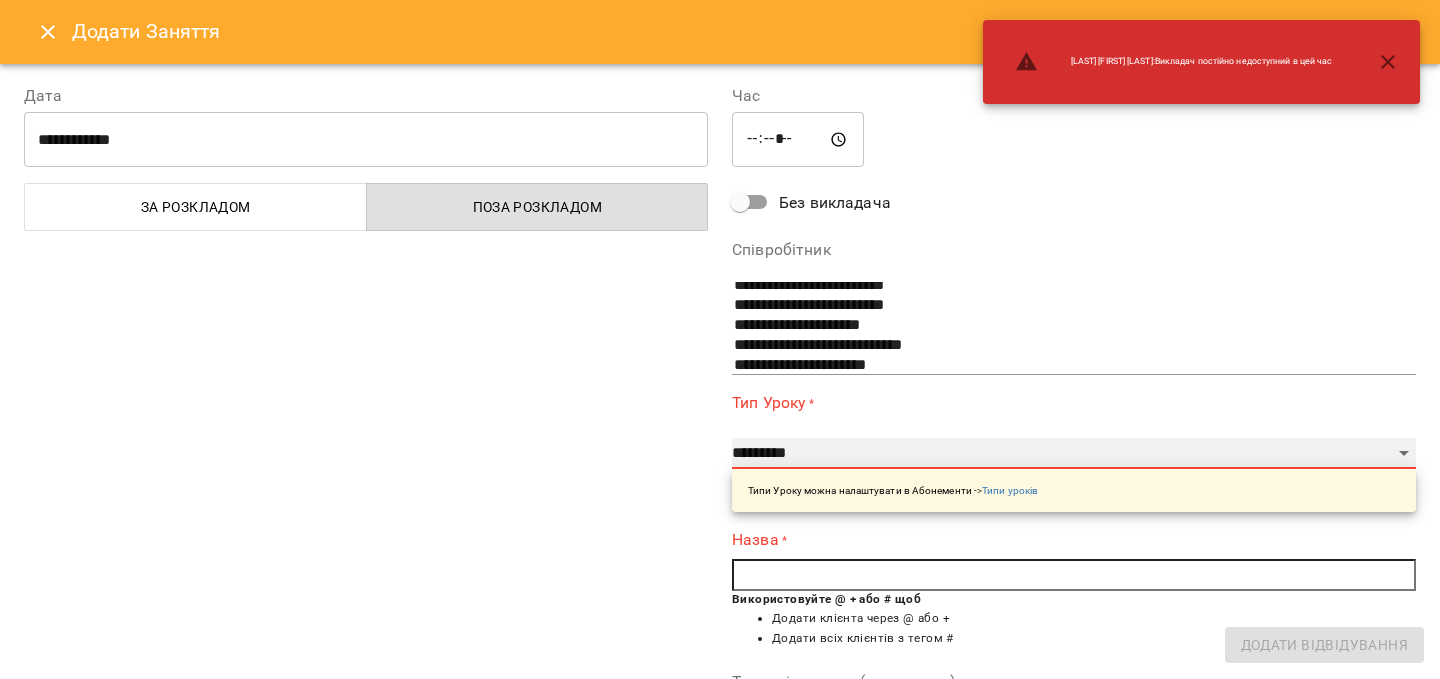 select on "**********" 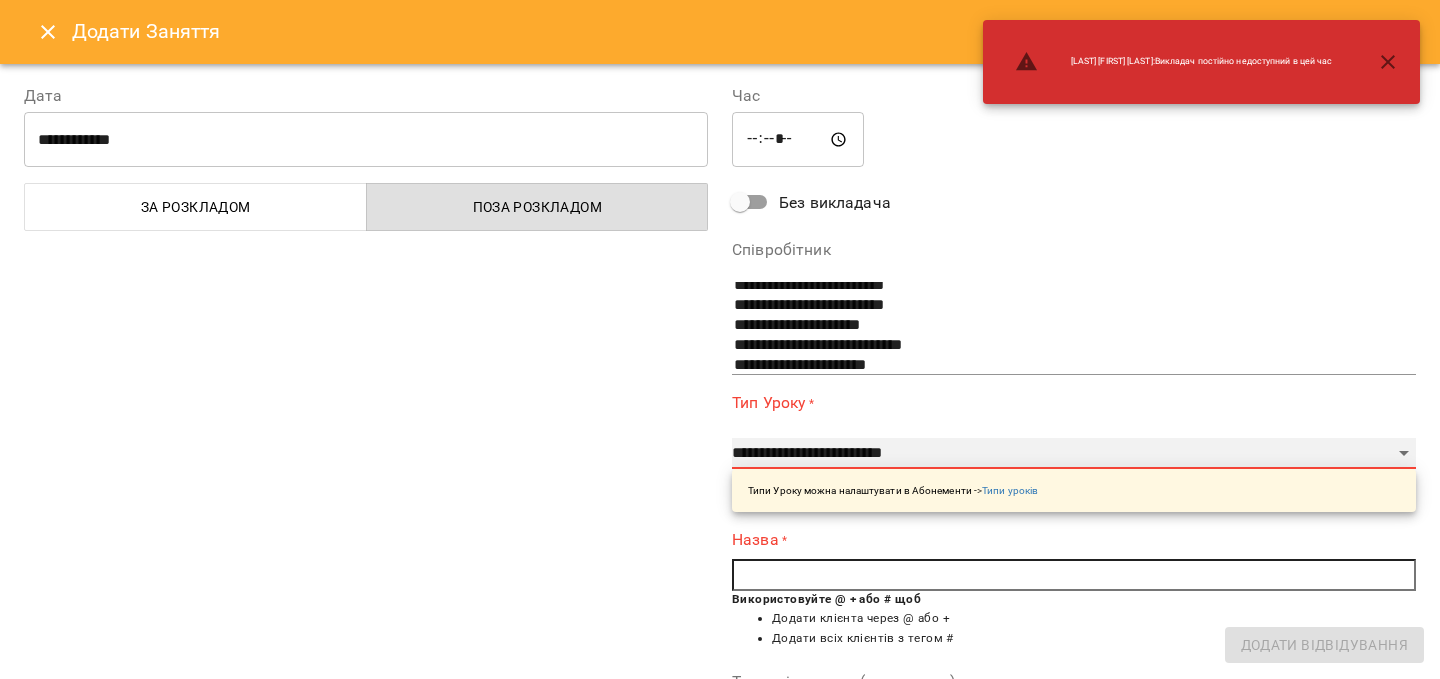 type on "**" 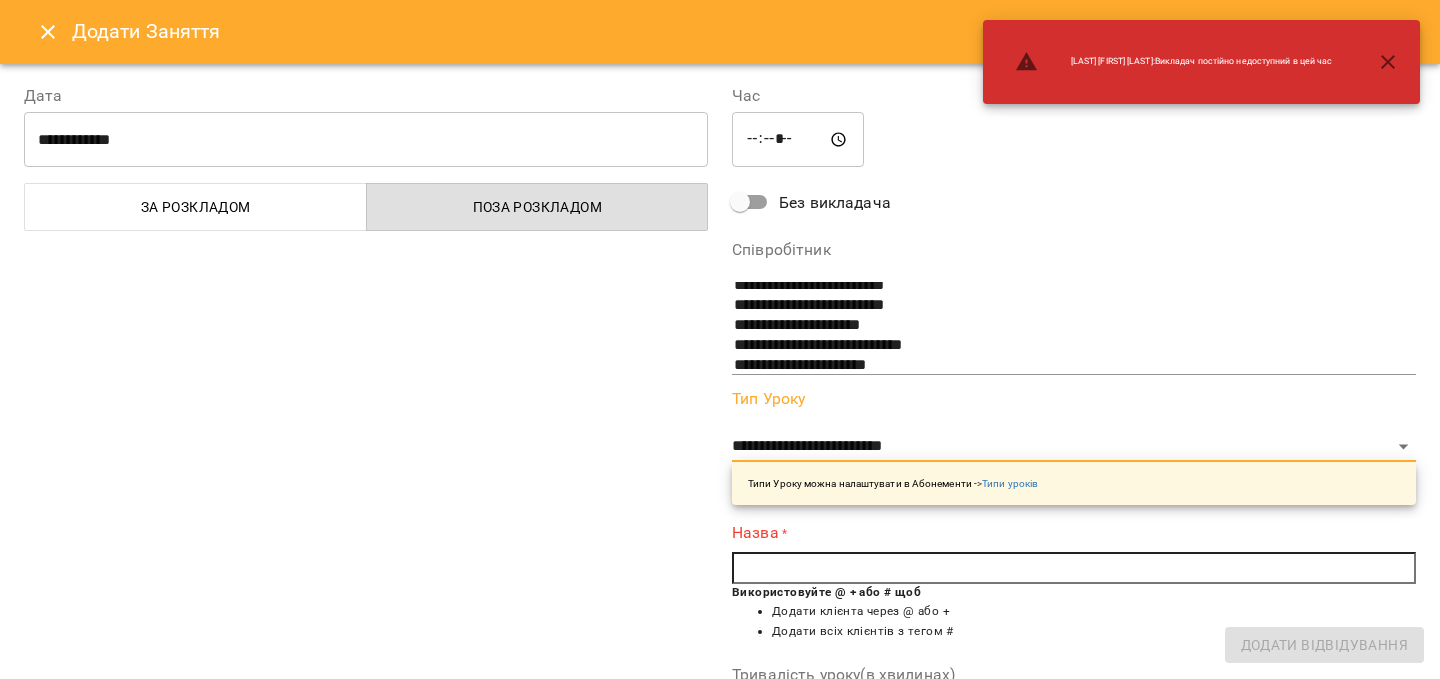 click at bounding box center (1074, 568) 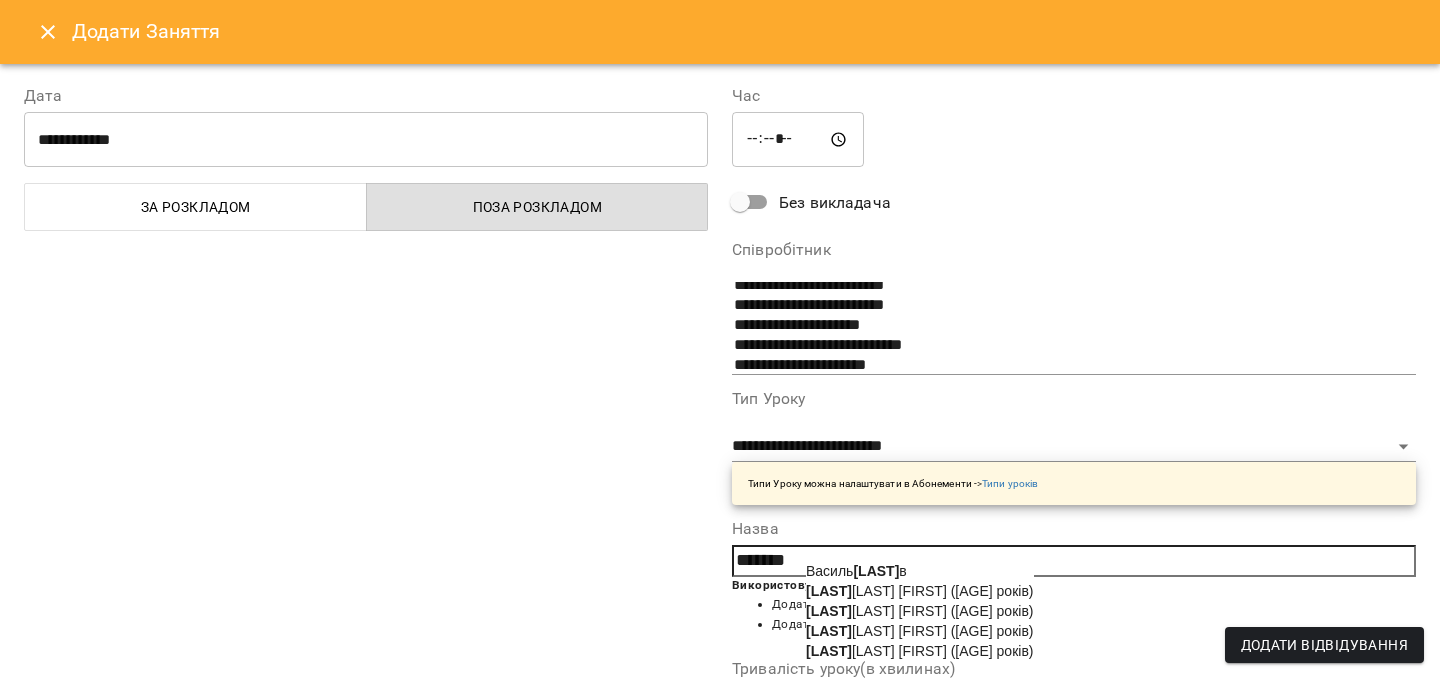 click on "[LAST] [FIRST] [FIRST] ([AGE] років)" at bounding box center (920, 651) 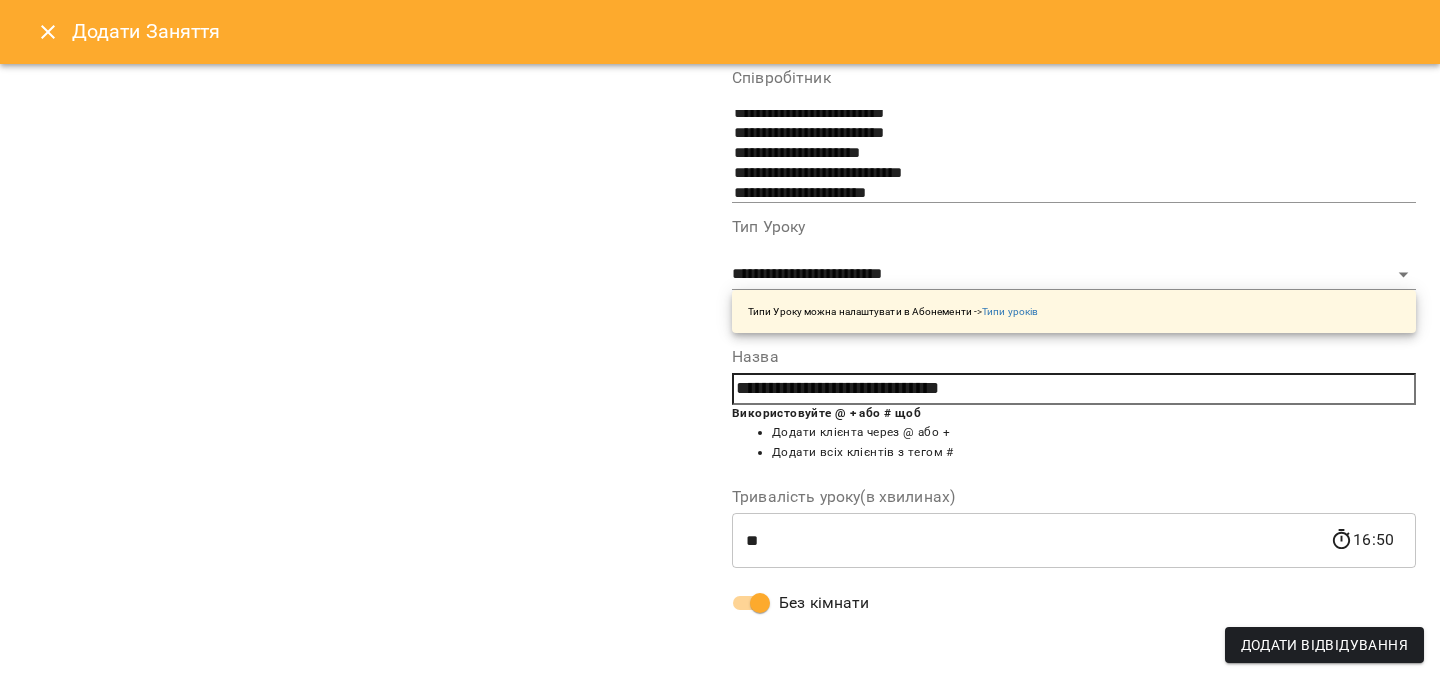 scroll, scrollTop: 0, scrollLeft: 0, axis: both 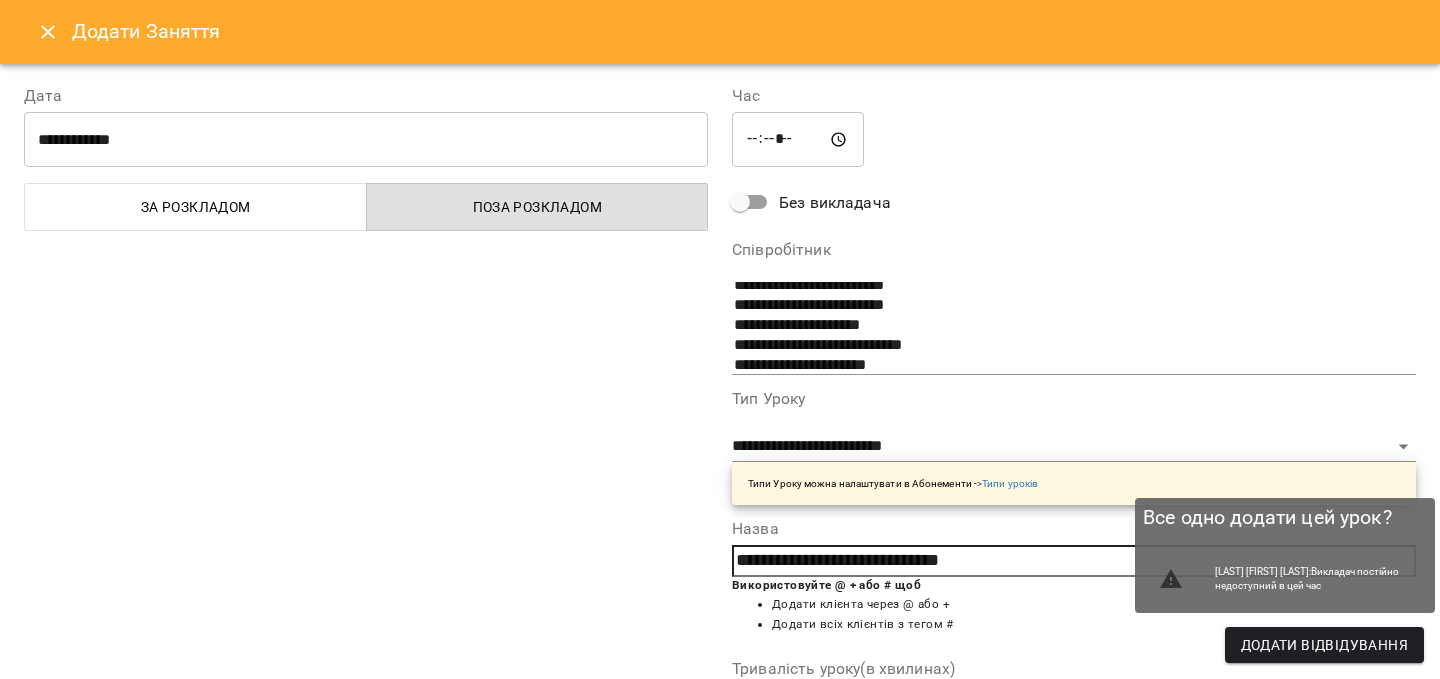 click on "Додати Відвідування" at bounding box center [1324, 645] 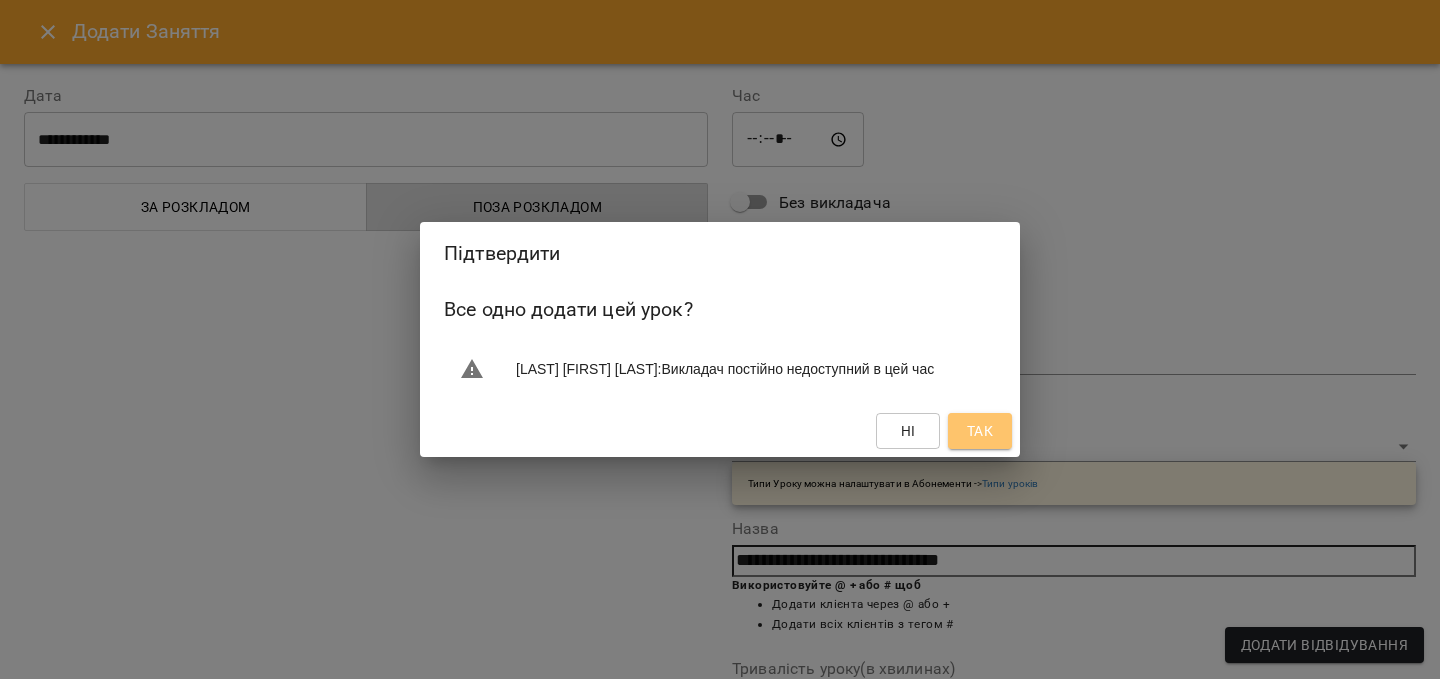 click on "Так" at bounding box center [980, 431] 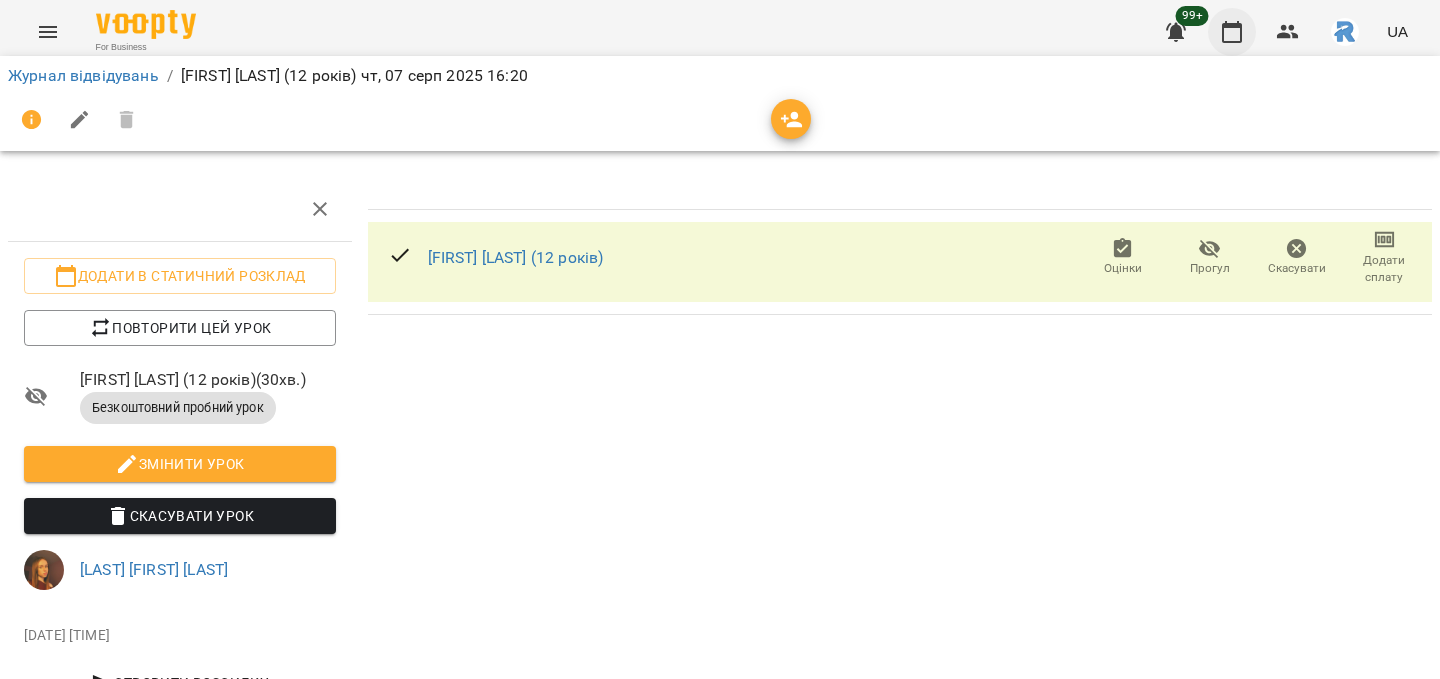 click 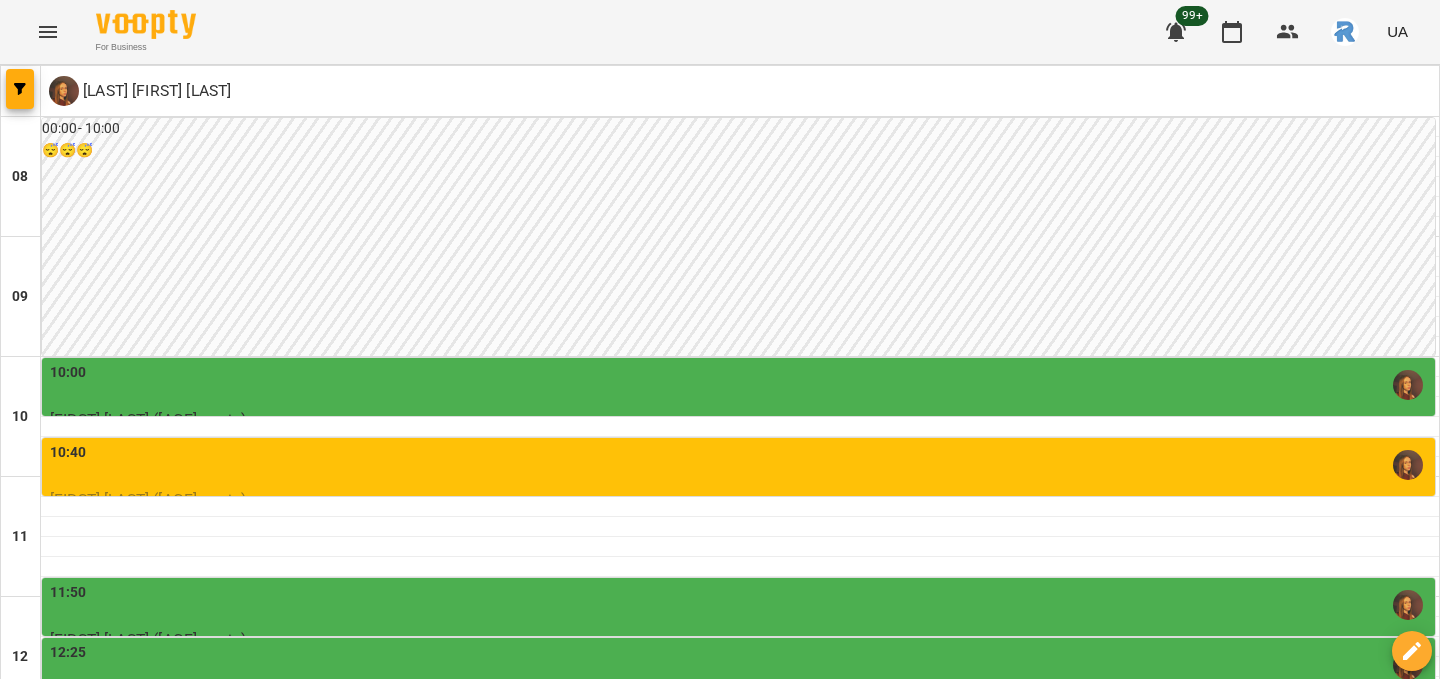 scroll, scrollTop: 156, scrollLeft: 0, axis: vertical 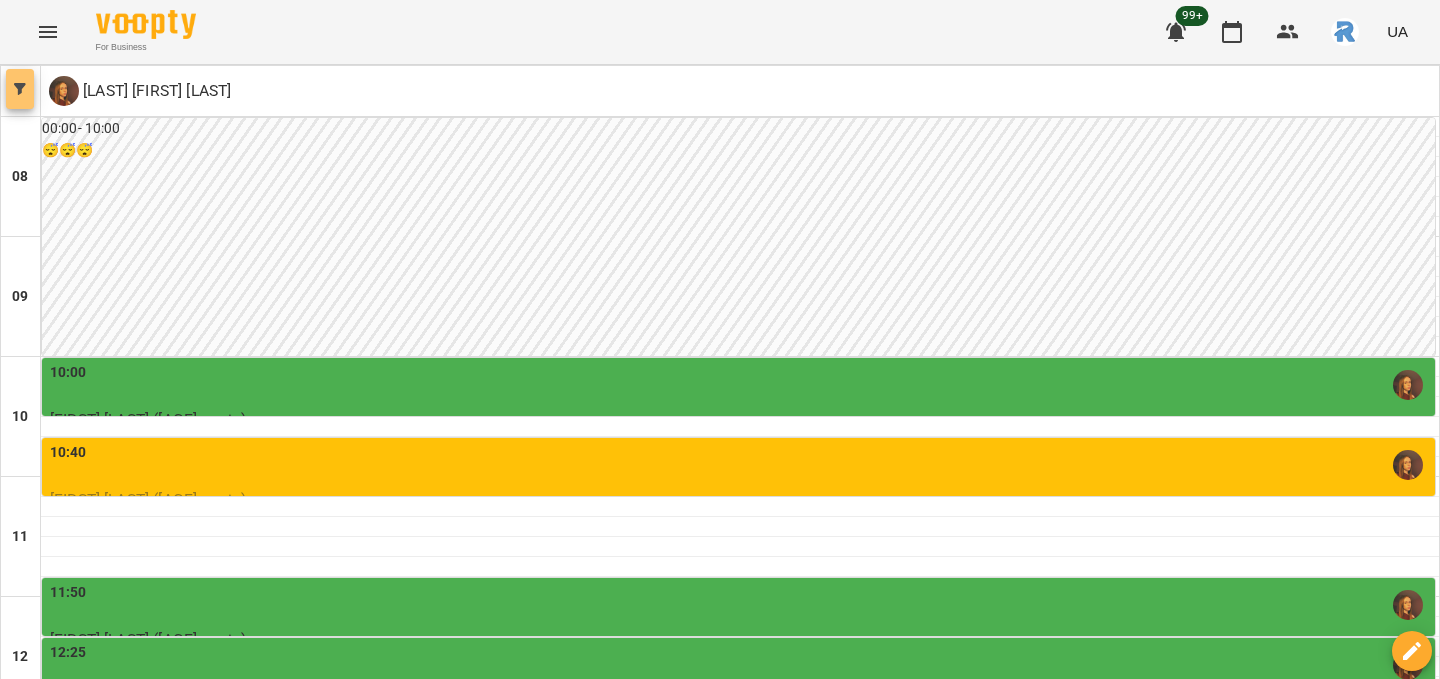 click at bounding box center (20, 89) 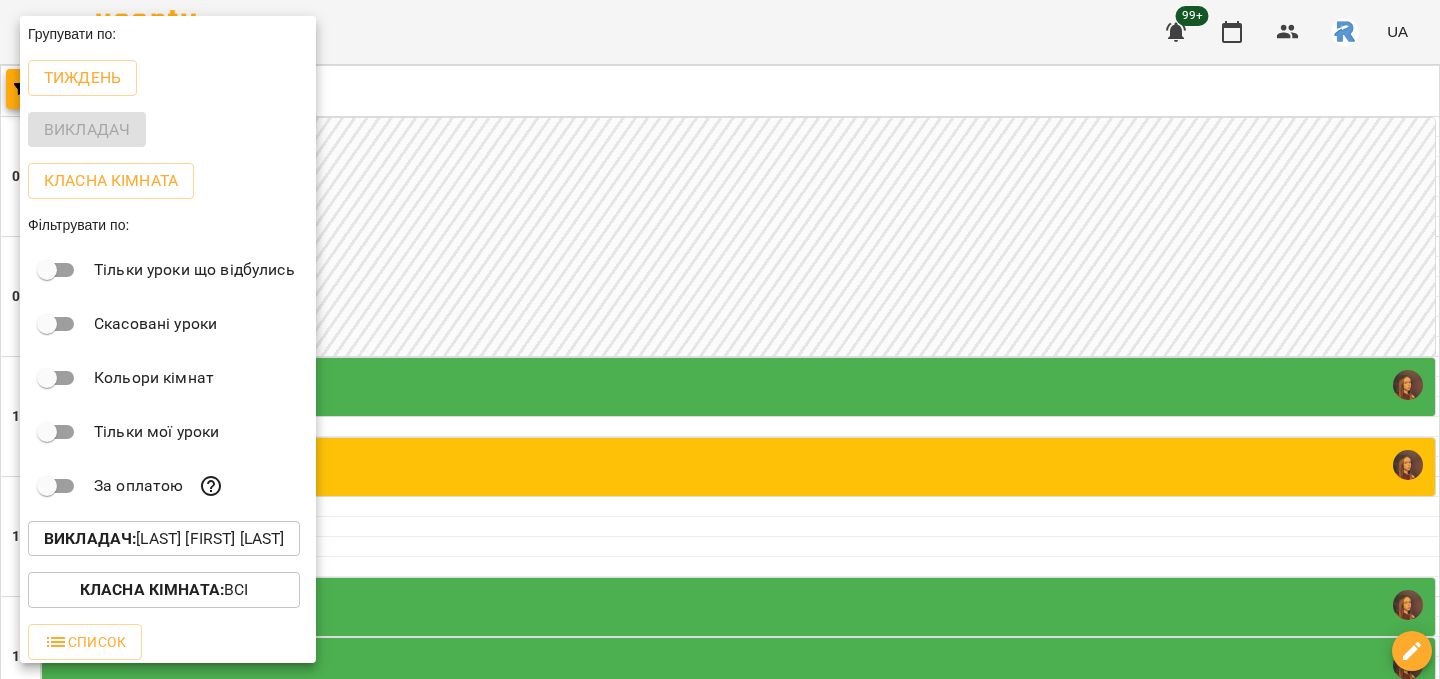 click on "Викладач :  [LAST] [FIRST] [MIDDLE]" at bounding box center (164, 539) 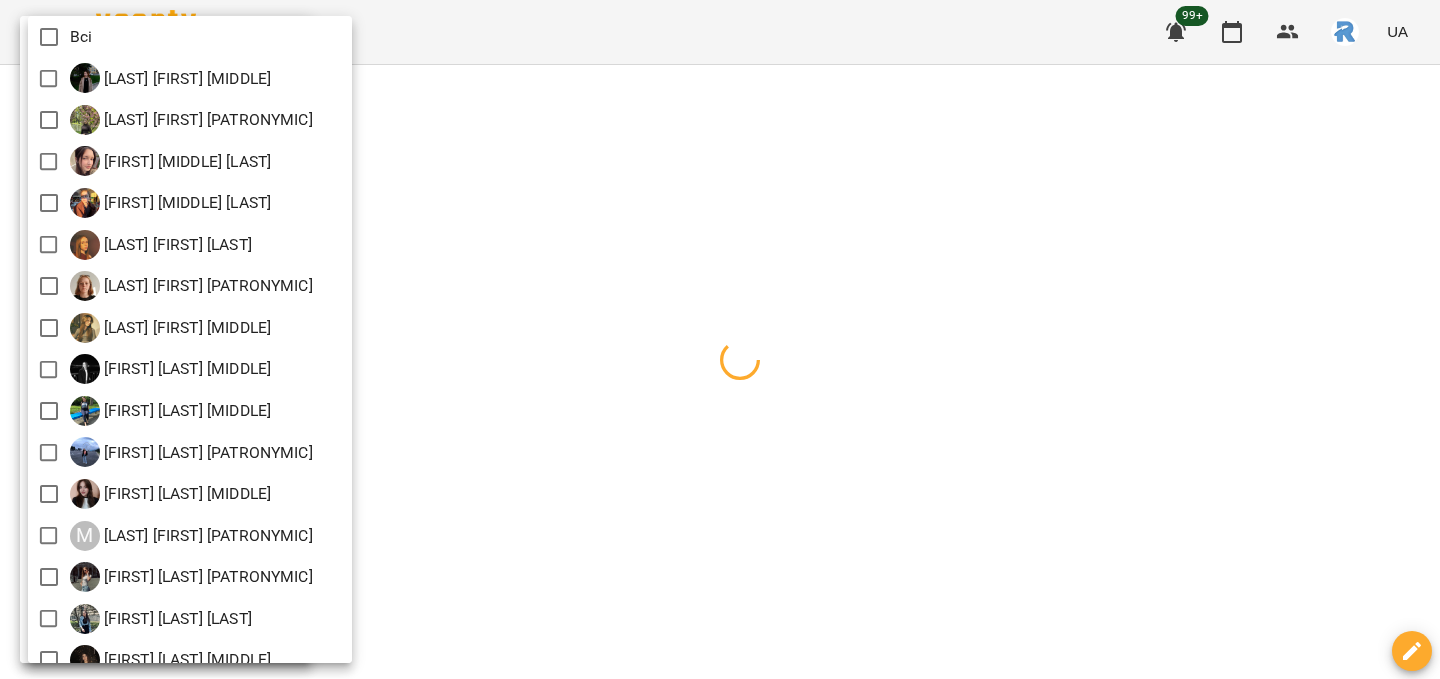 click at bounding box center (720, 339) 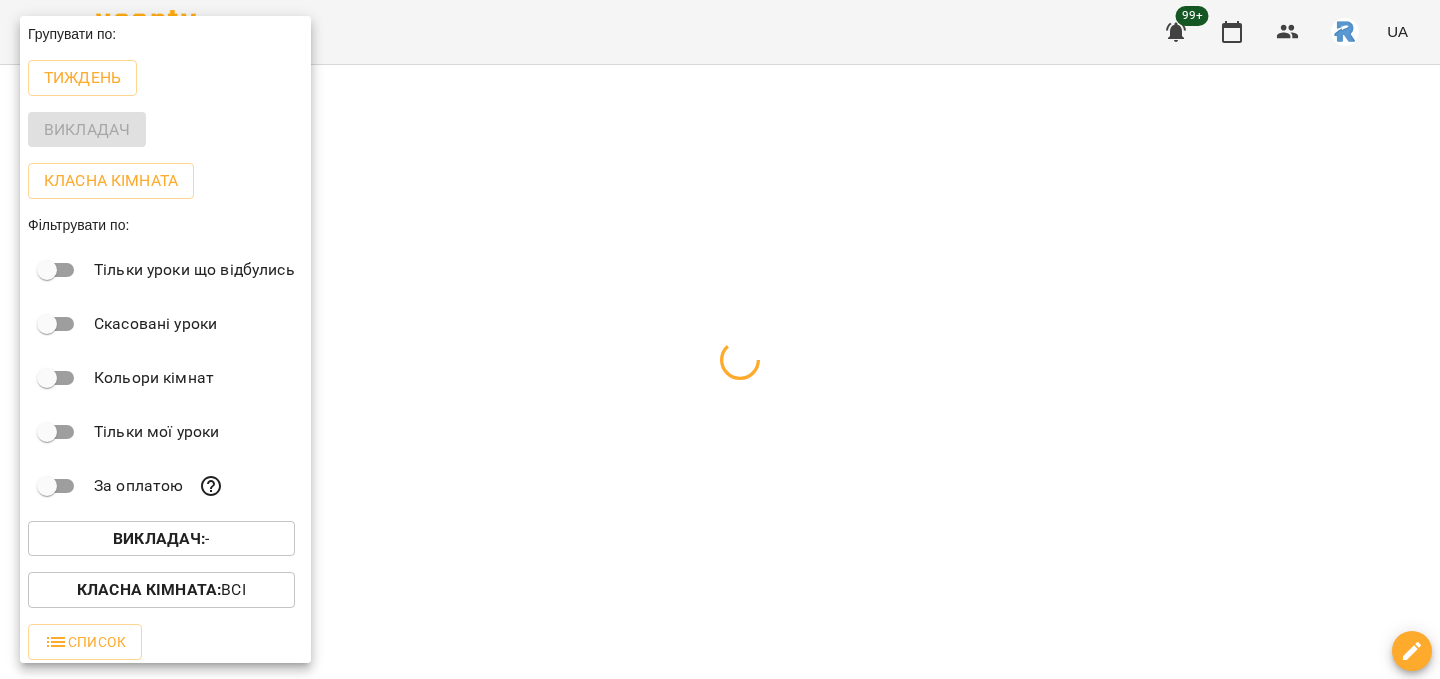click at bounding box center [720, 339] 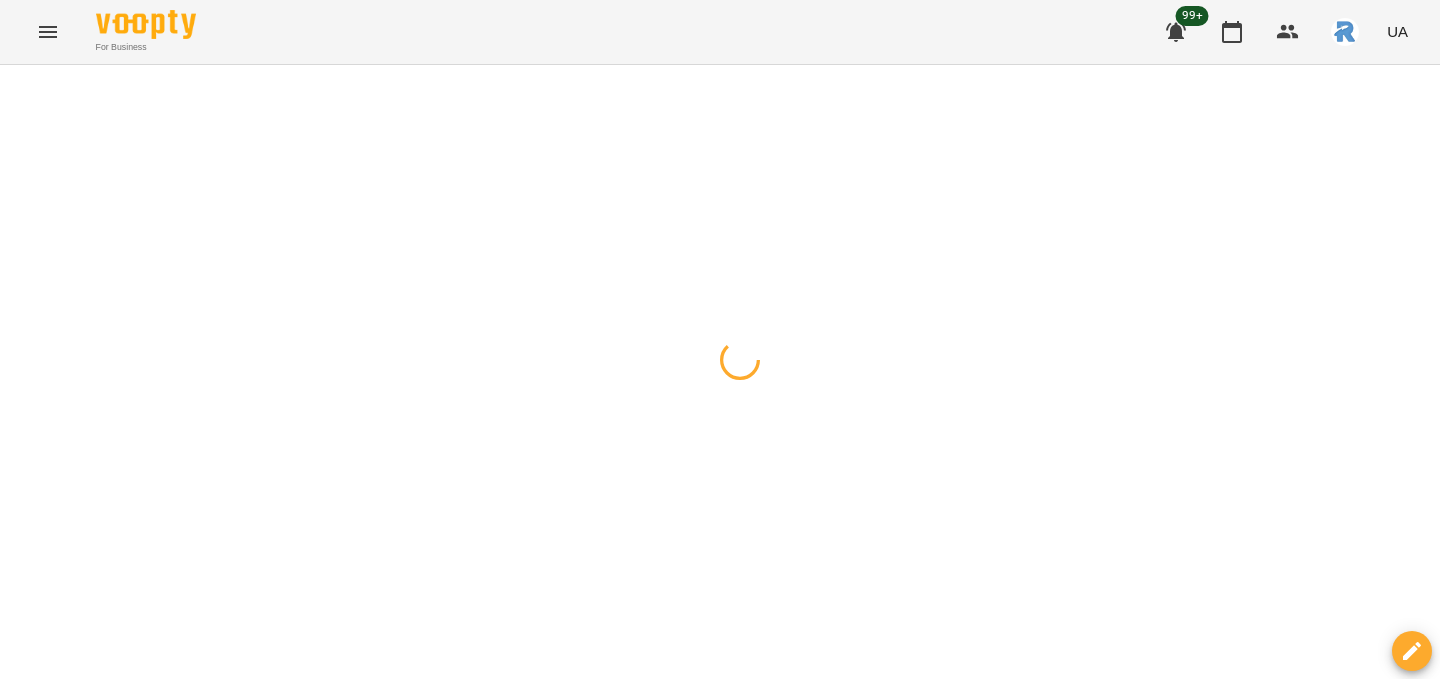 click at bounding box center (48, 32) 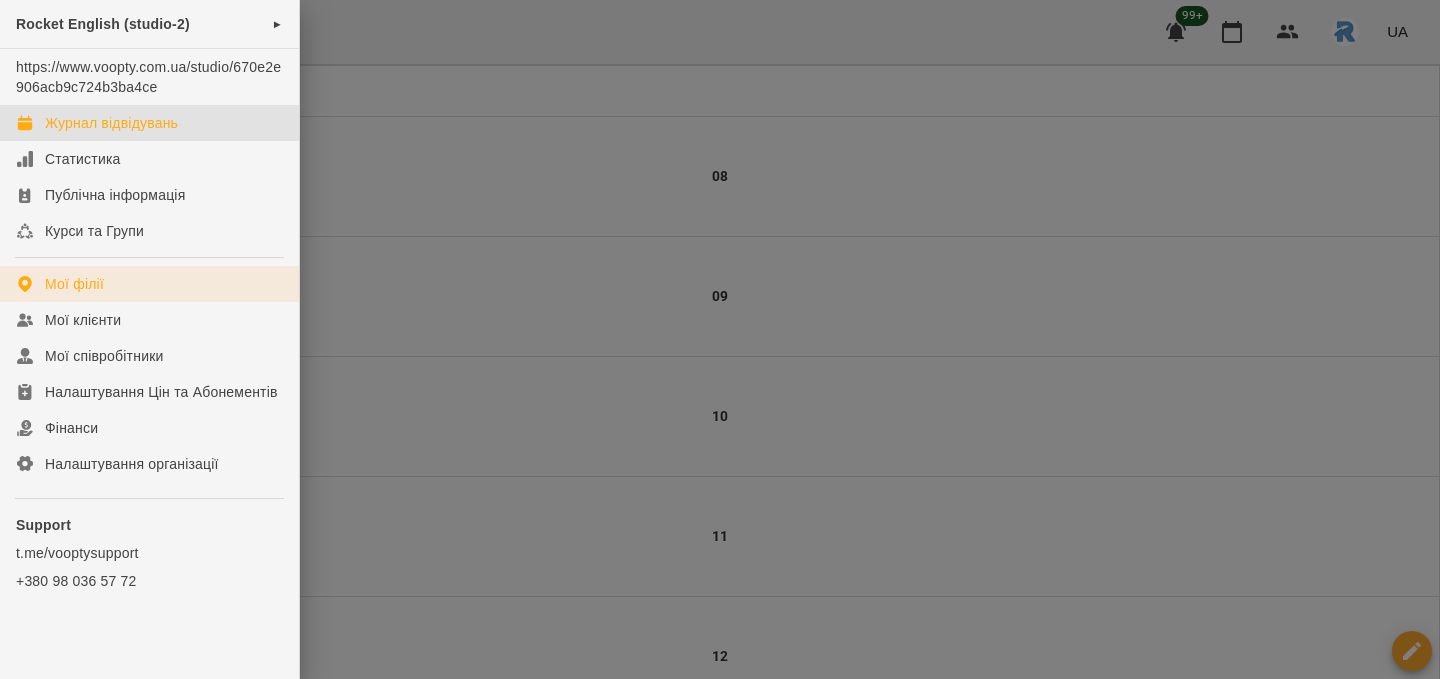 click on "Мої філії" at bounding box center (74, 284) 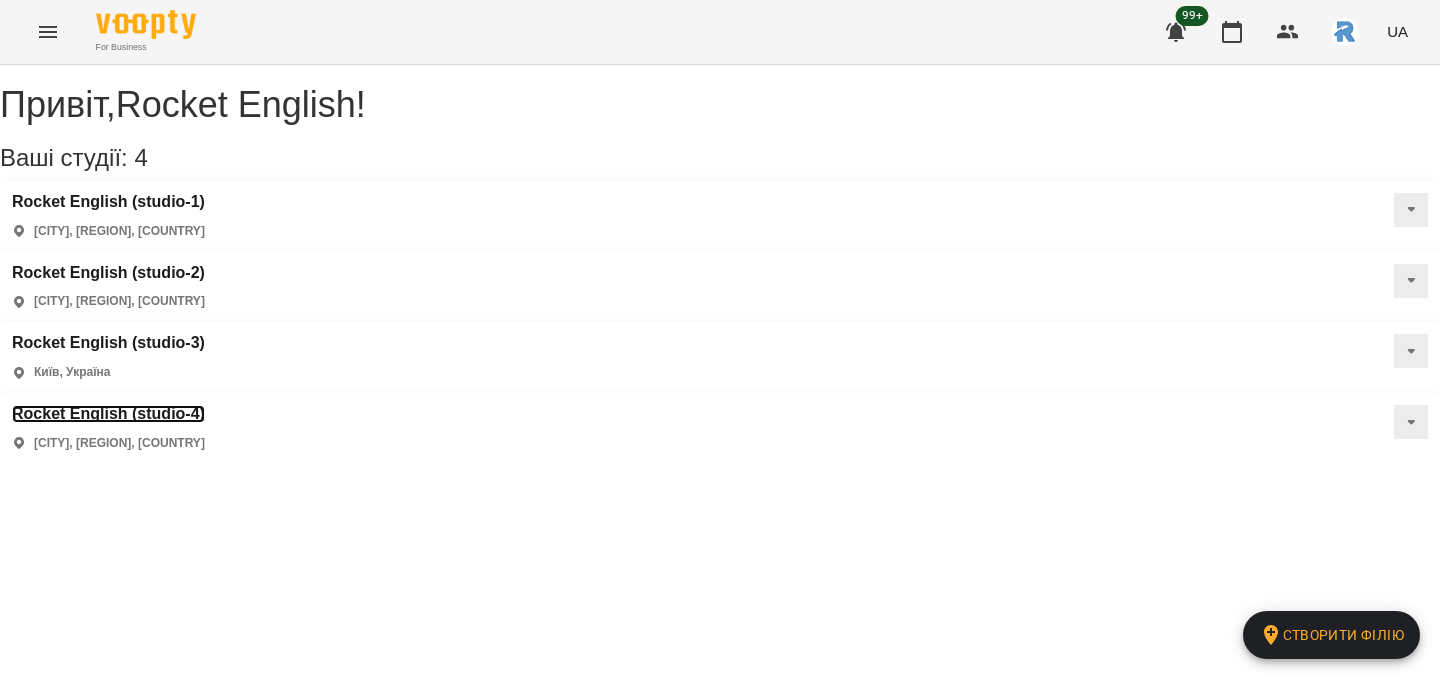 click on "Rocket English (studio-4)" at bounding box center (108, 414) 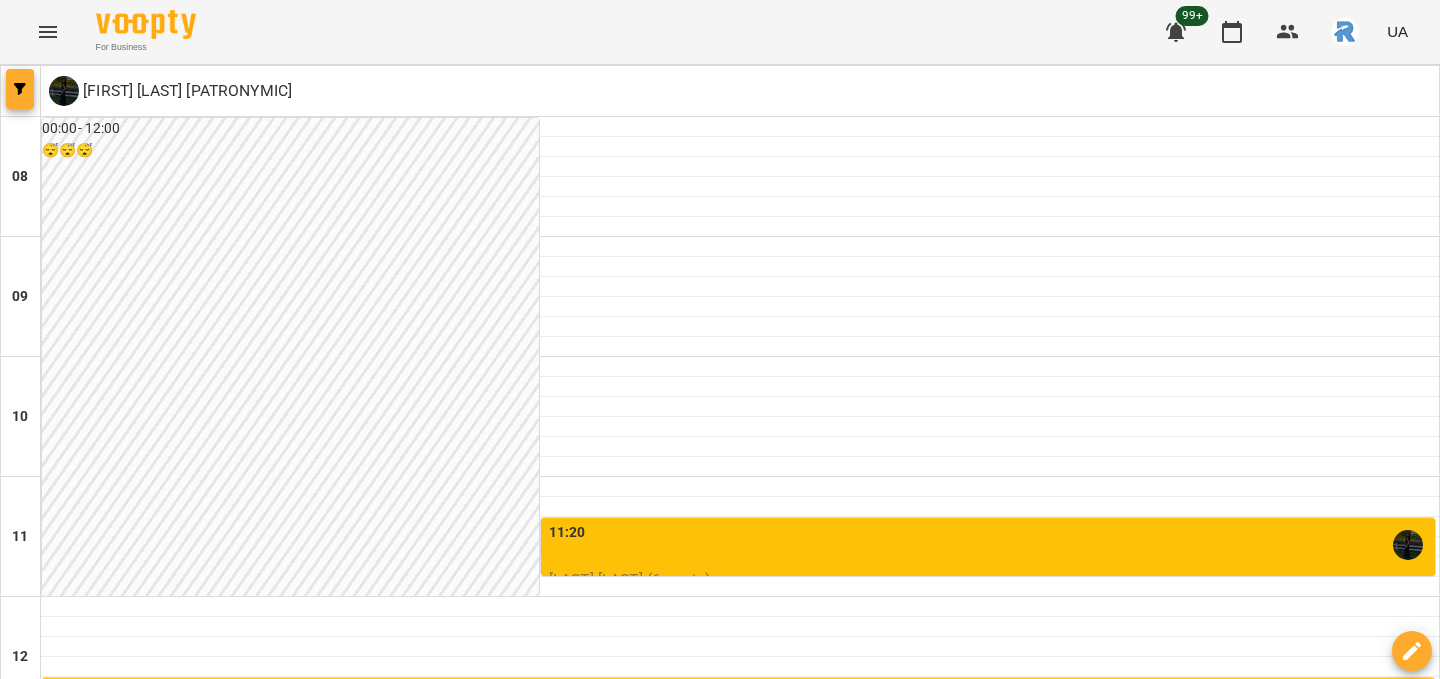 click at bounding box center (20, 89) 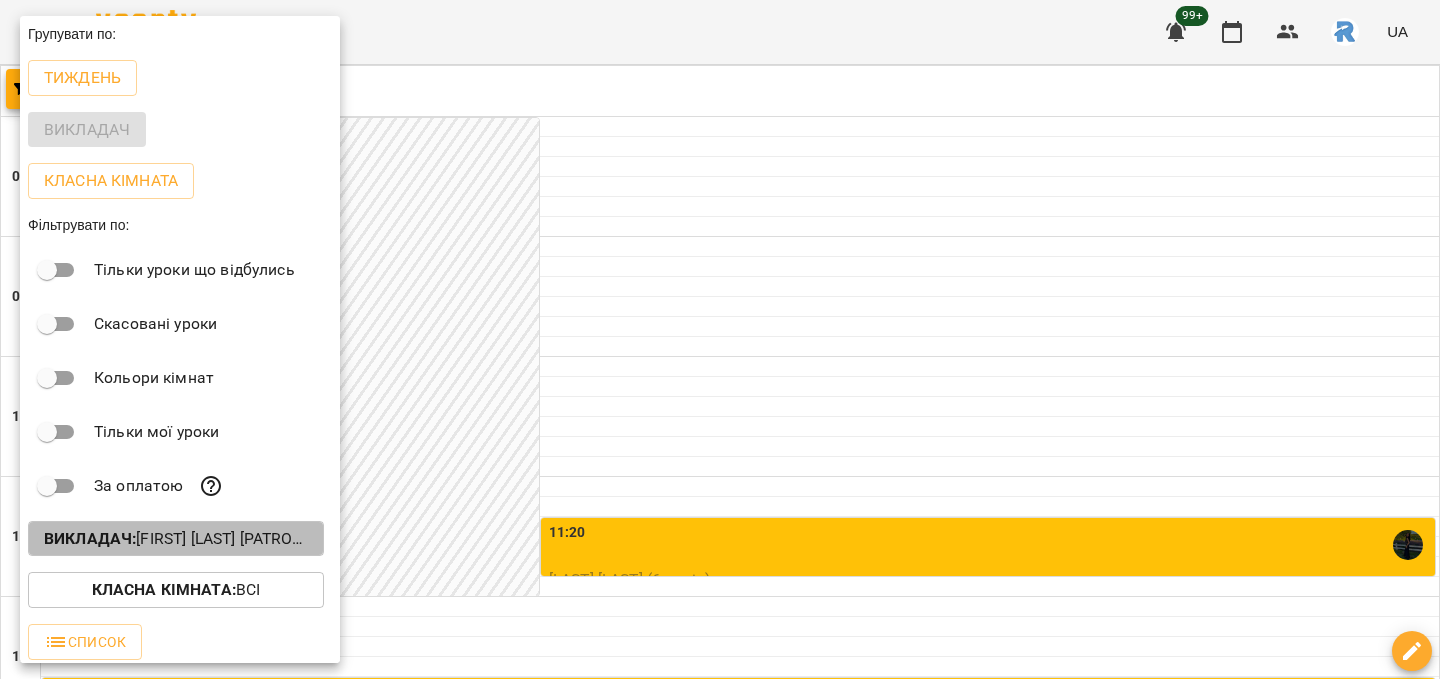 click on "Викладач : [FIRST] [MIDDLE] [LAST]" at bounding box center (176, 539) 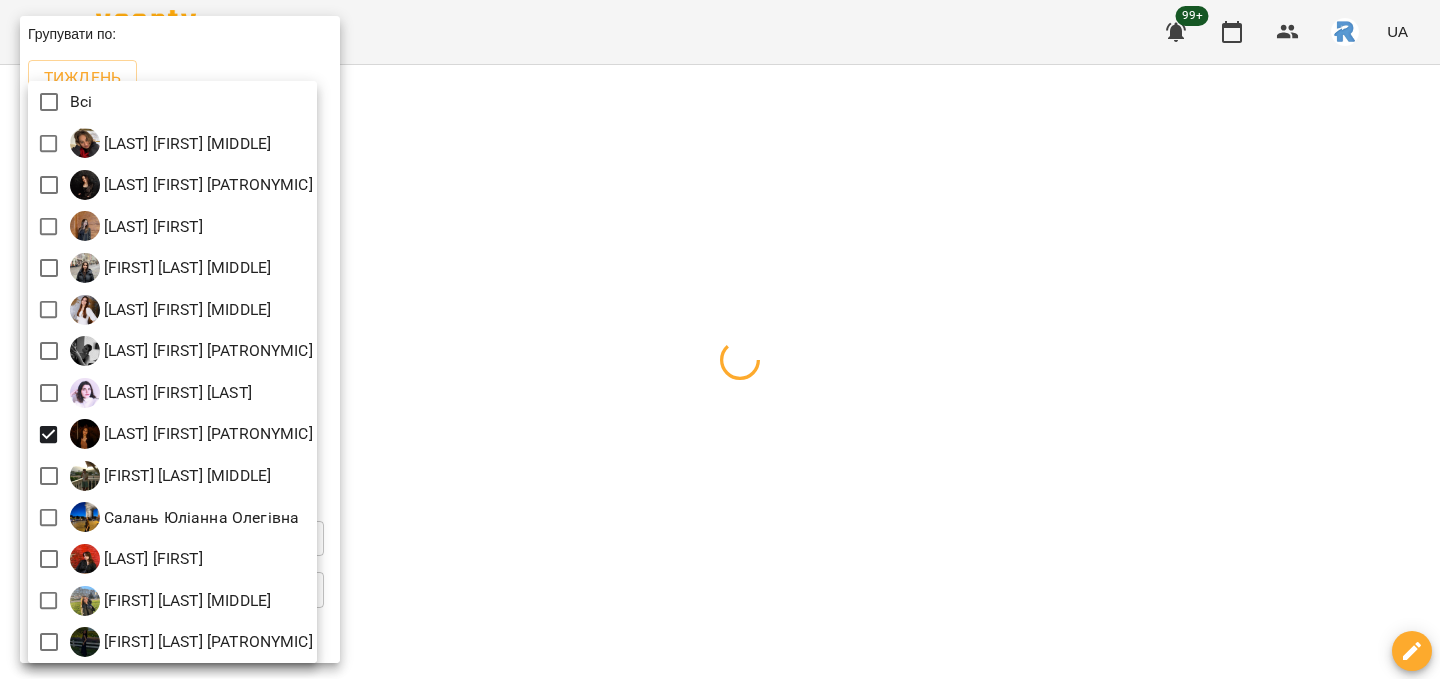 click at bounding box center (720, 339) 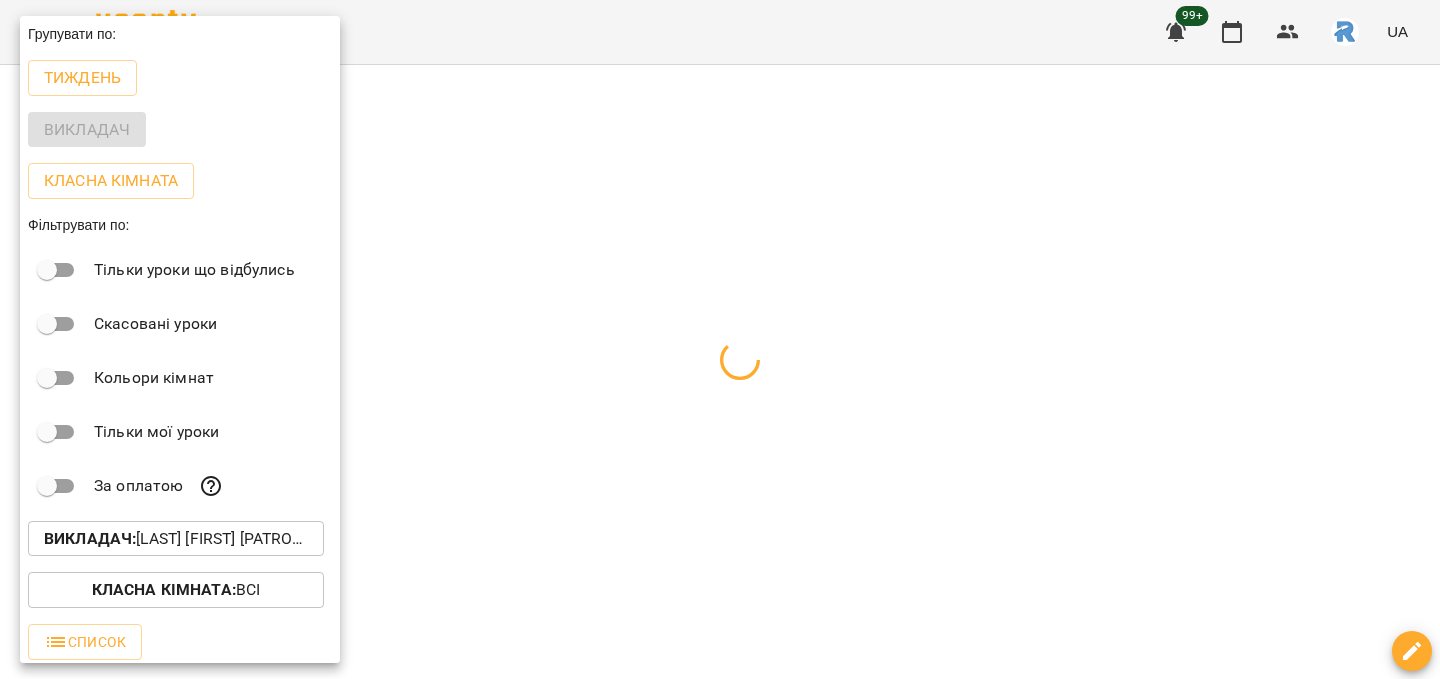 click at bounding box center [720, 339] 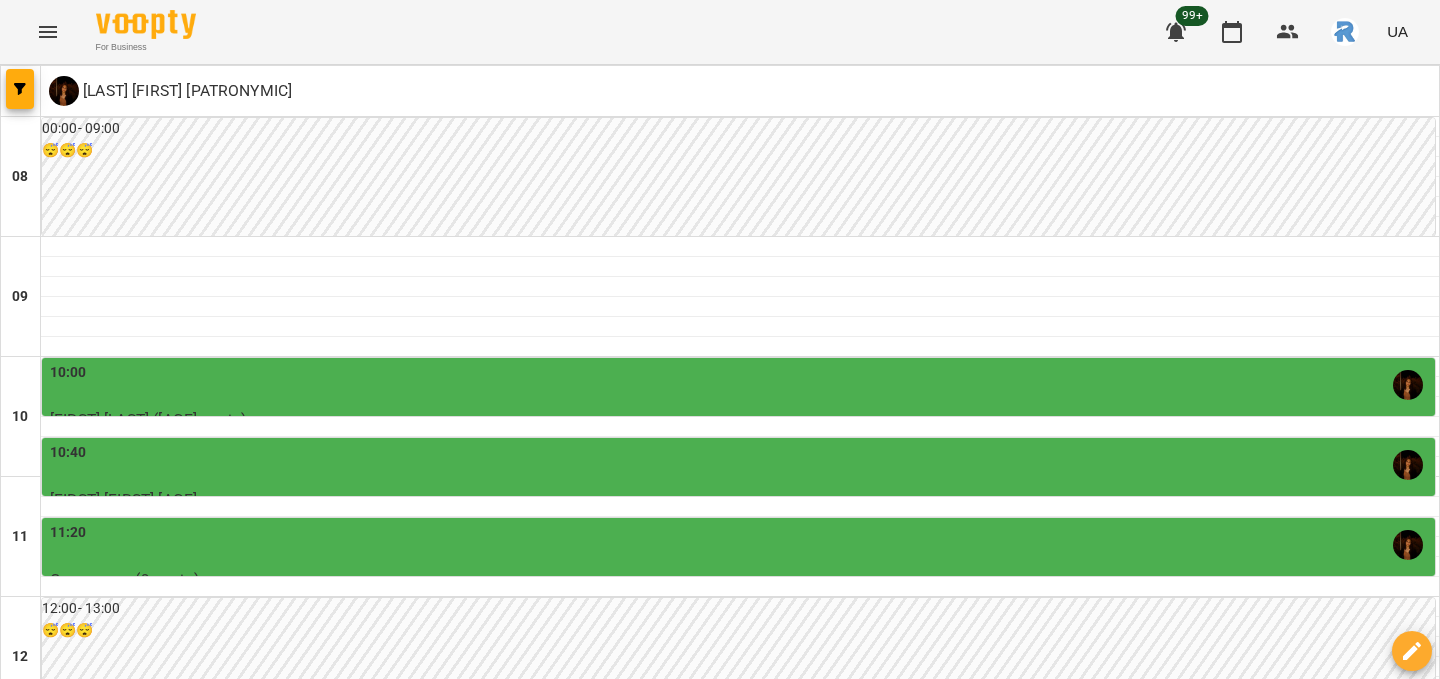 scroll, scrollTop: 165, scrollLeft: 0, axis: vertical 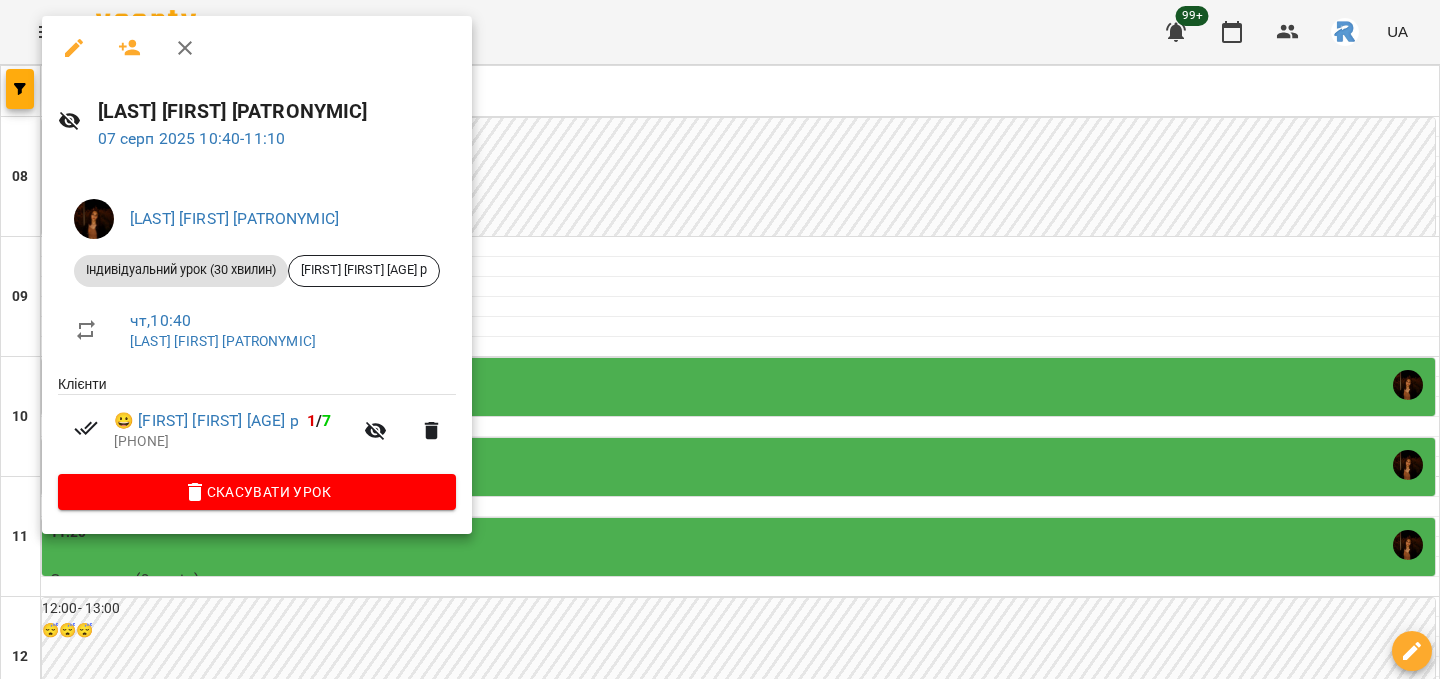 click at bounding box center [720, 339] 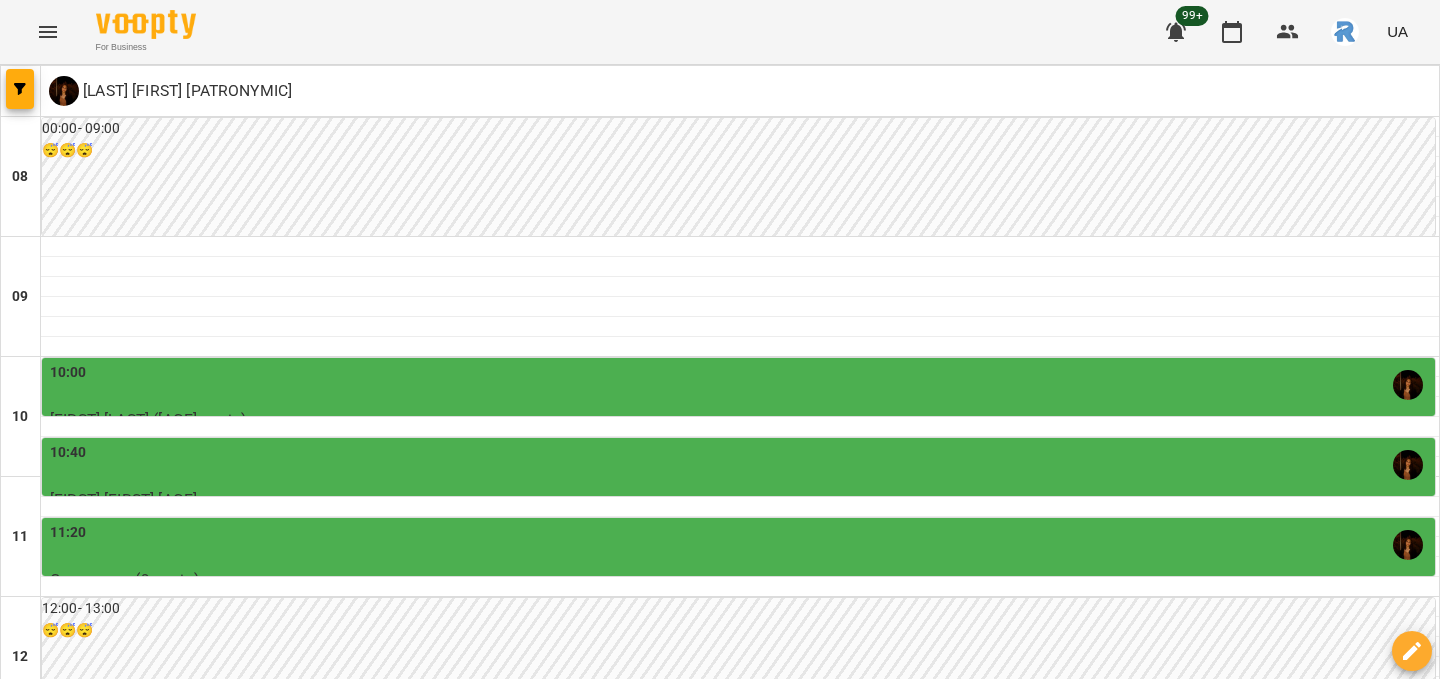 click on "10:40" at bounding box center (740, 465) 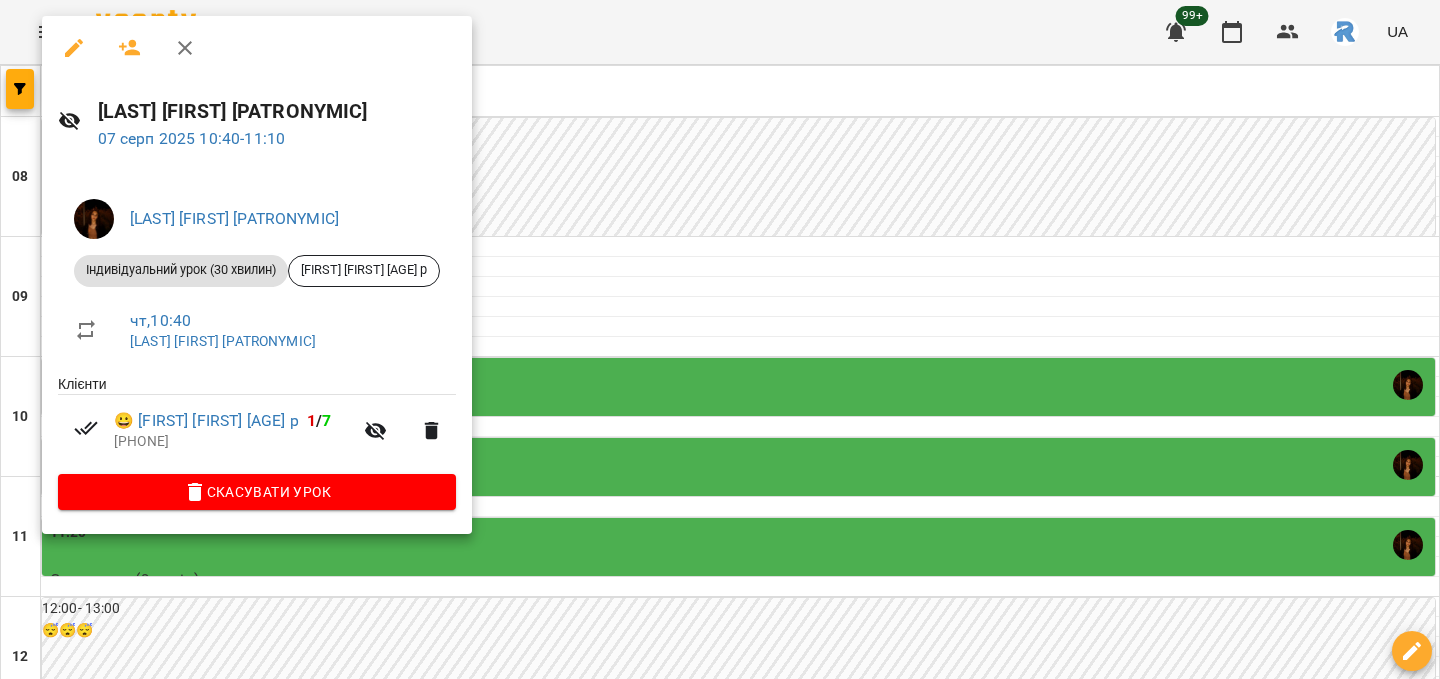 click at bounding box center (720, 339) 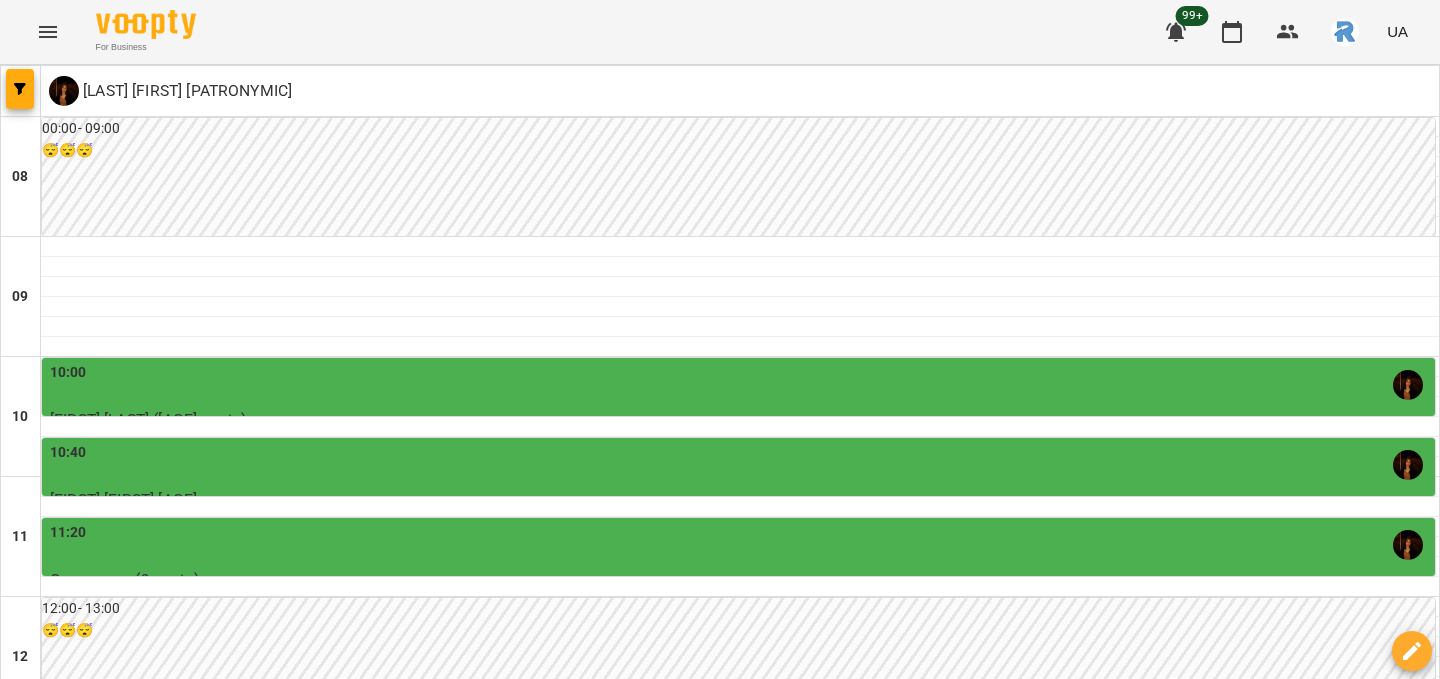 click 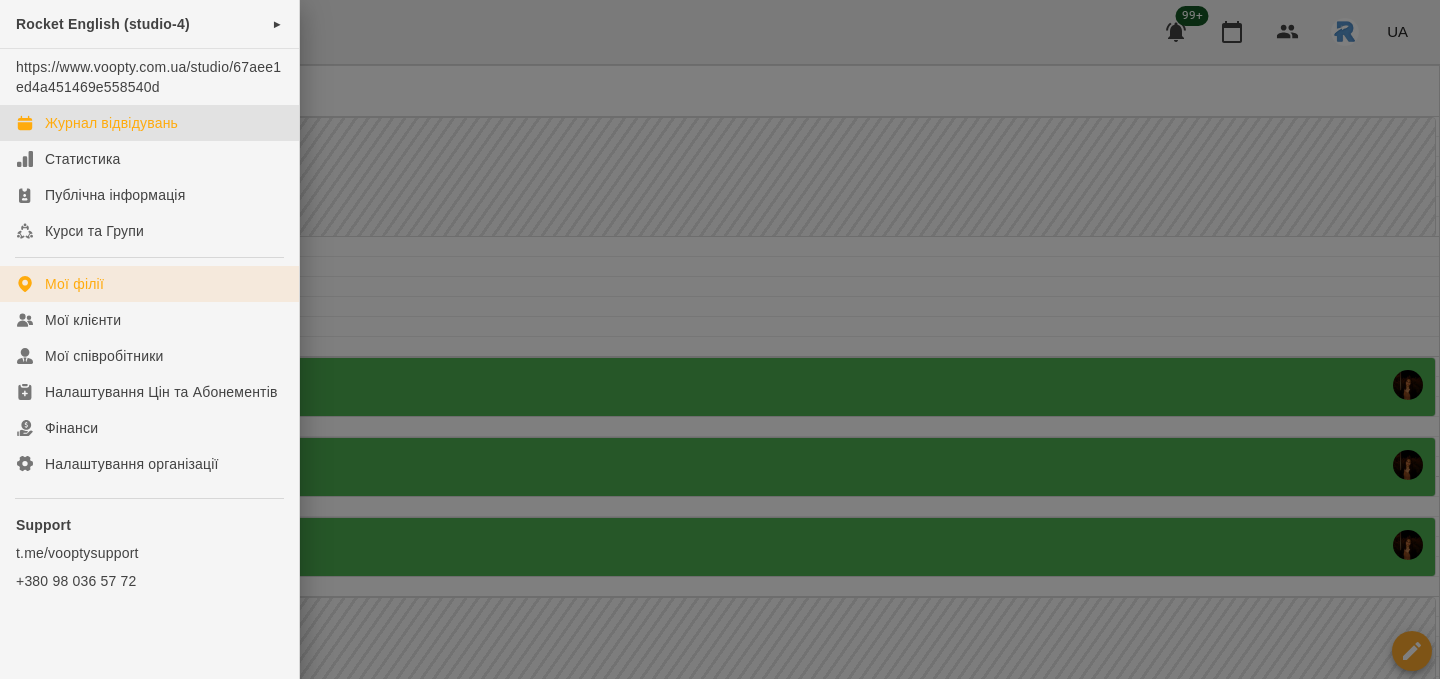 click on "Мої філії" at bounding box center [74, 284] 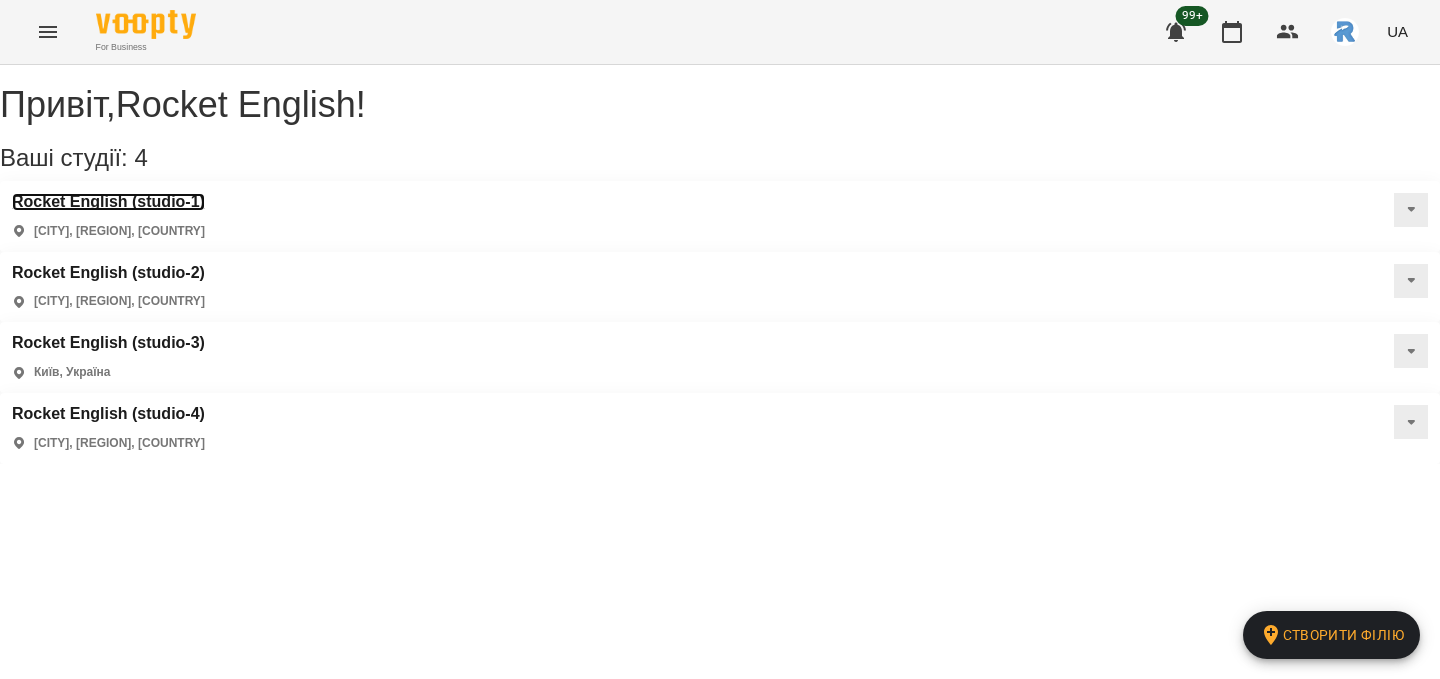 click on "Rocket English (studio-1)" at bounding box center (108, 202) 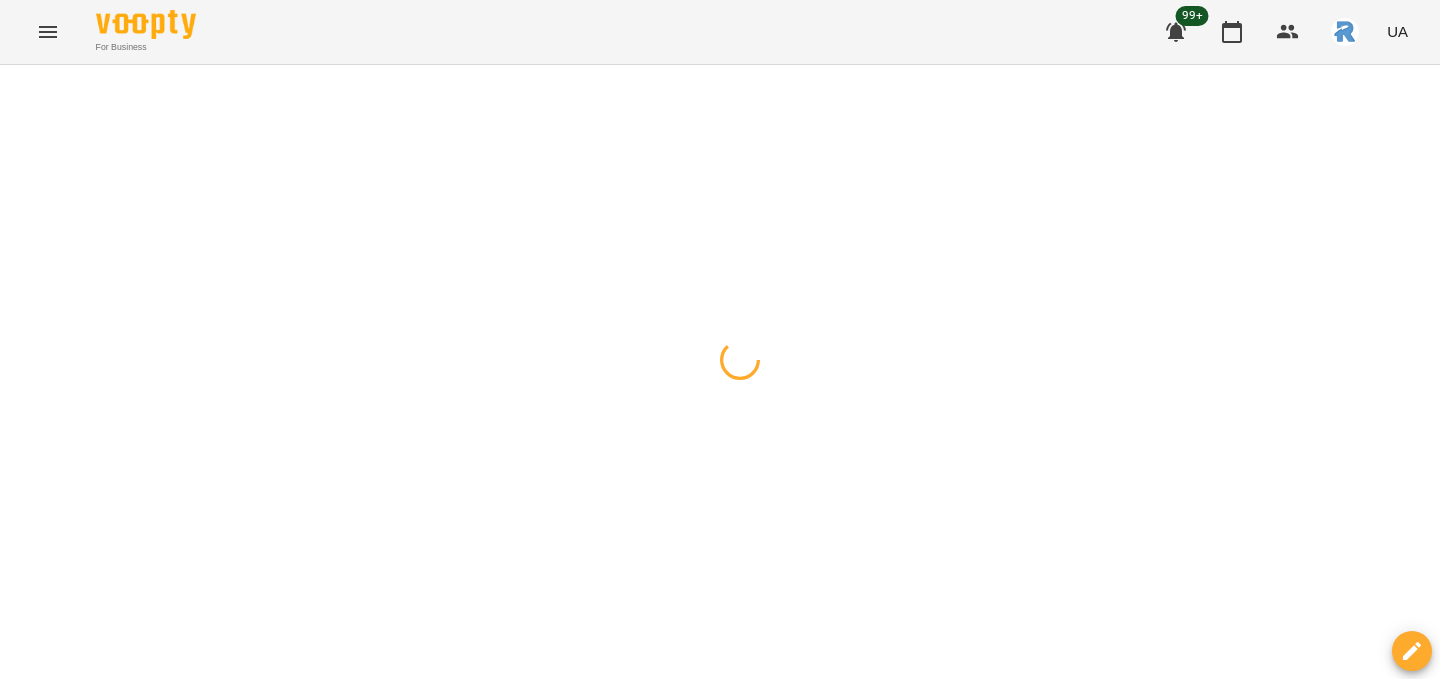 click 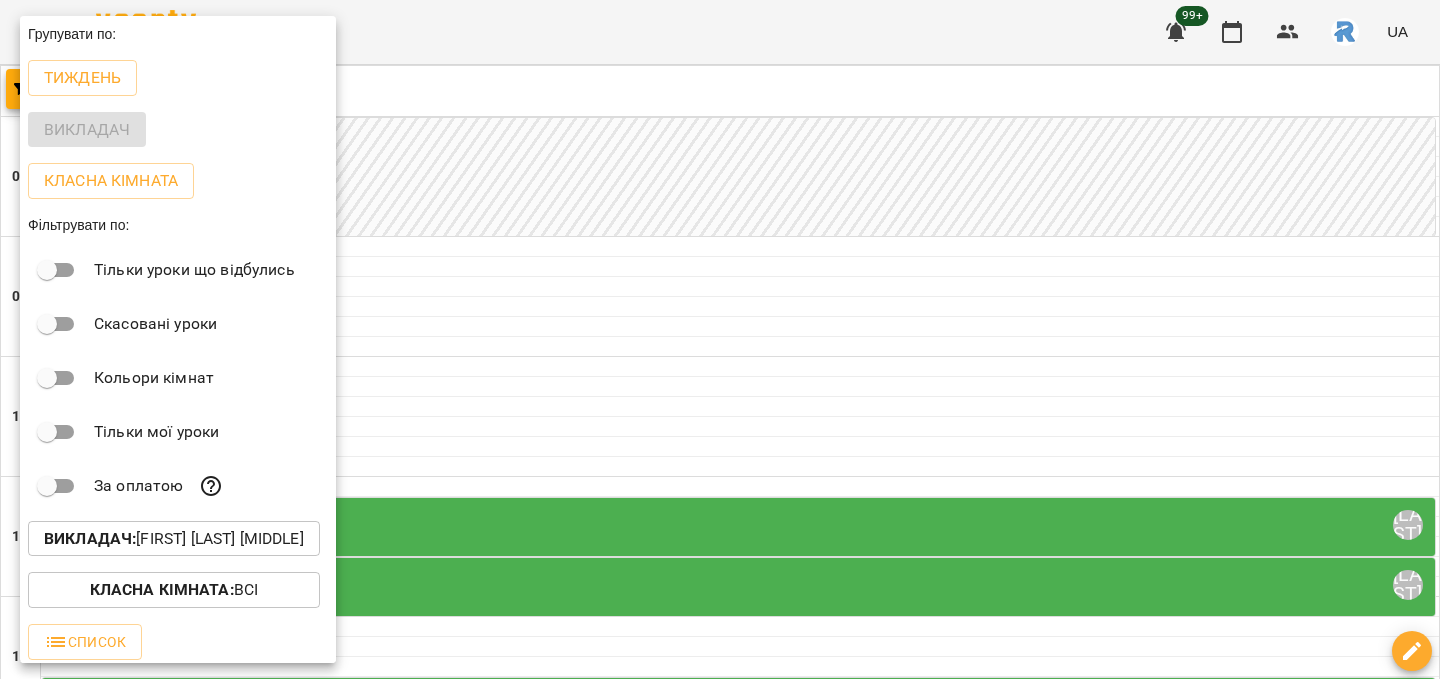 click on "Викладач : [LAST] [FIRST] [LAST]" at bounding box center [174, 539] 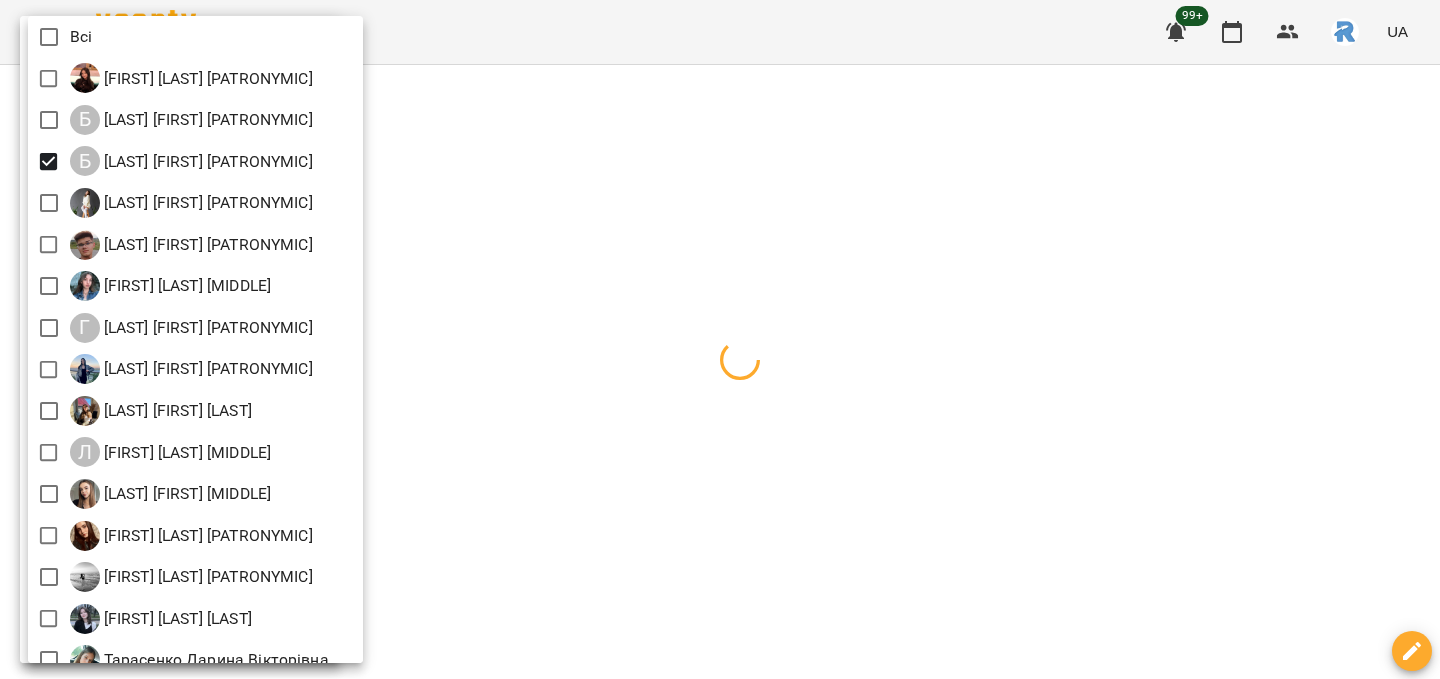 click at bounding box center [720, 339] 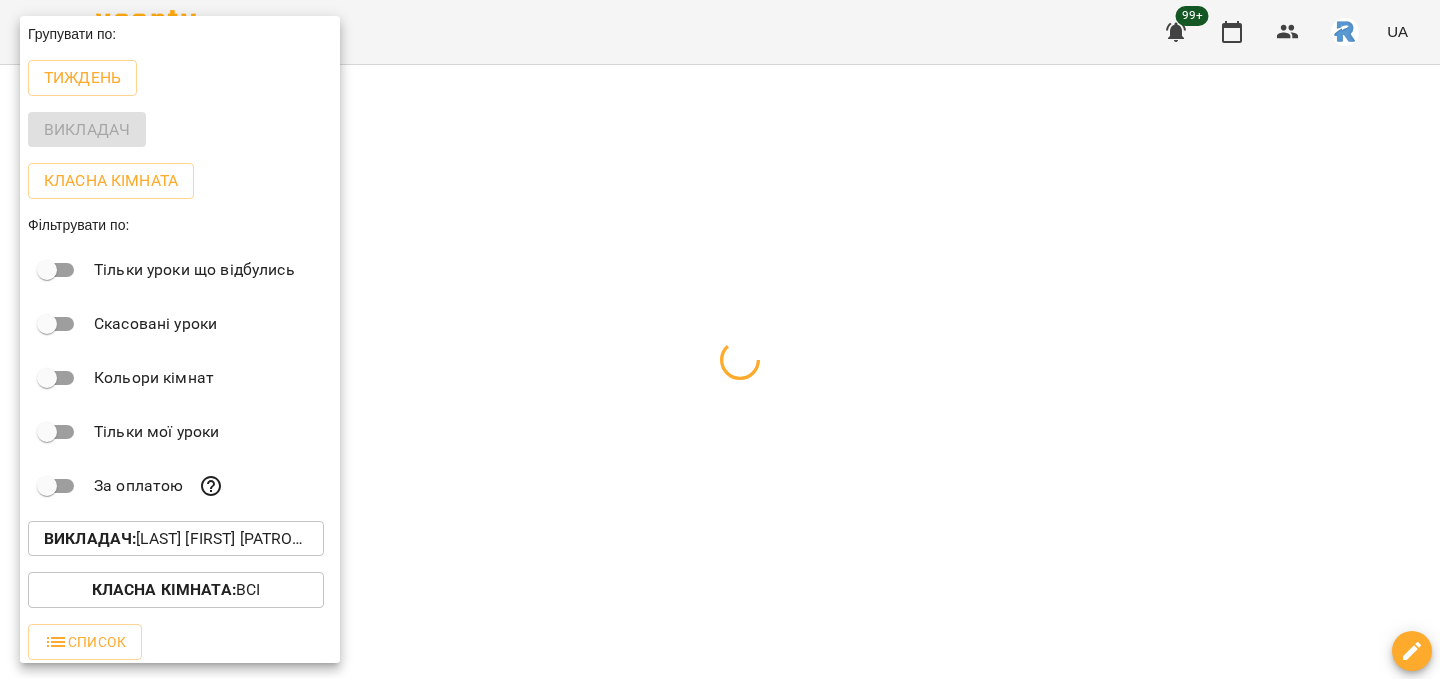 click at bounding box center [720, 339] 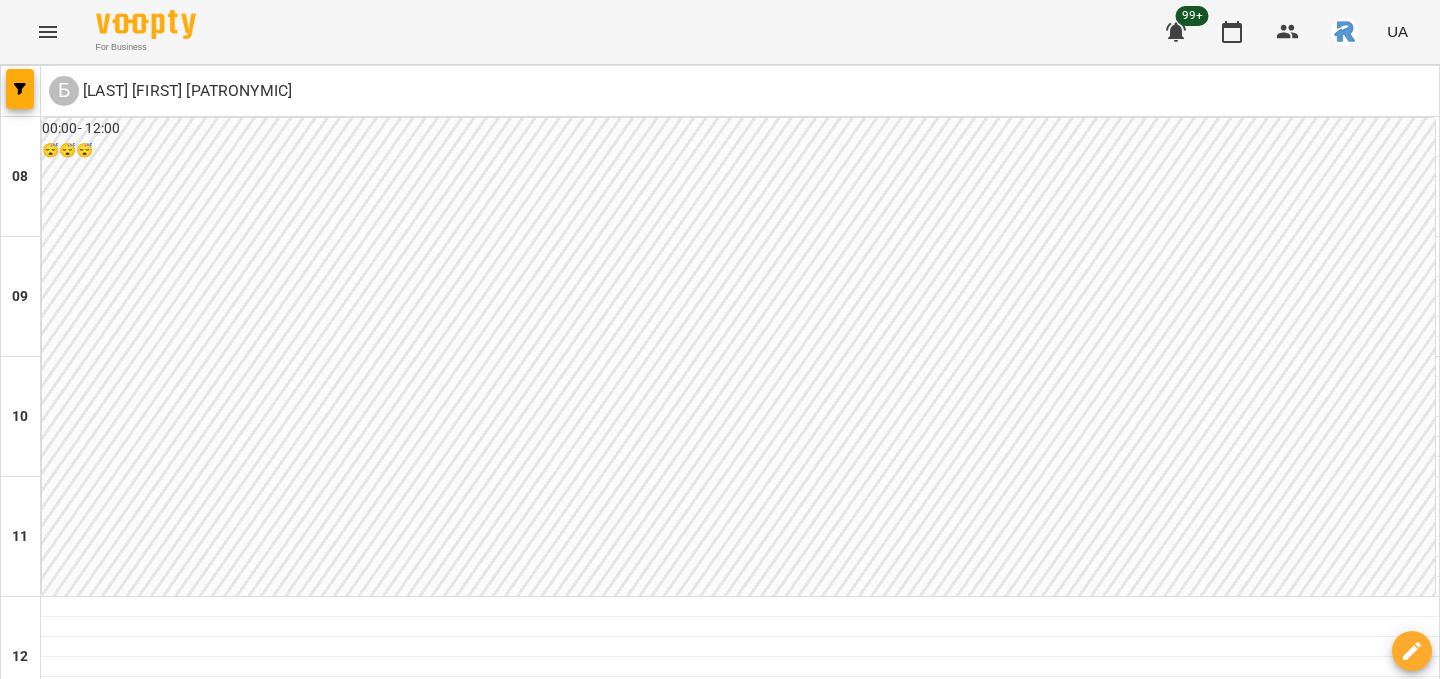 scroll, scrollTop: 414, scrollLeft: 0, axis: vertical 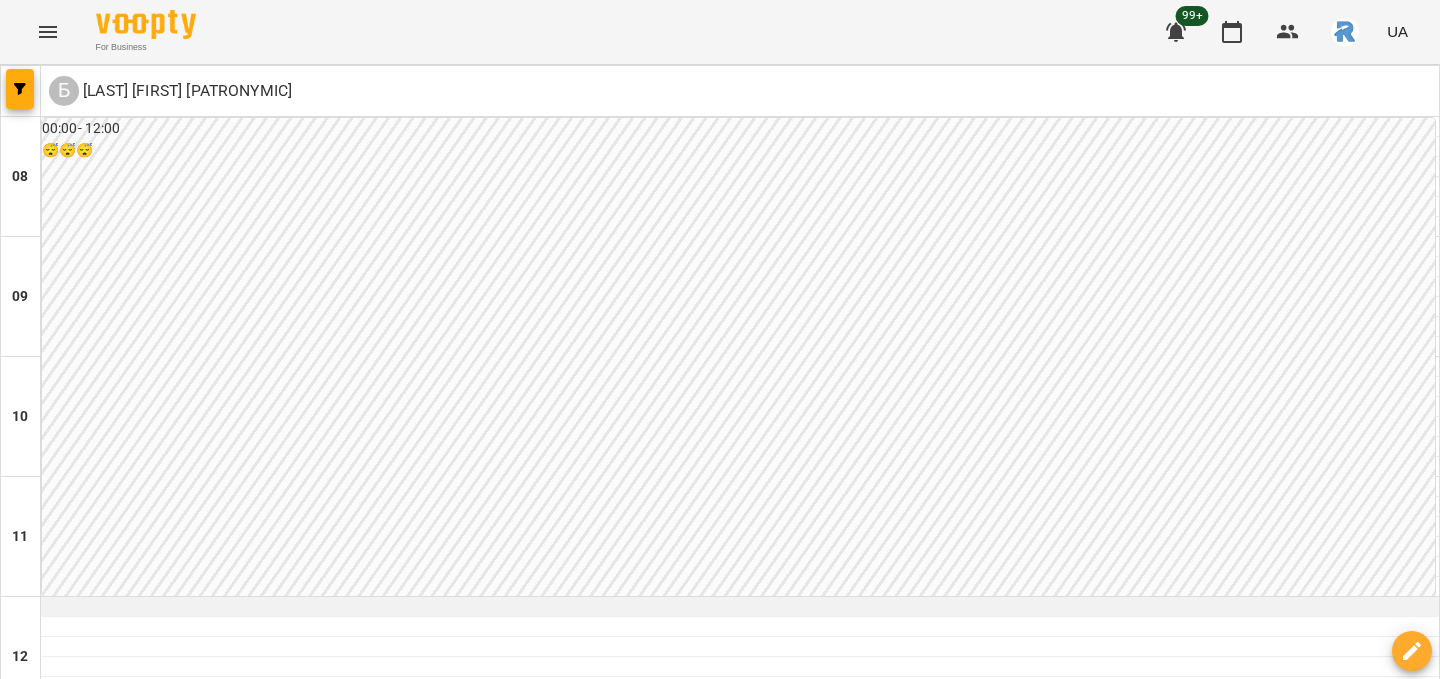 click at bounding box center (740, 607) 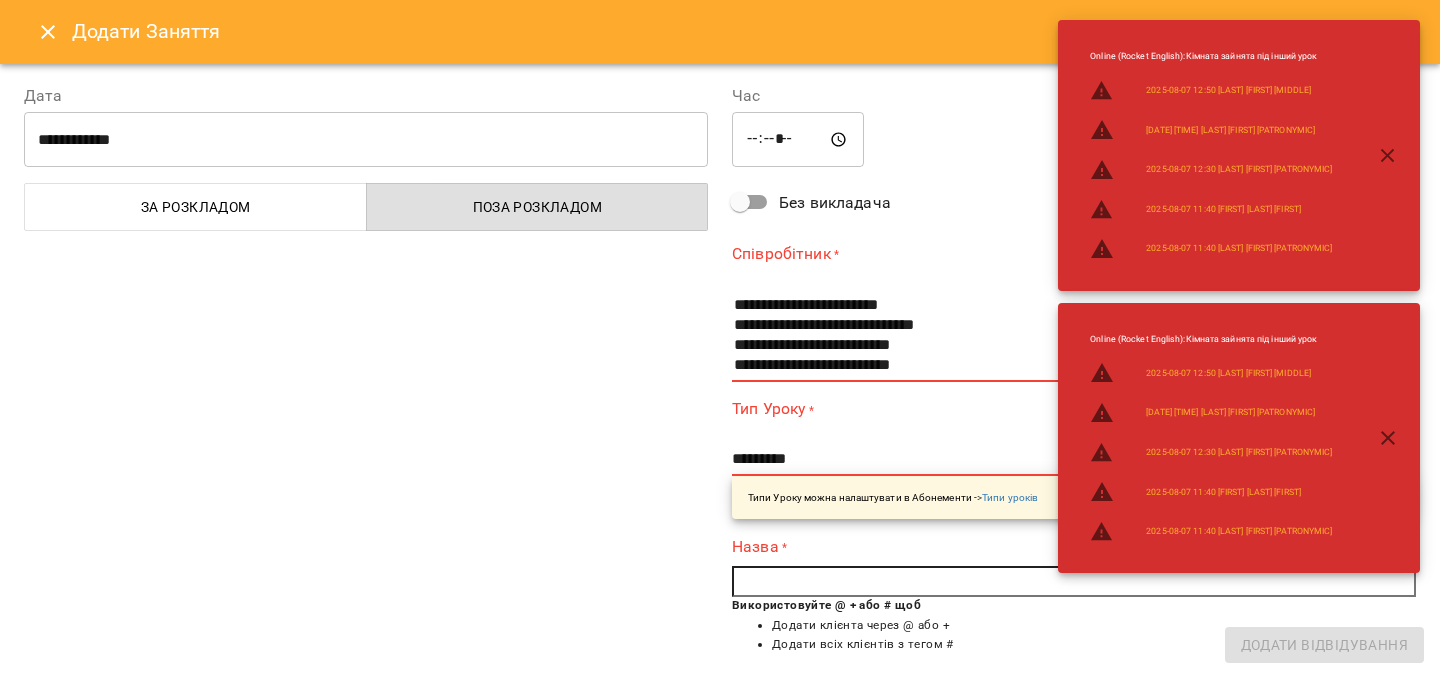 scroll, scrollTop: 340, scrollLeft: 0, axis: vertical 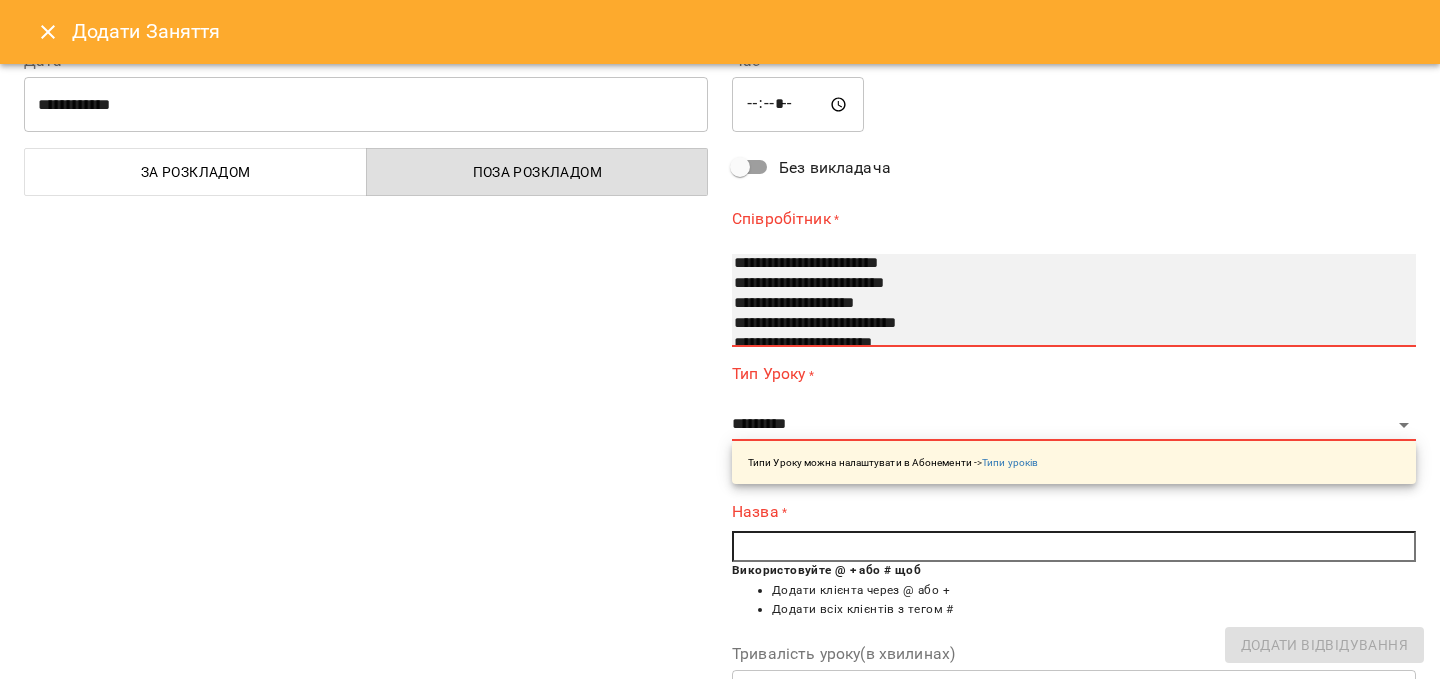 select on "**********" 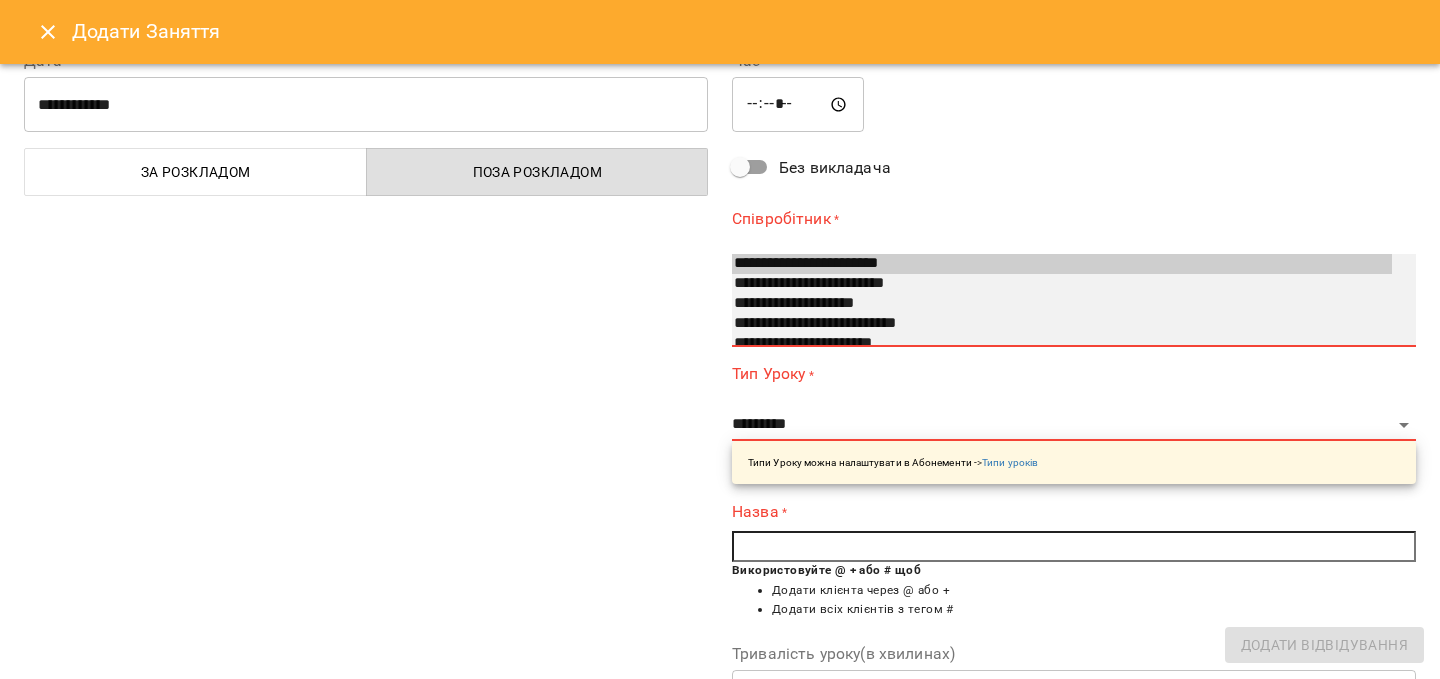 click on "**********" at bounding box center [1062, 304] 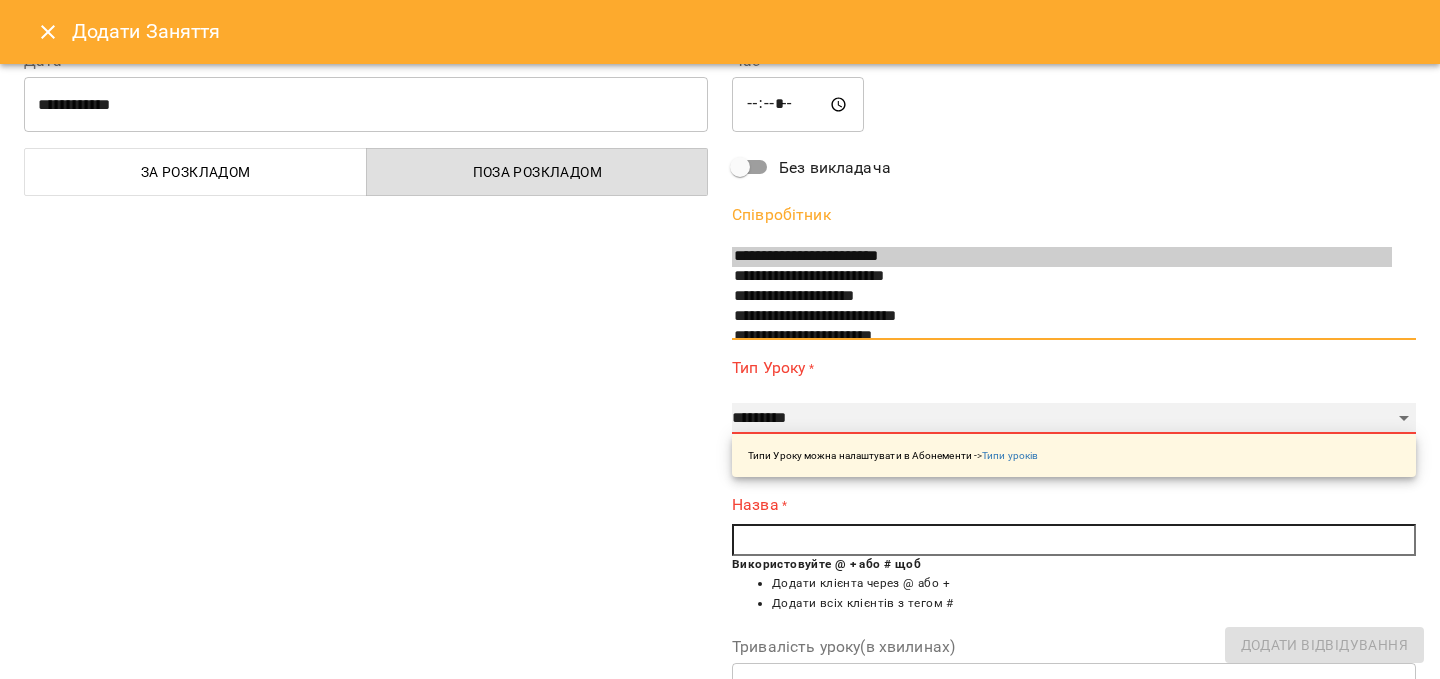 click on "**********" at bounding box center [1074, 419] 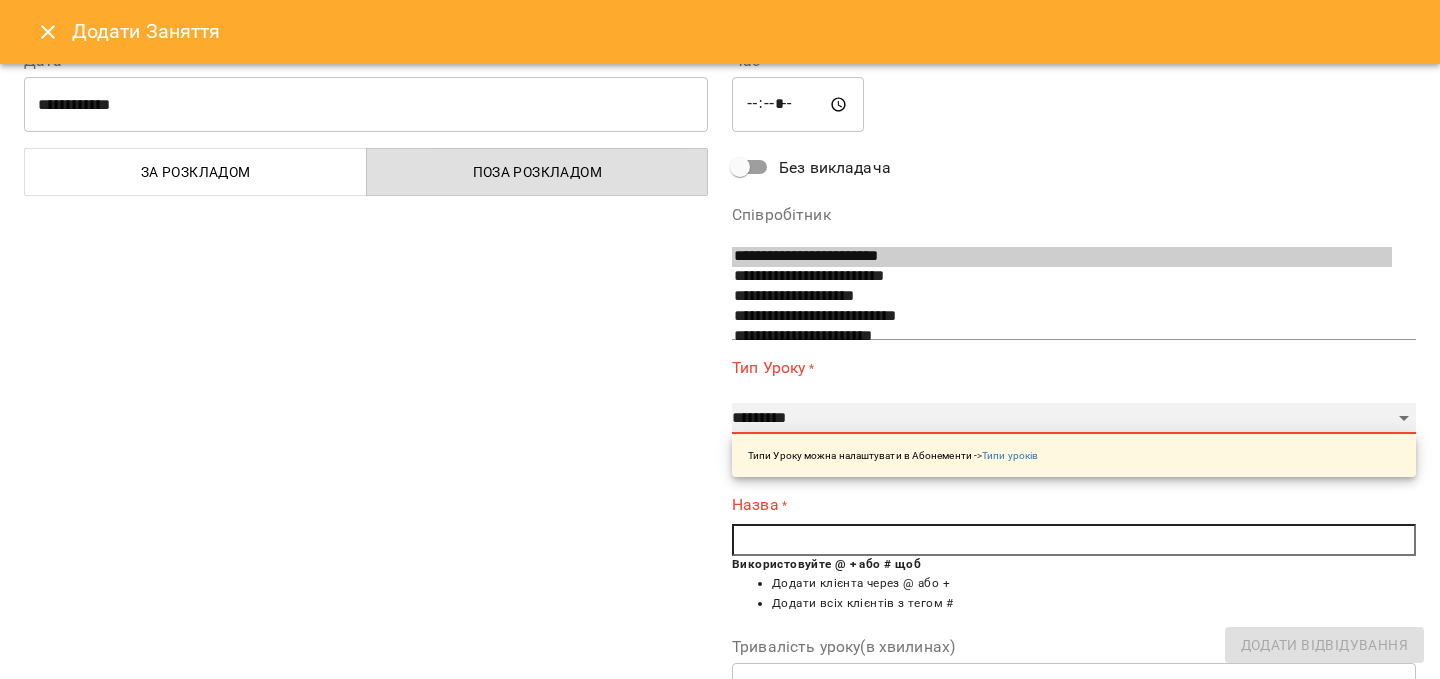 select on "**********" 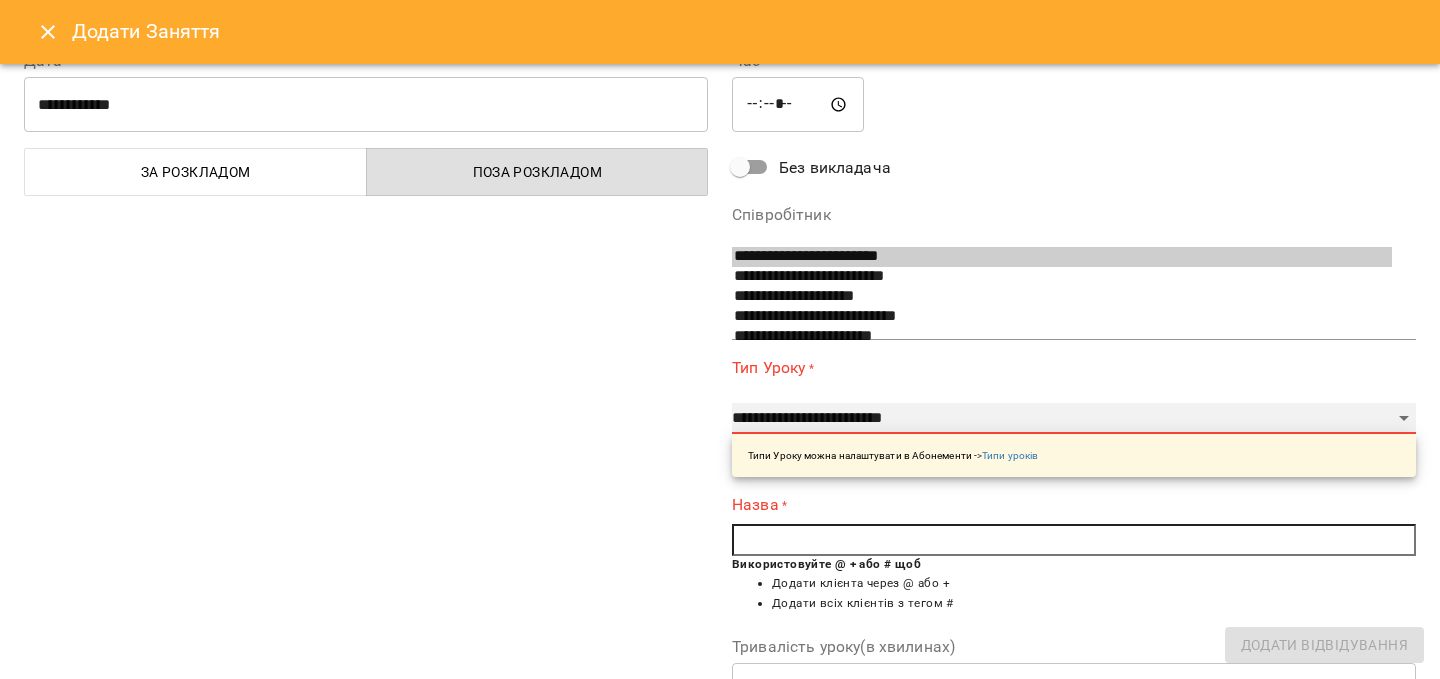 type on "**" 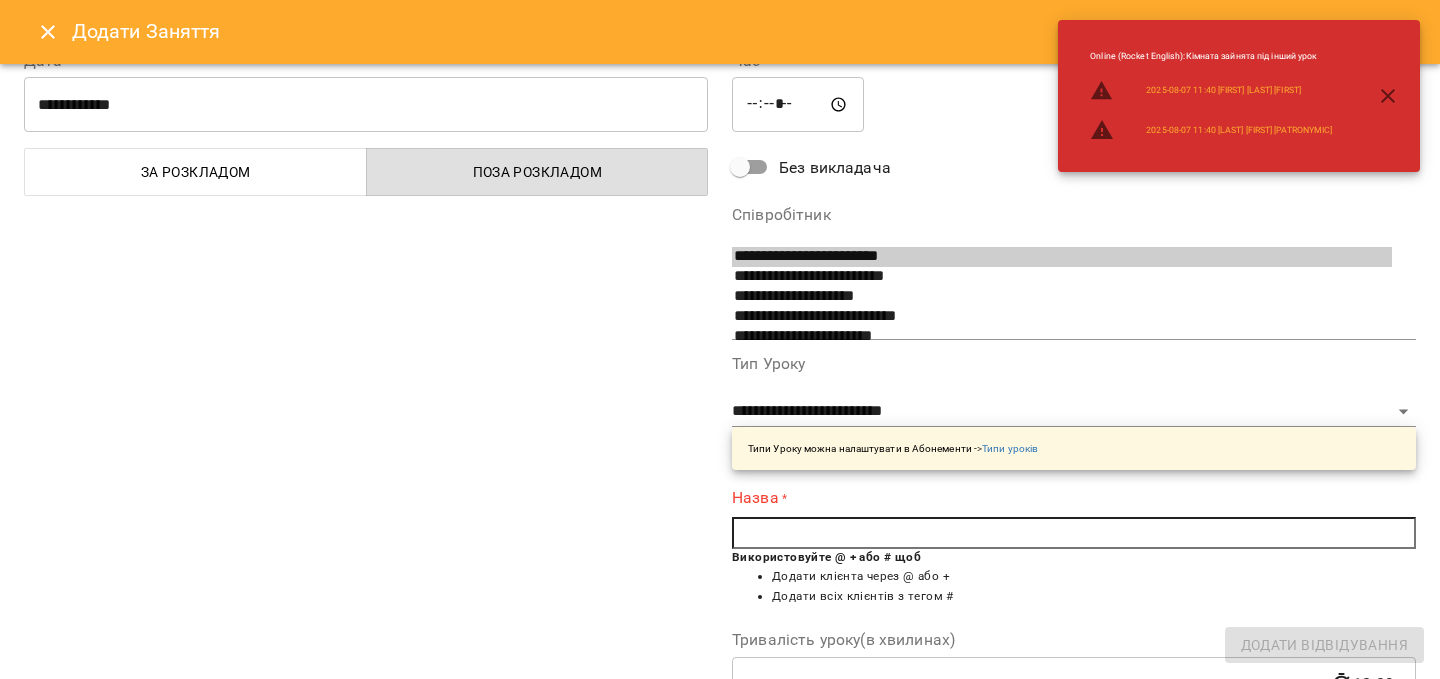 click at bounding box center [1074, 533] 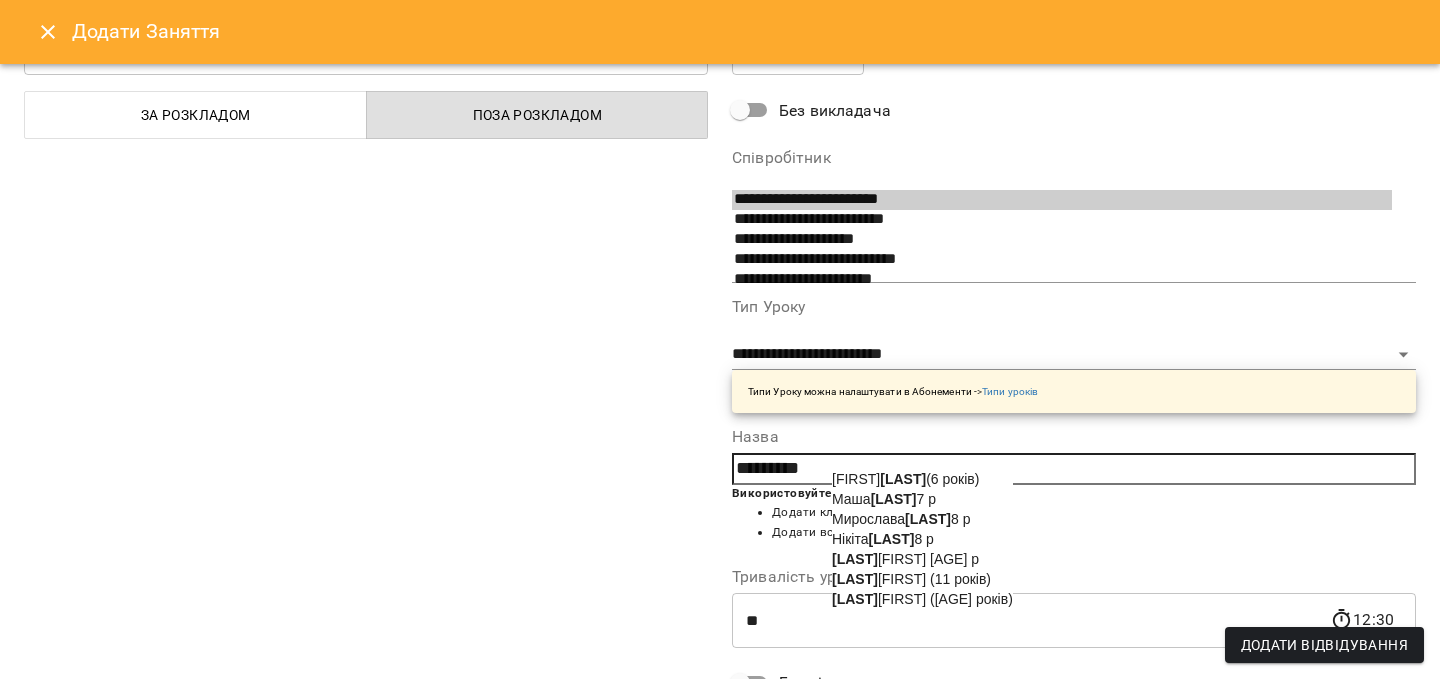 scroll, scrollTop: 104, scrollLeft: 0, axis: vertical 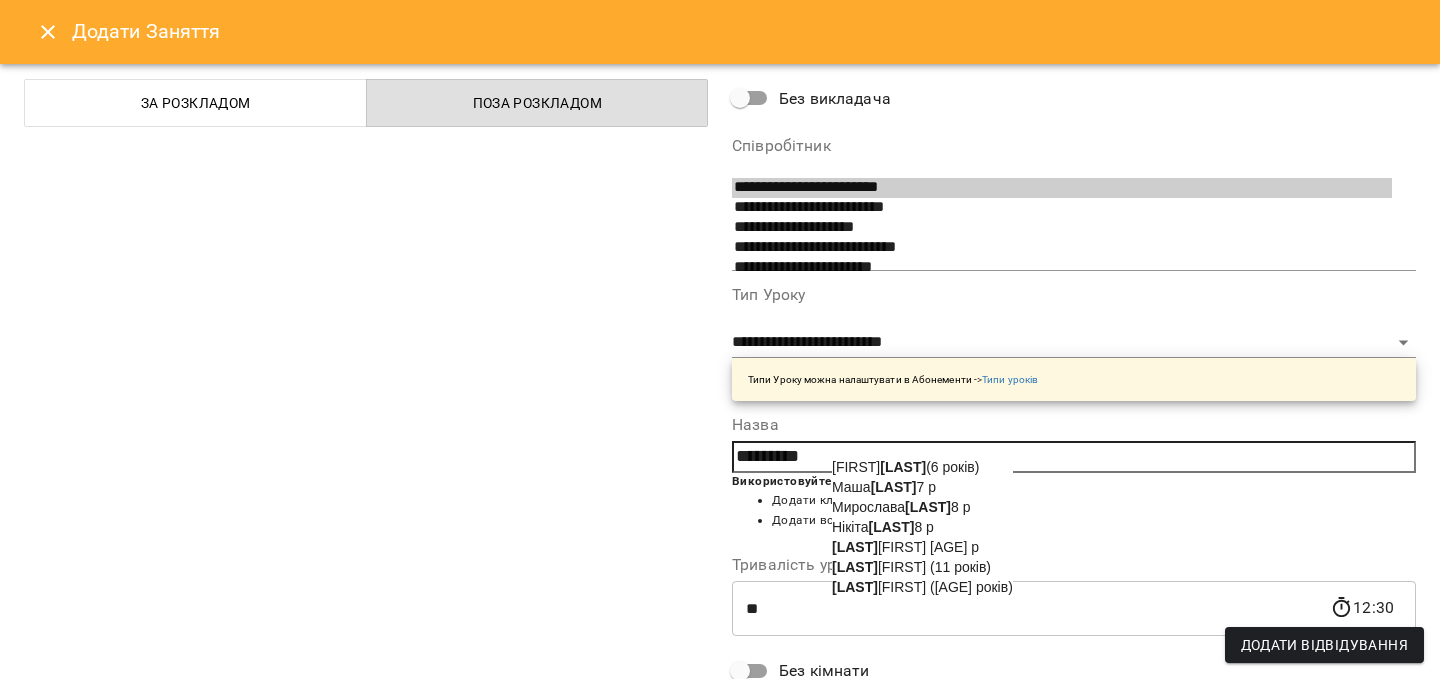 type on "*********" 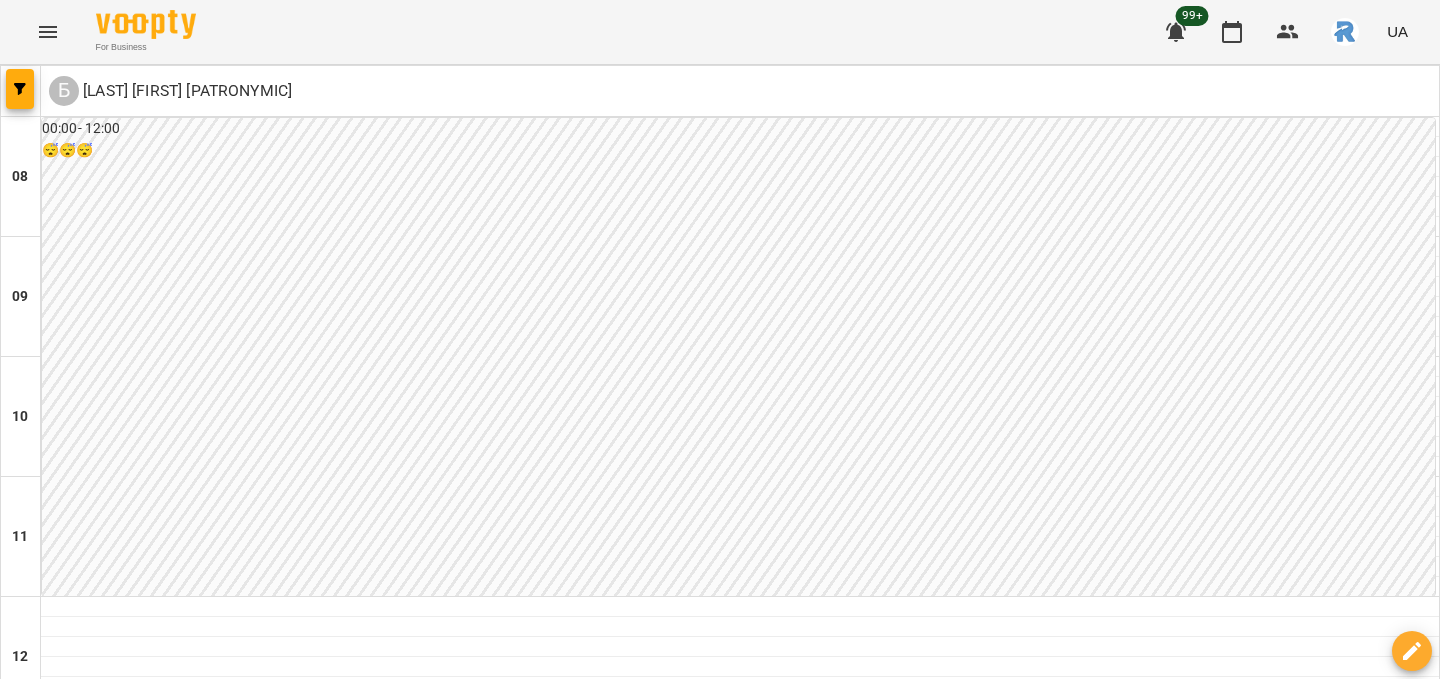 click 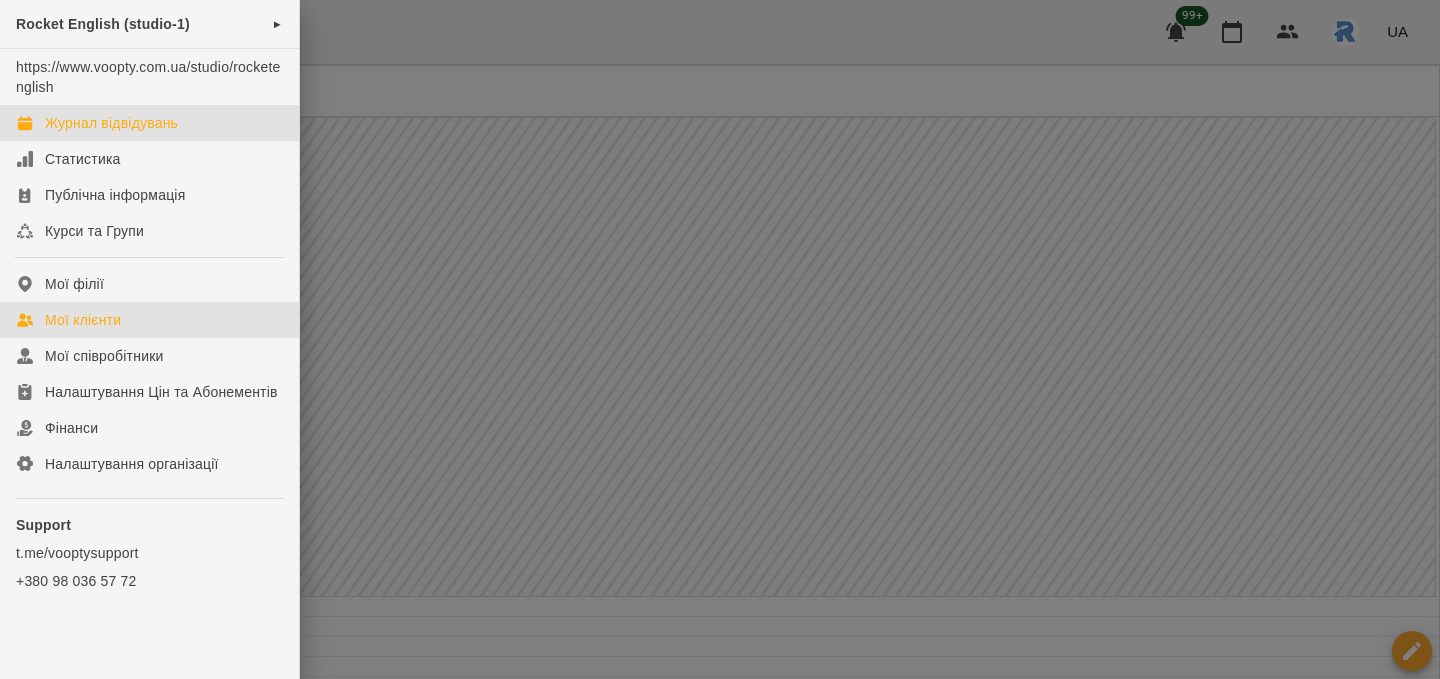 click on "Мої клієнти" at bounding box center (149, 320) 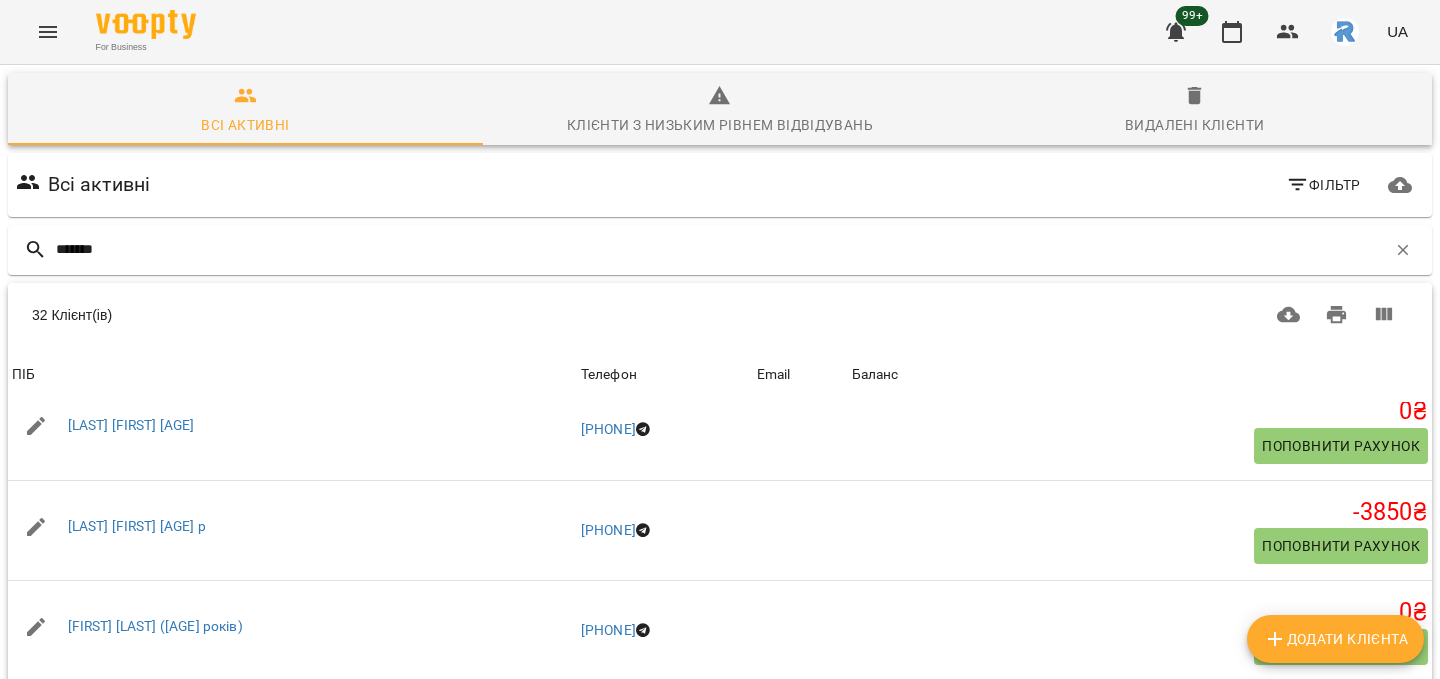 scroll, scrollTop: 2067, scrollLeft: 0, axis: vertical 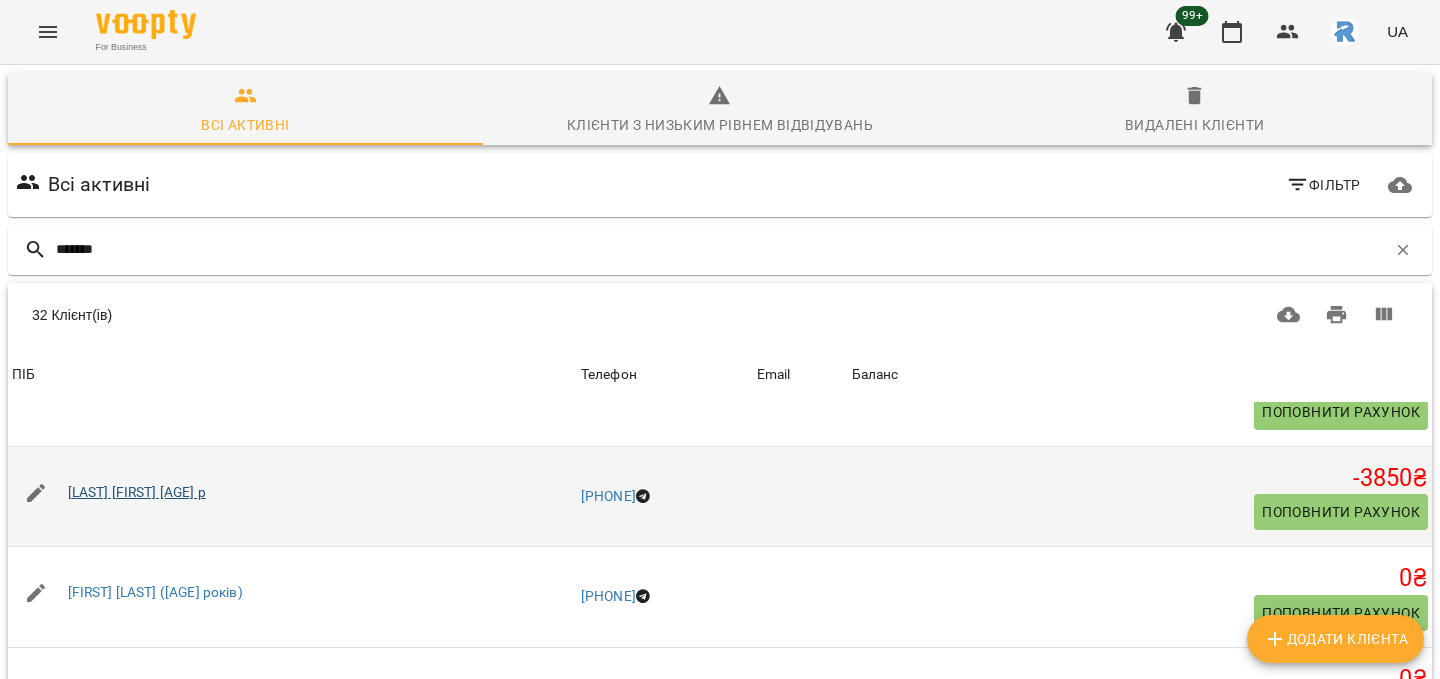 type on "******" 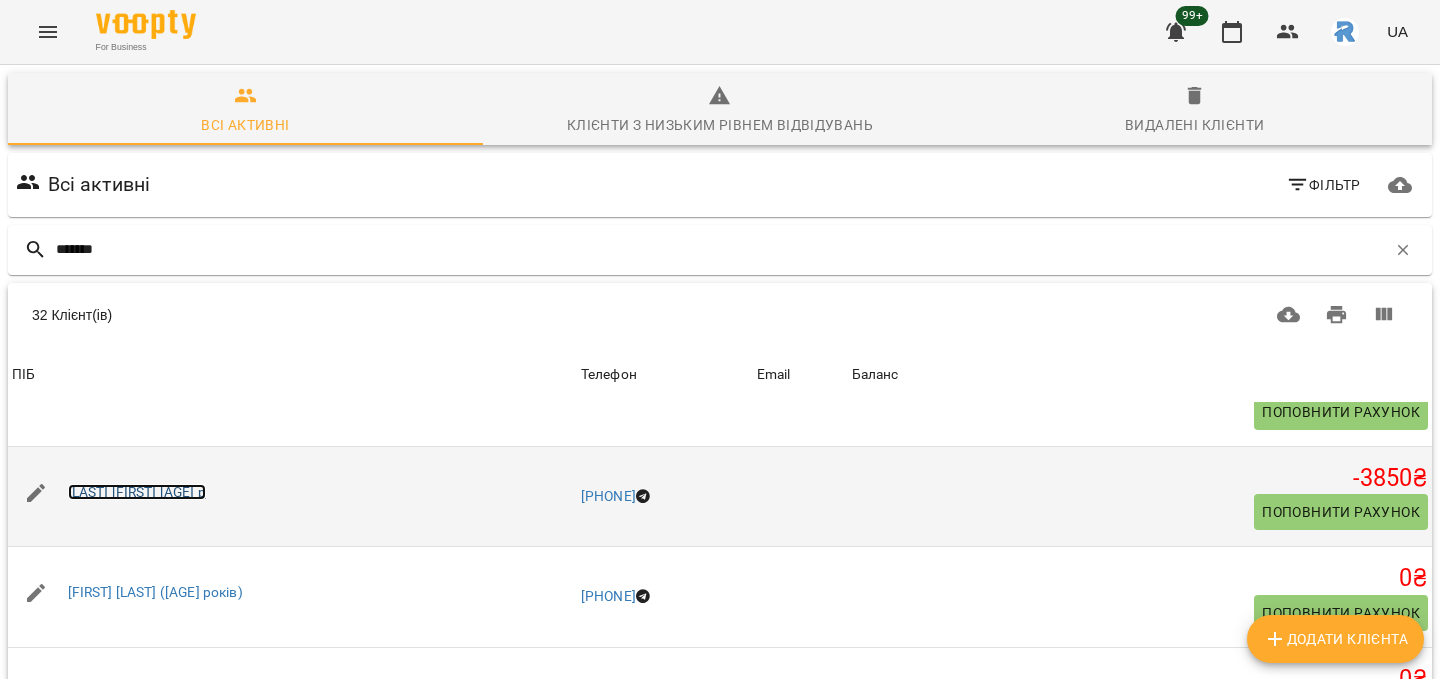 click on "[LAST] [FIRST] [AGE] р" at bounding box center (137, 492) 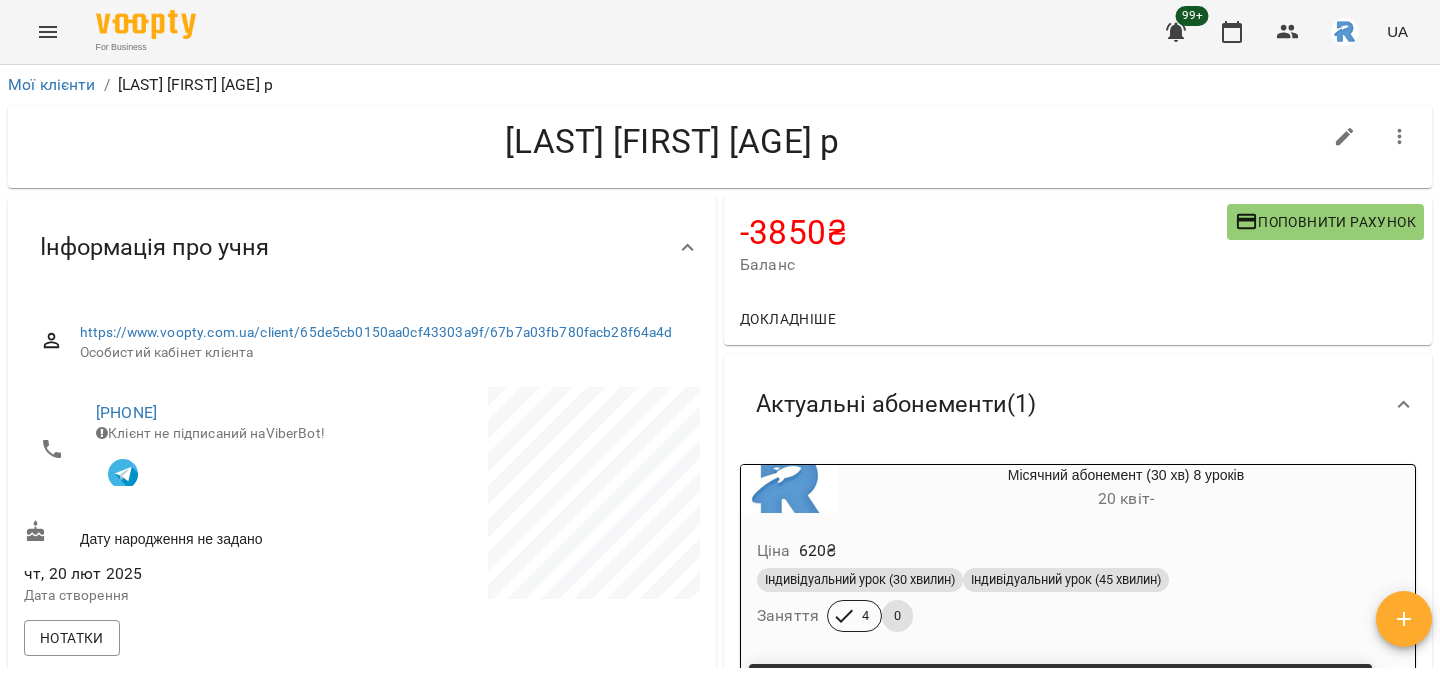 click 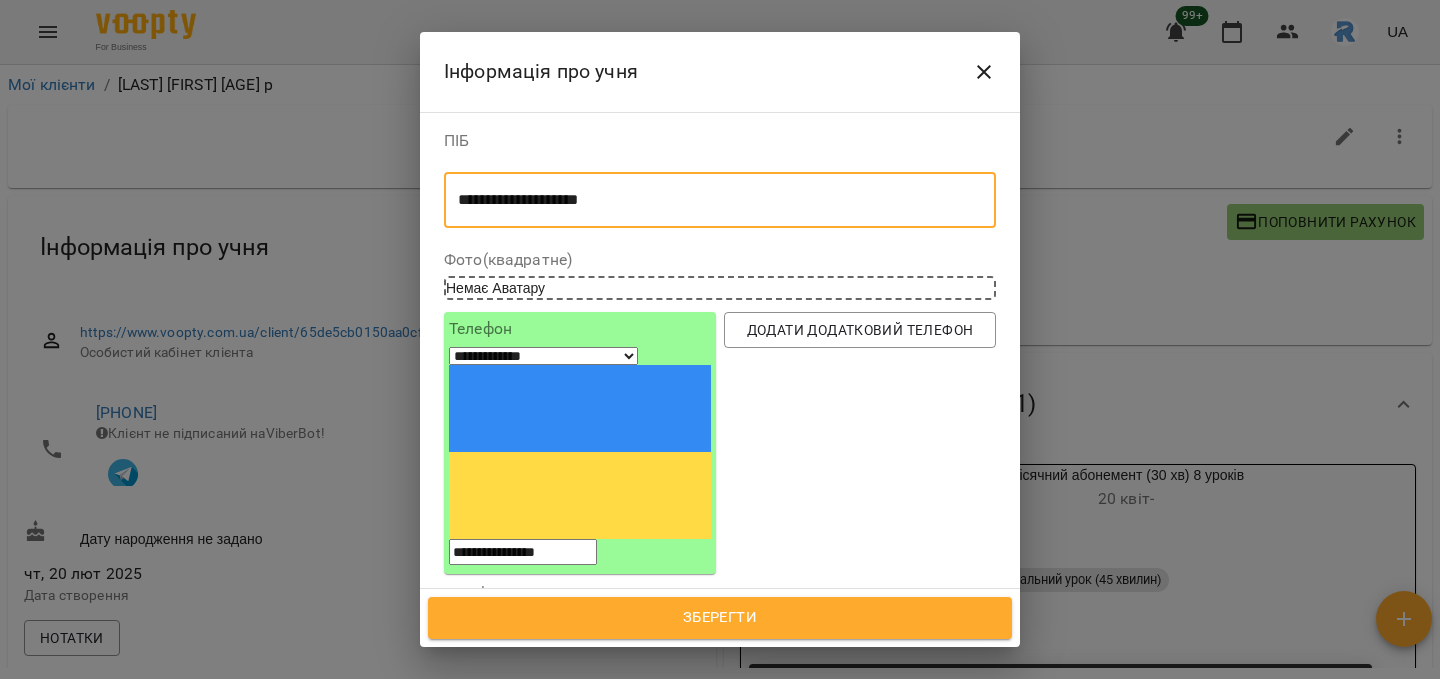 click on "**********" at bounding box center [720, 200] 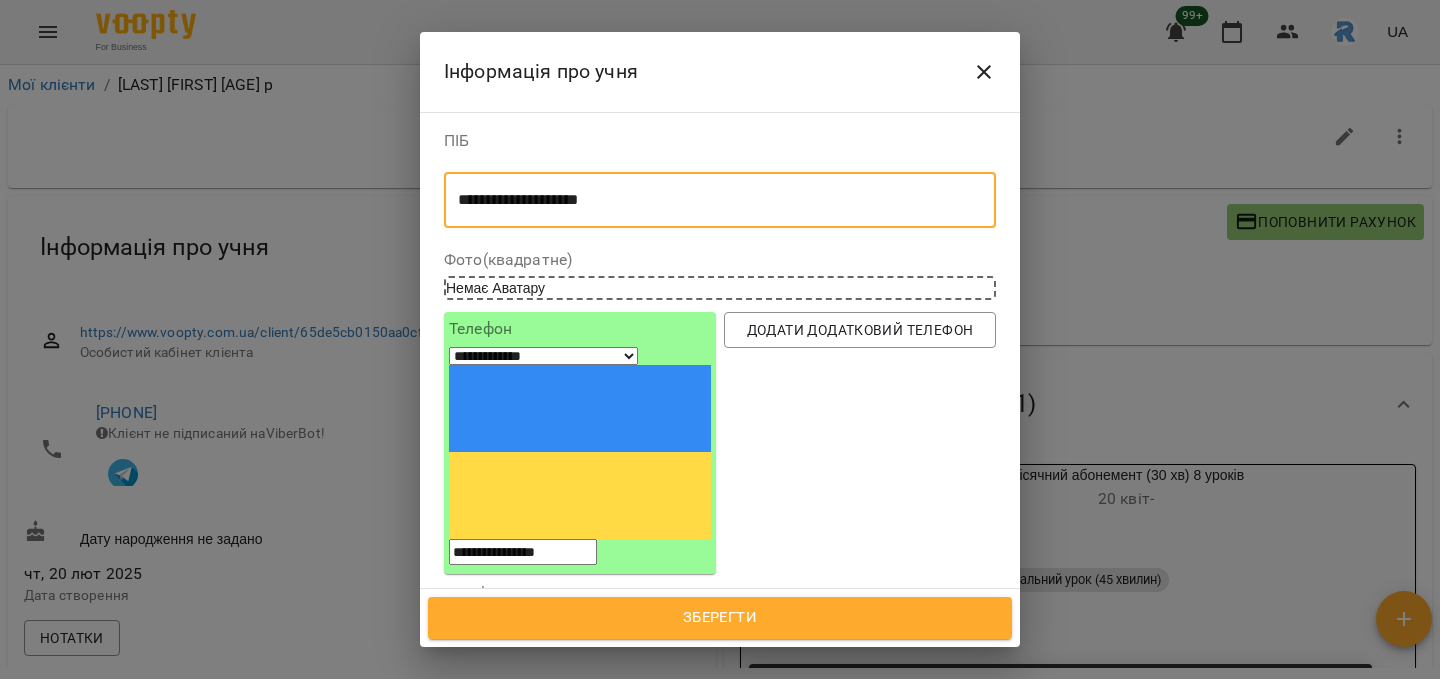 type on "**********" 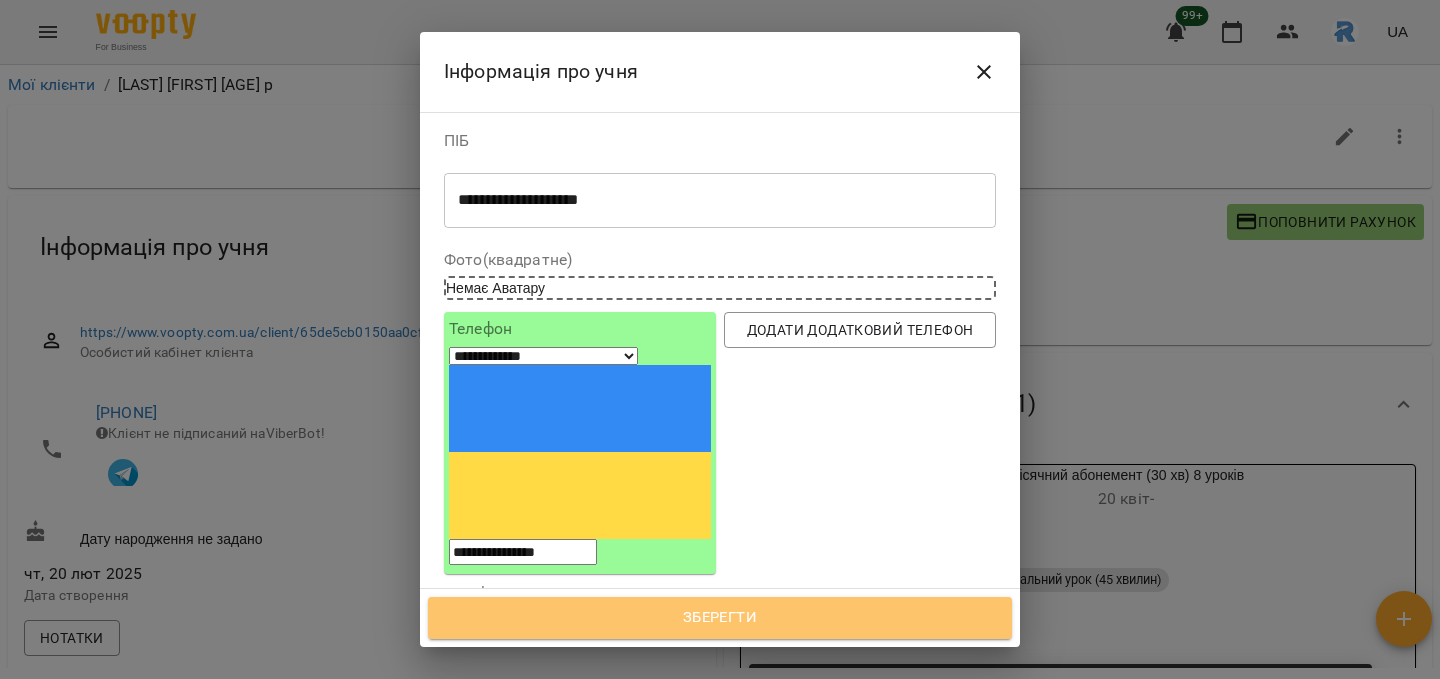 click on "Зберегти" at bounding box center (720, 618) 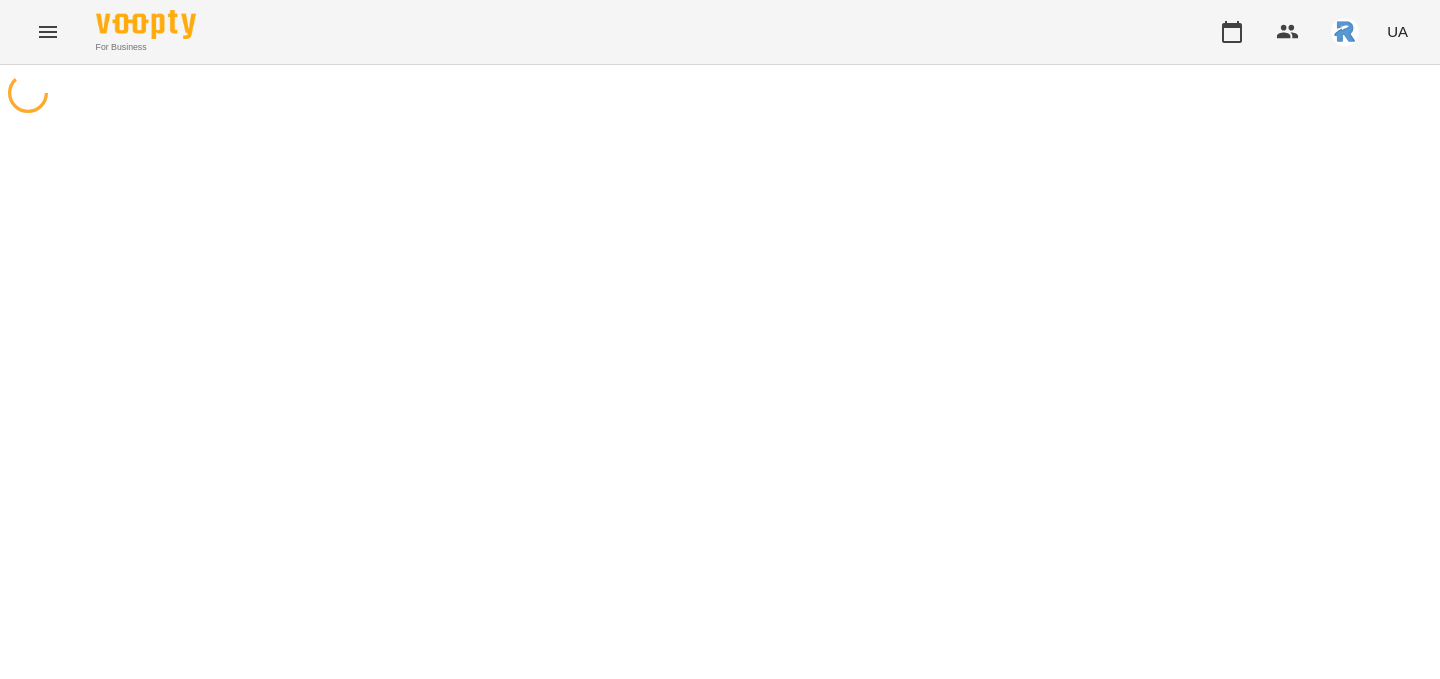 scroll, scrollTop: 0, scrollLeft: 0, axis: both 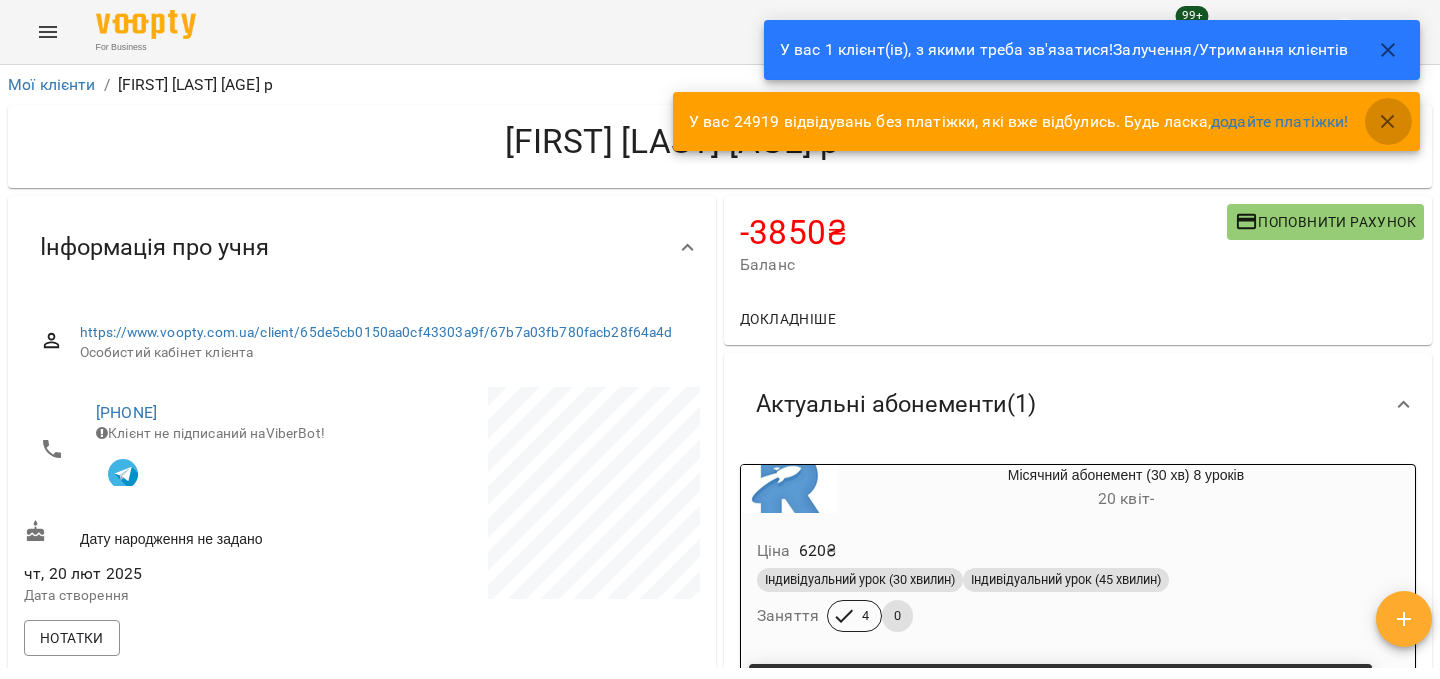 click at bounding box center [1388, 122] 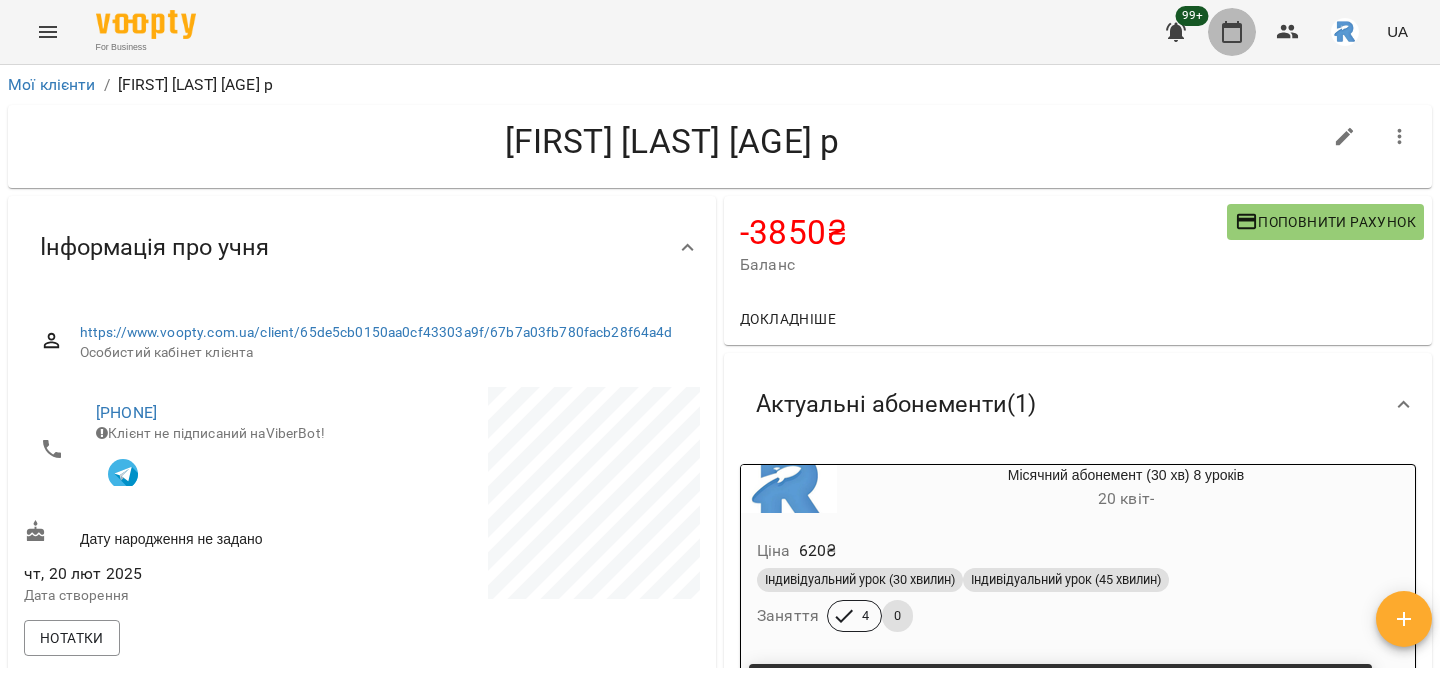 click 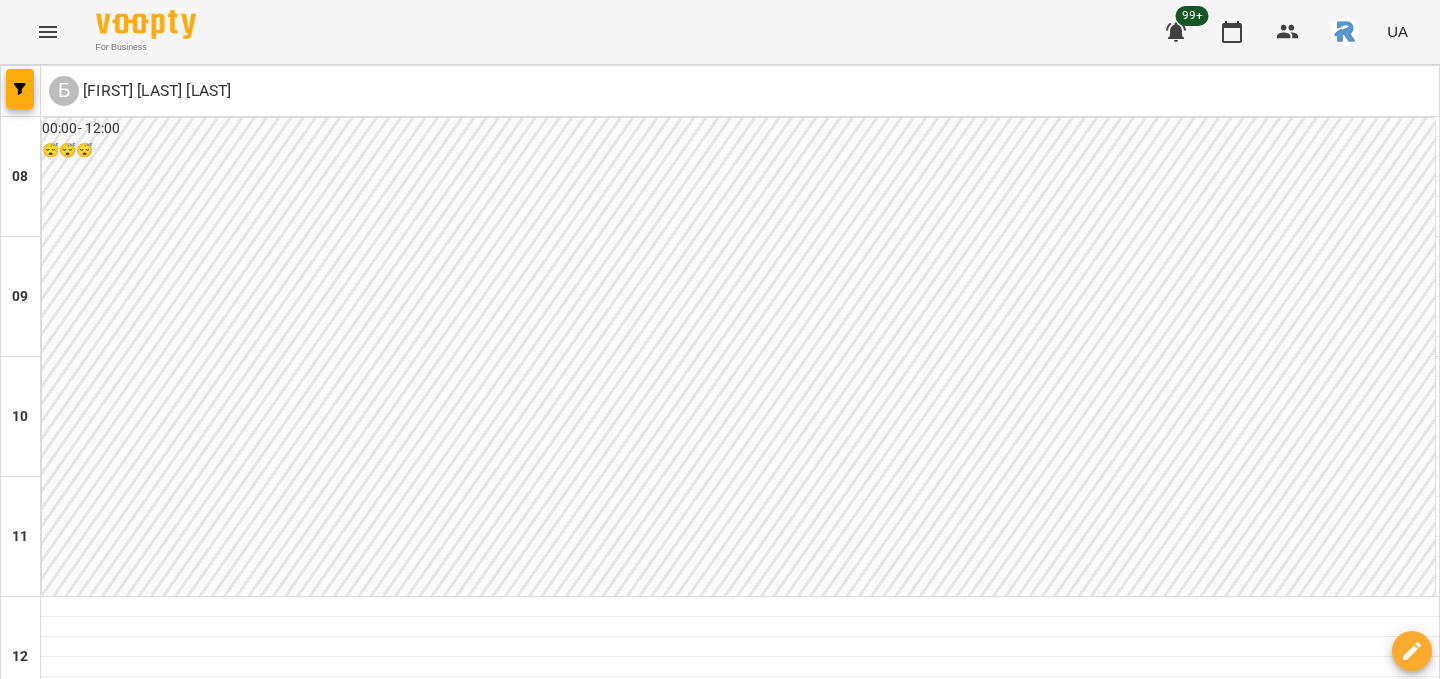 scroll, scrollTop: 377, scrollLeft: 0, axis: vertical 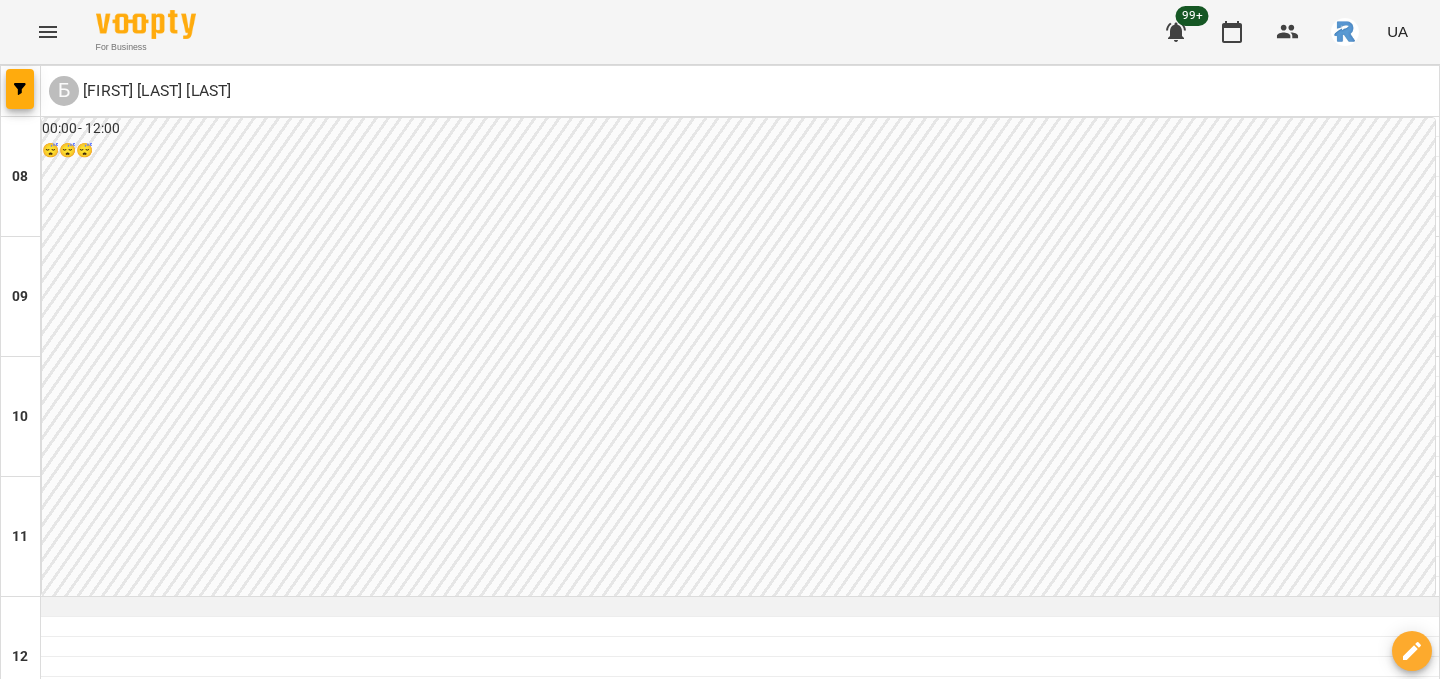click at bounding box center (740, 607) 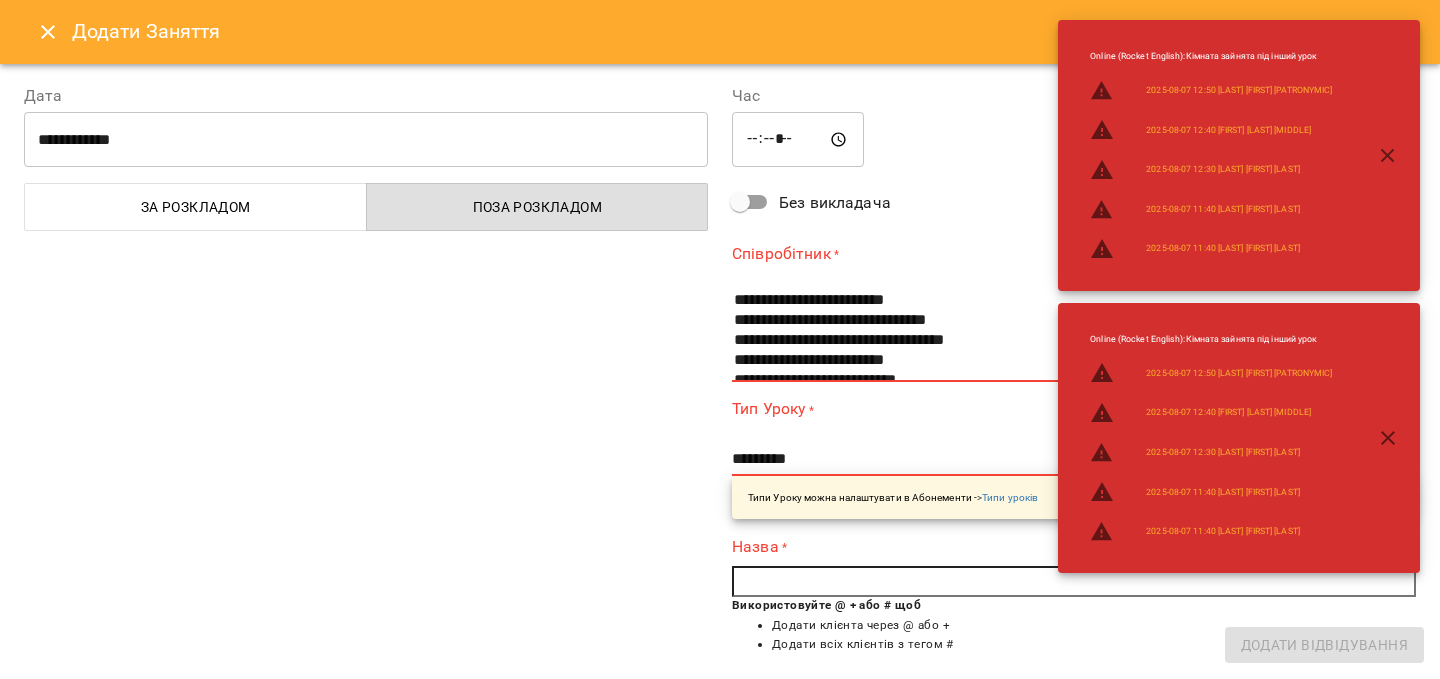 scroll, scrollTop: 0, scrollLeft: 0, axis: both 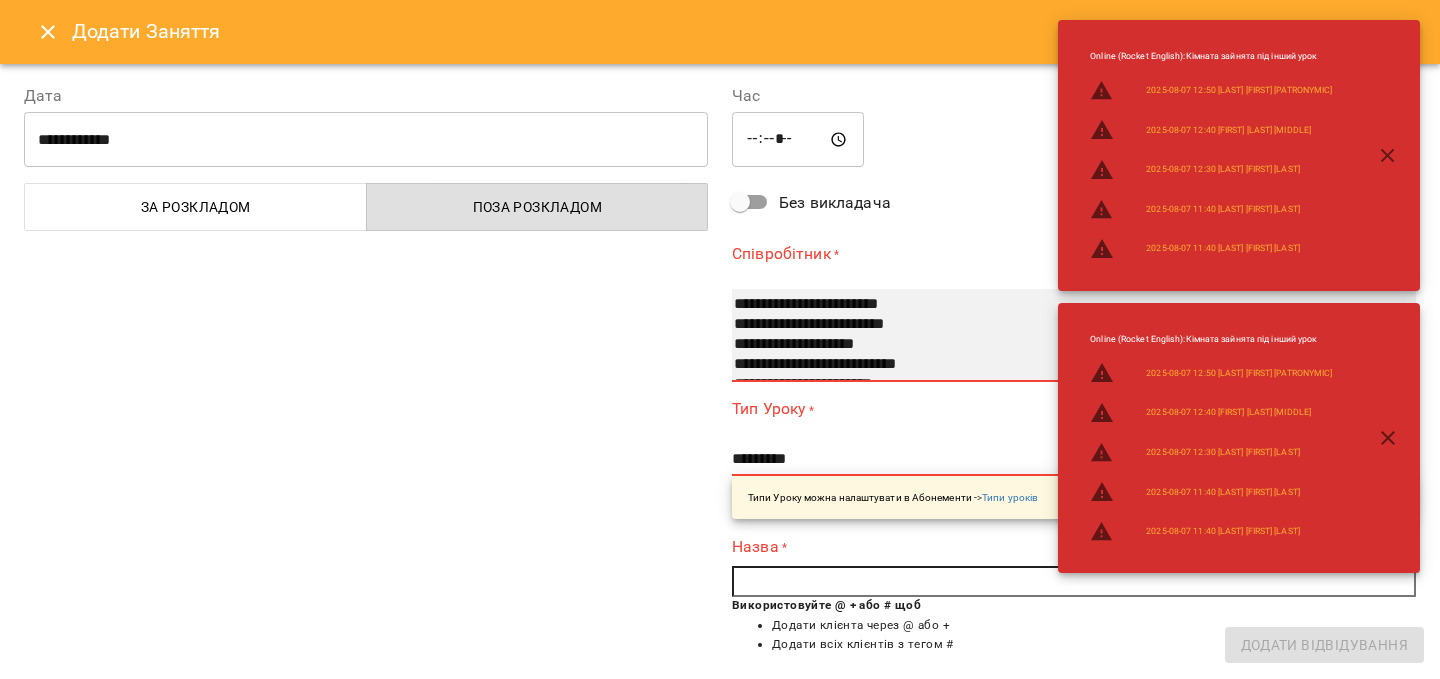 select on "**********" 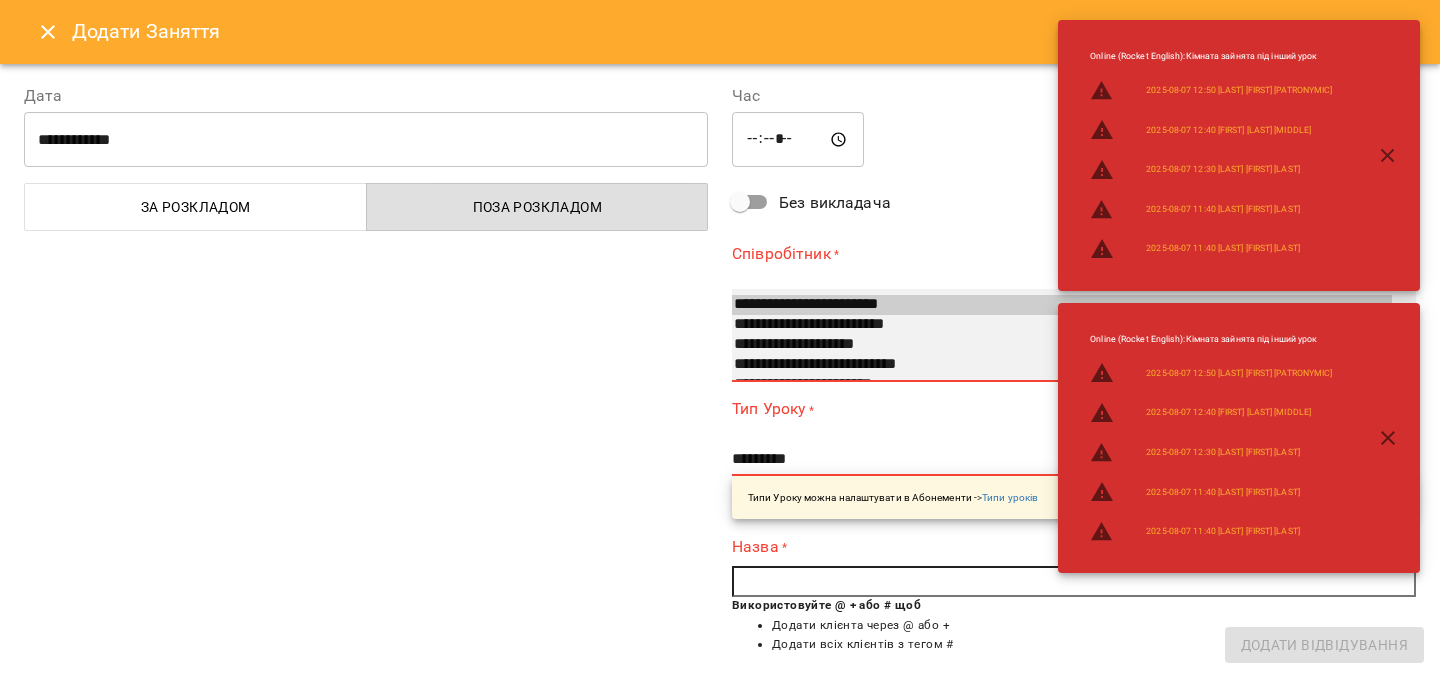 click on "**********" at bounding box center [1062, 345] 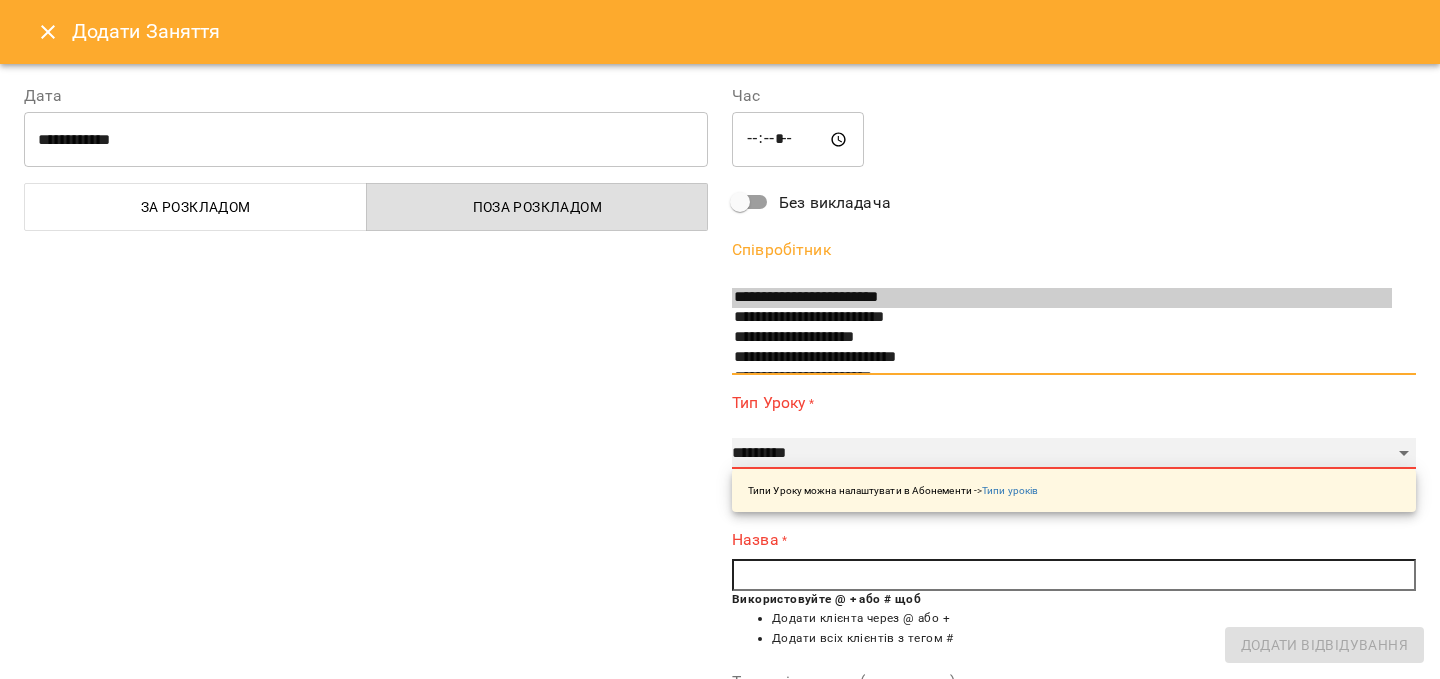 click on "**********" at bounding box center (1074, 454) 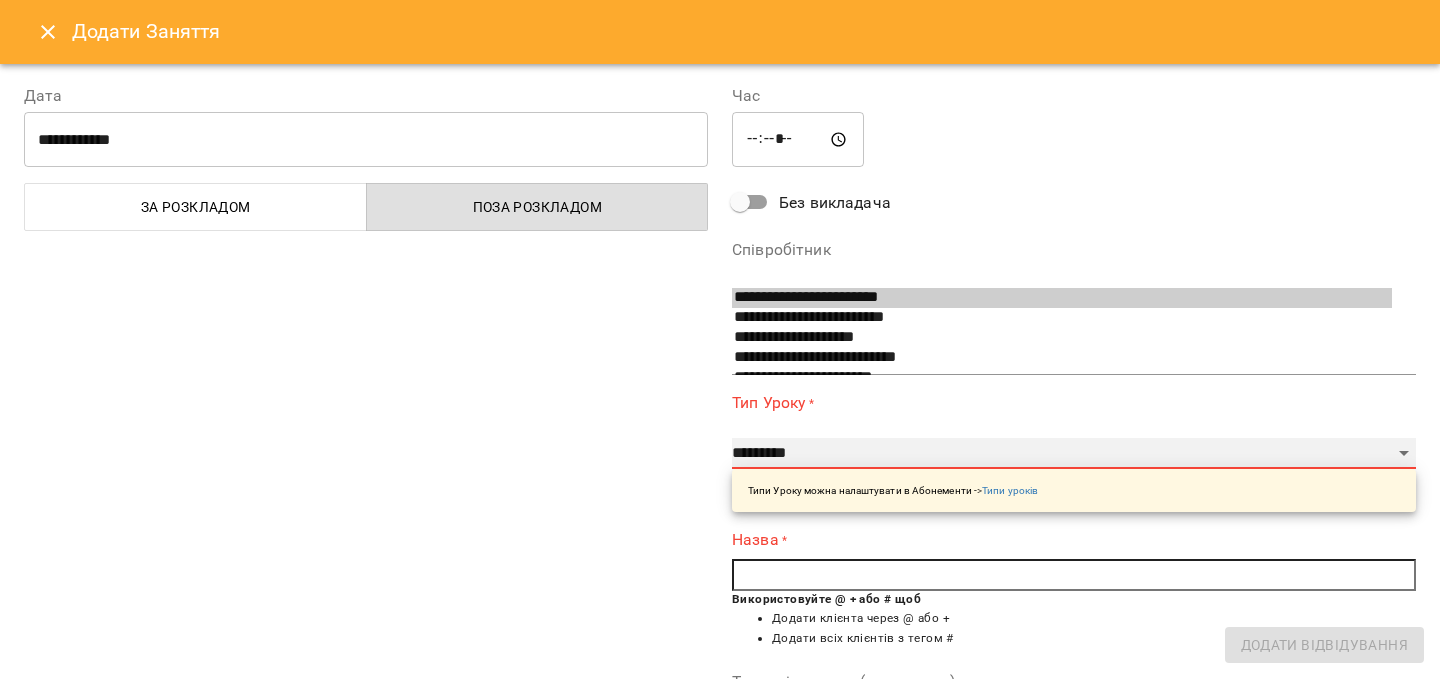 select on "**********" 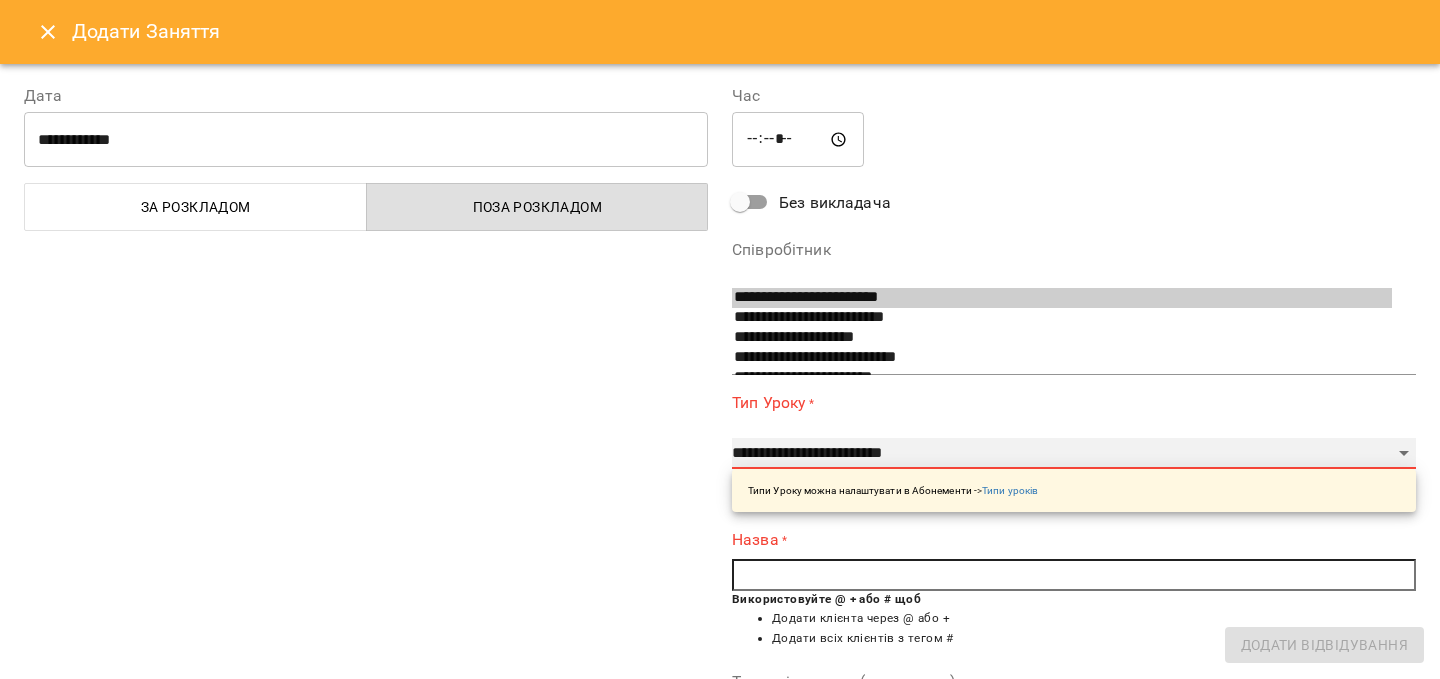 type on "**" 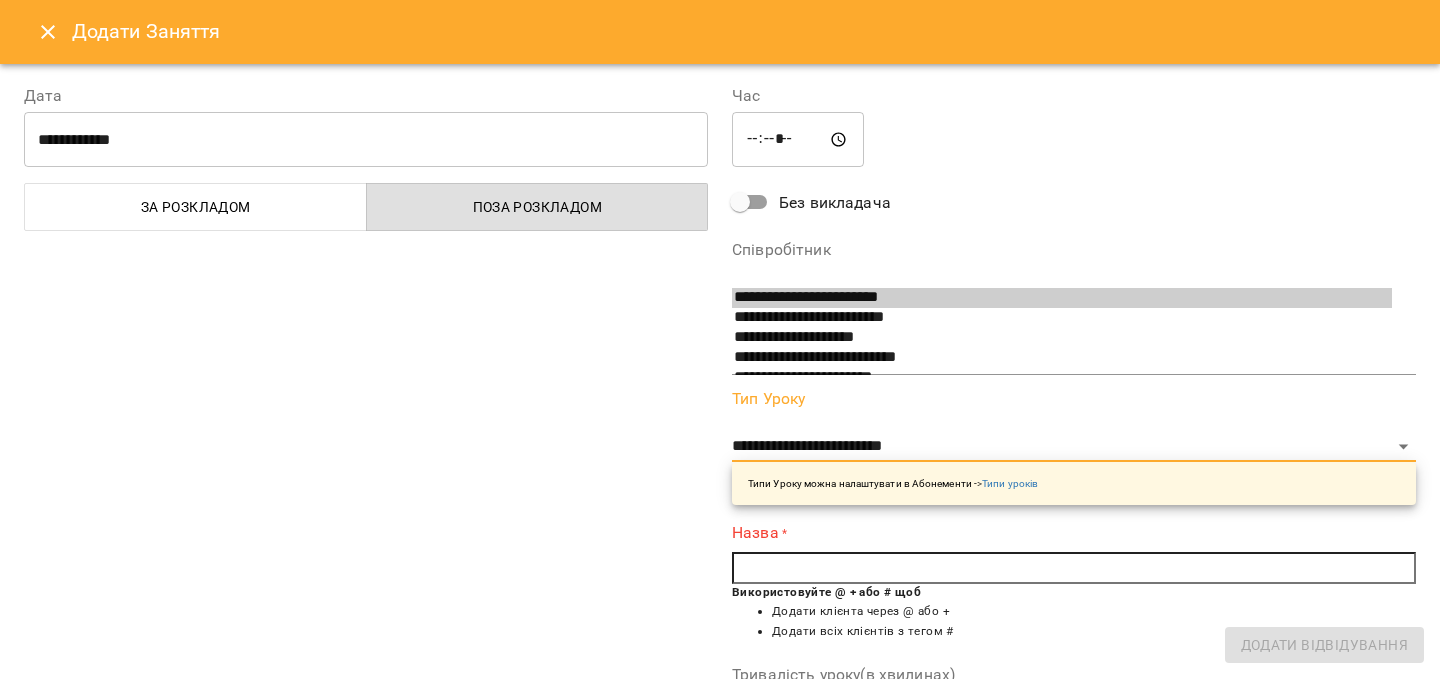 click at bounding box center [1074, 568] 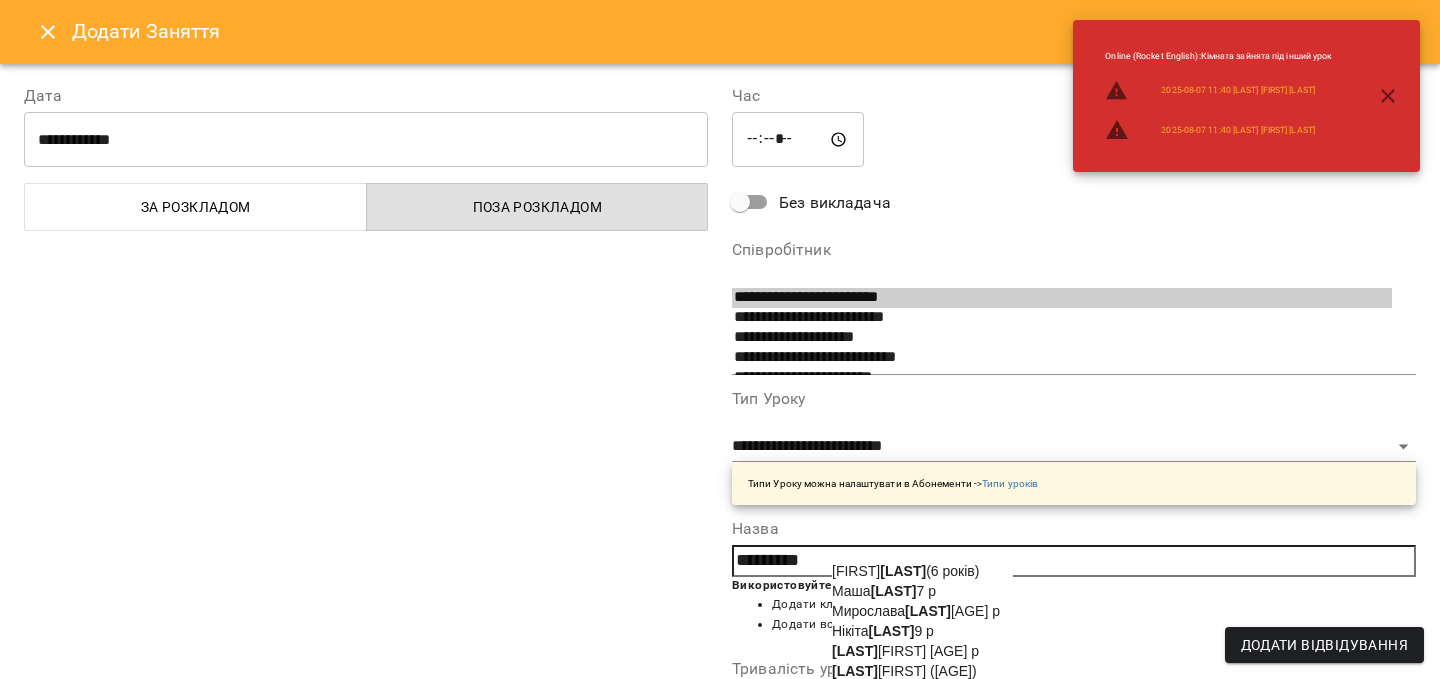 click on "[LAST]" at bounding box center (892, 631) 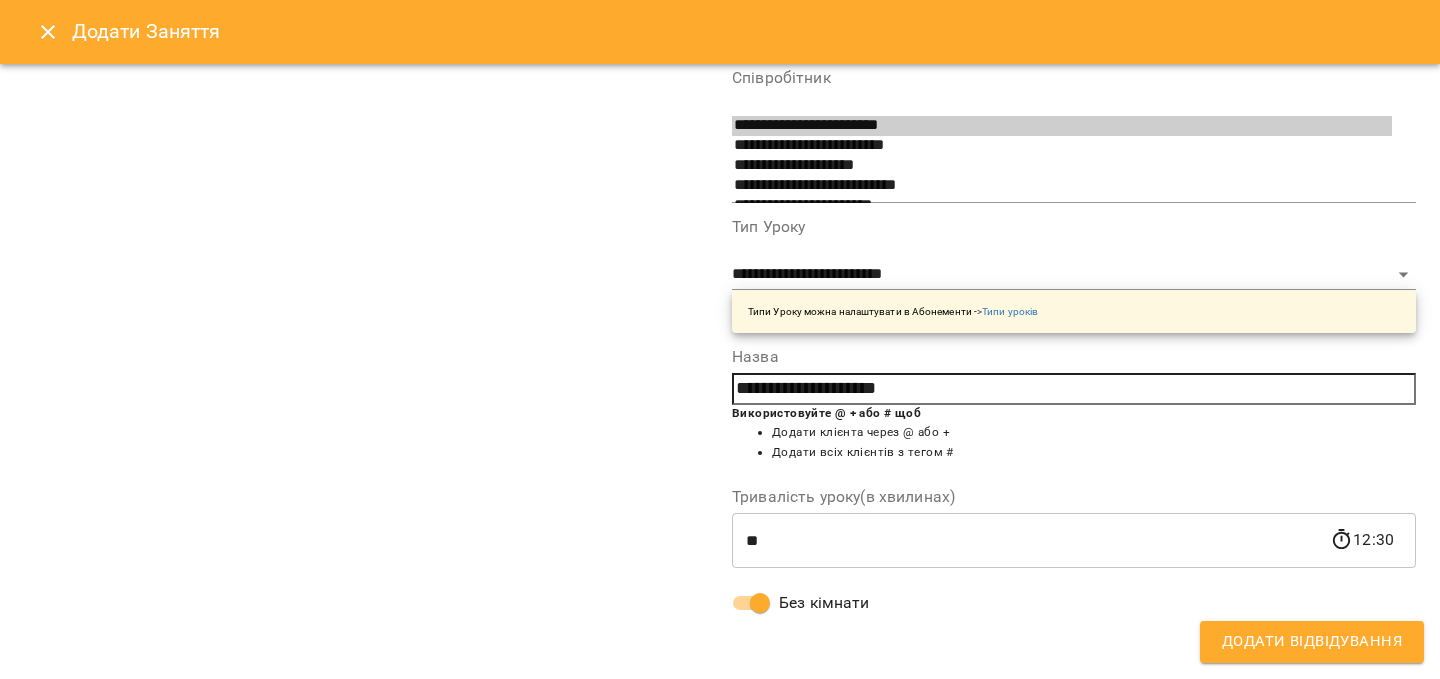 scroll, scrollTop: 0, scrollLeft: 0, axis: both 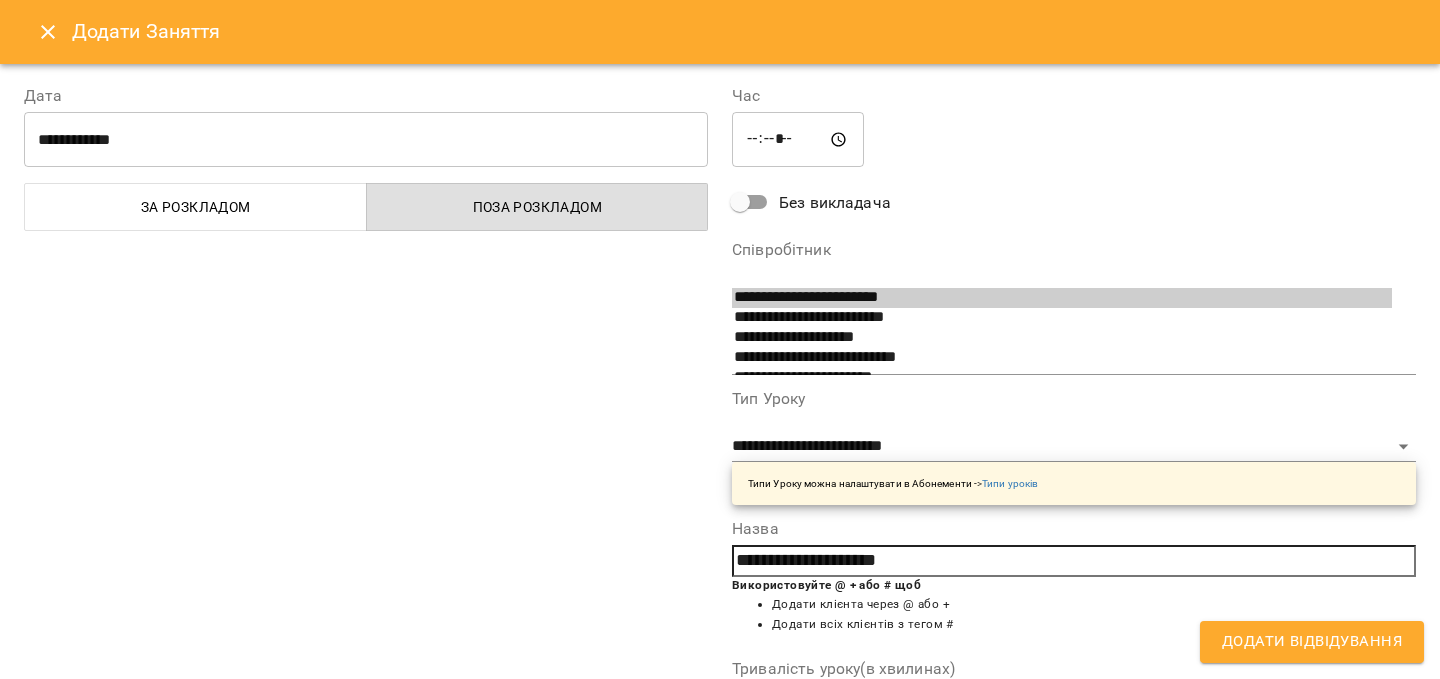 click on "Додати Відвідування" at bounding box center (1312, 642) 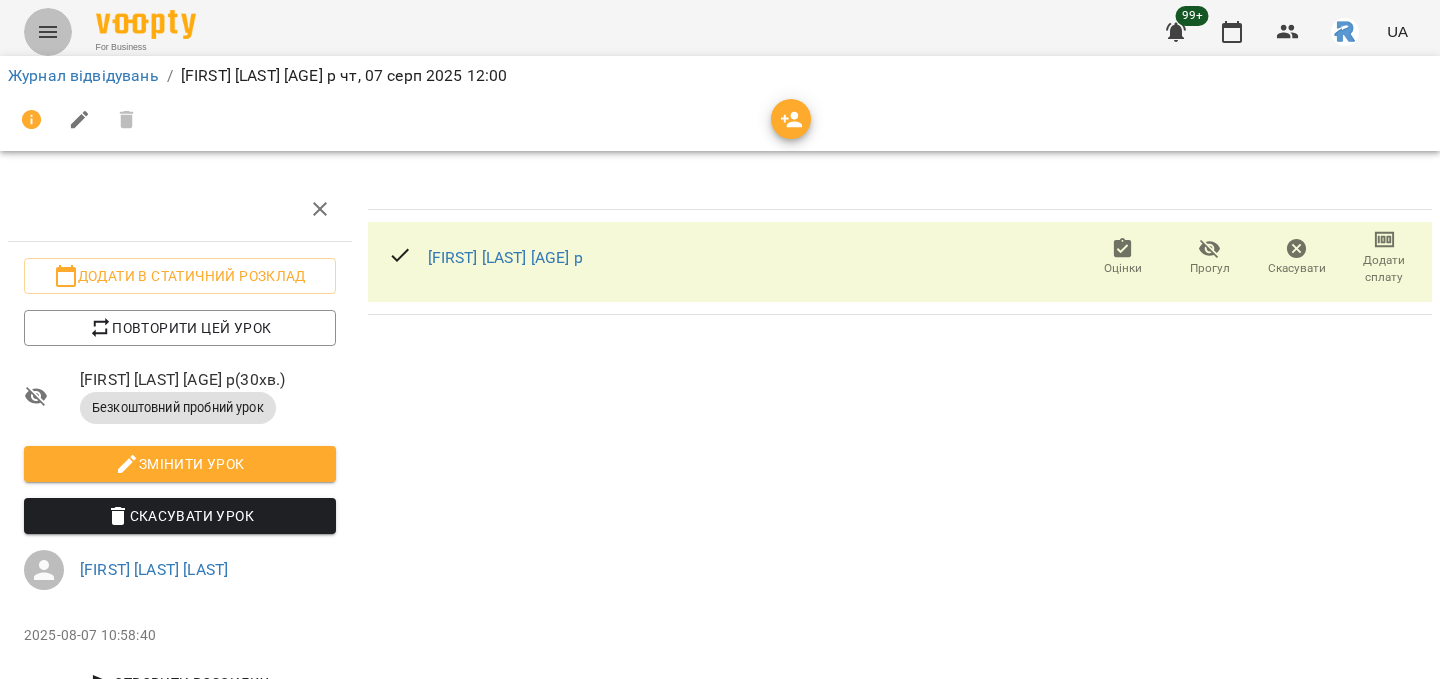 click 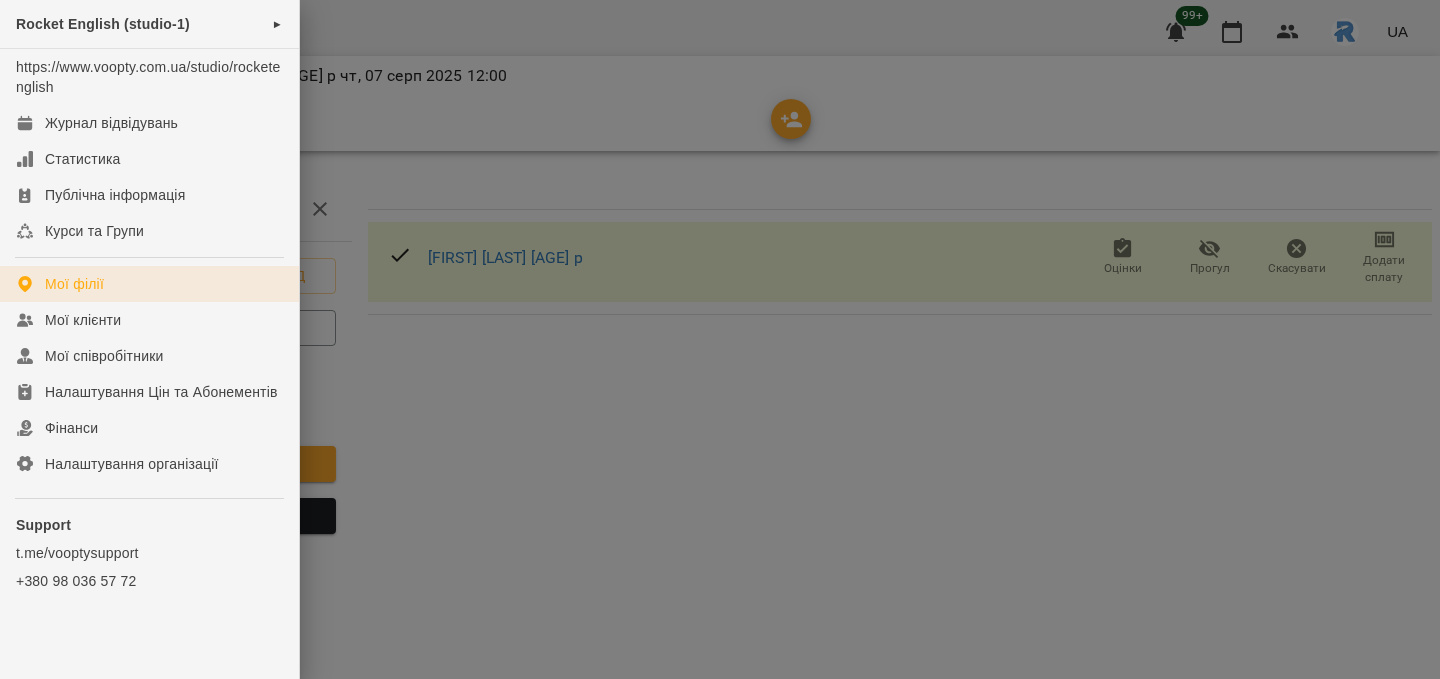 click on "Мої філії" at bounding box center (74, 284) 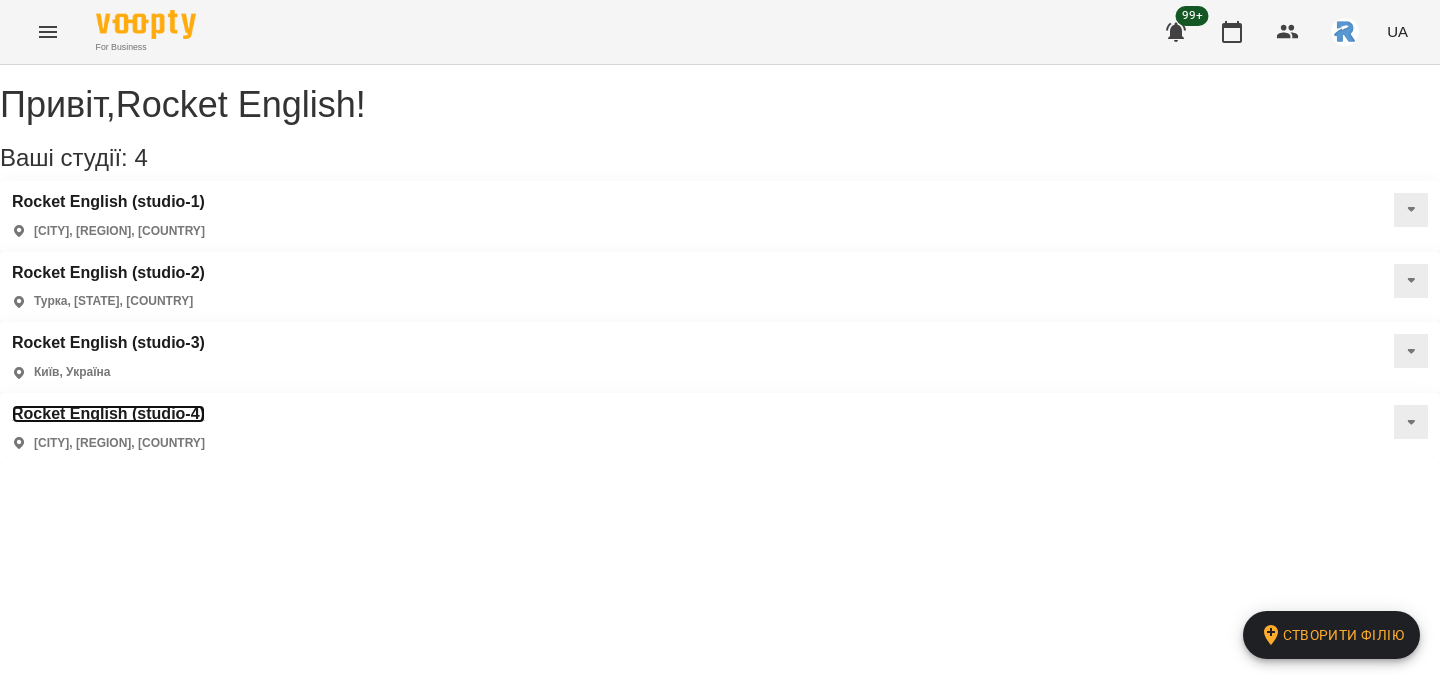 click on "Rocket English (studio-4)" at bounding box center (108, 414) 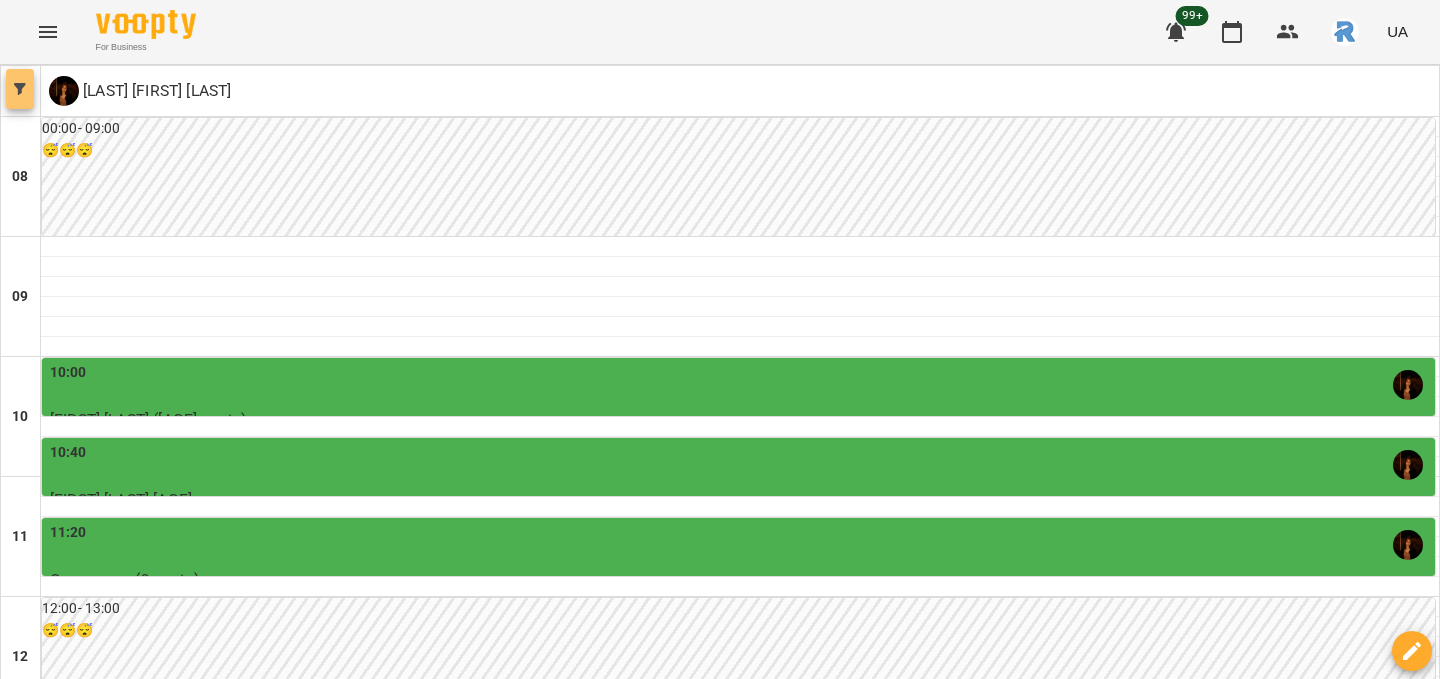 click 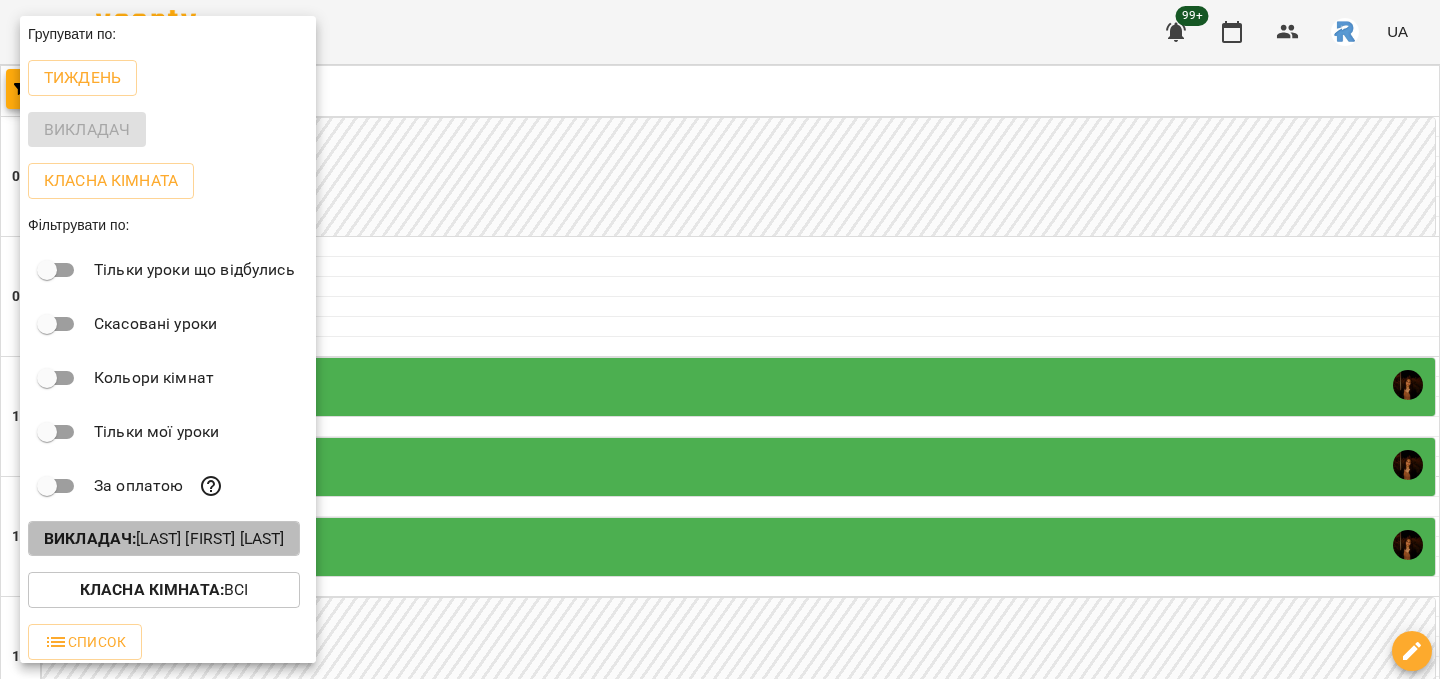 click on "Викладач : [LAST] [FIRST] [MIDDLE]" at bounding box center [164, 539] 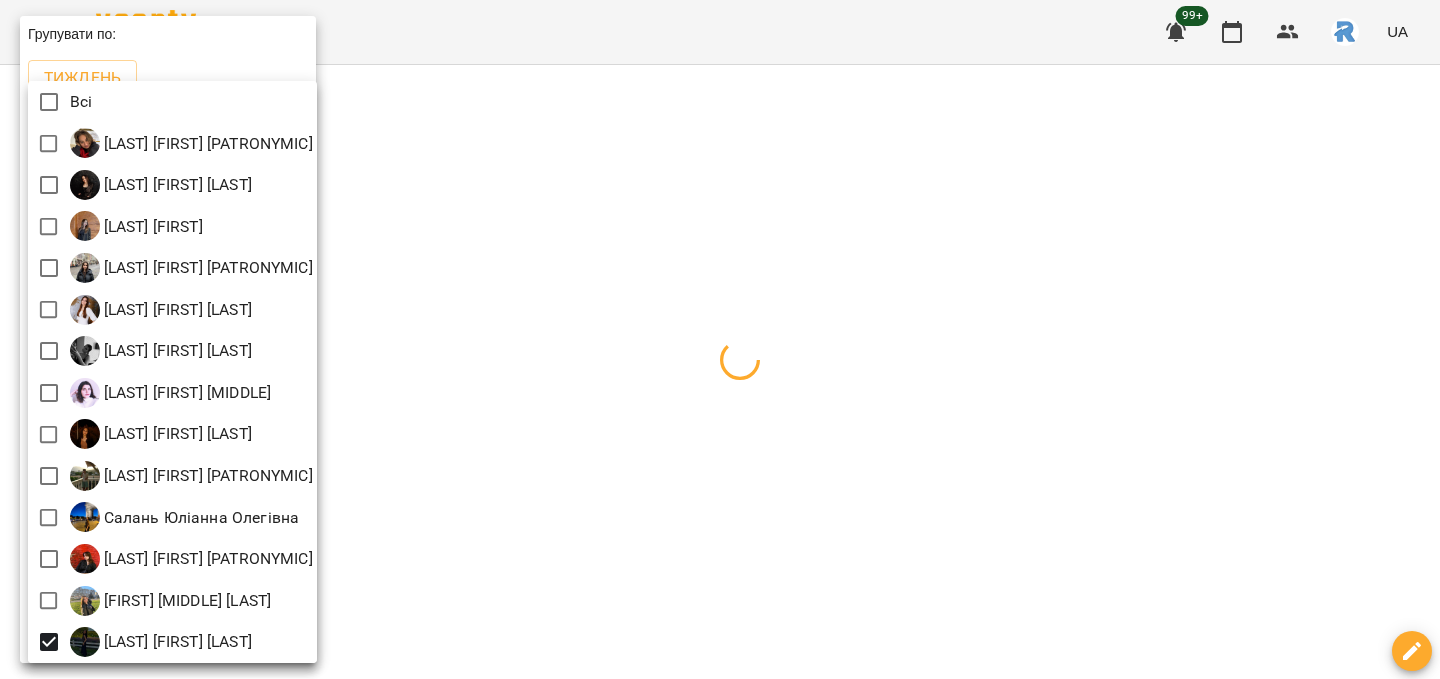 click at bounding box center (720, 339) 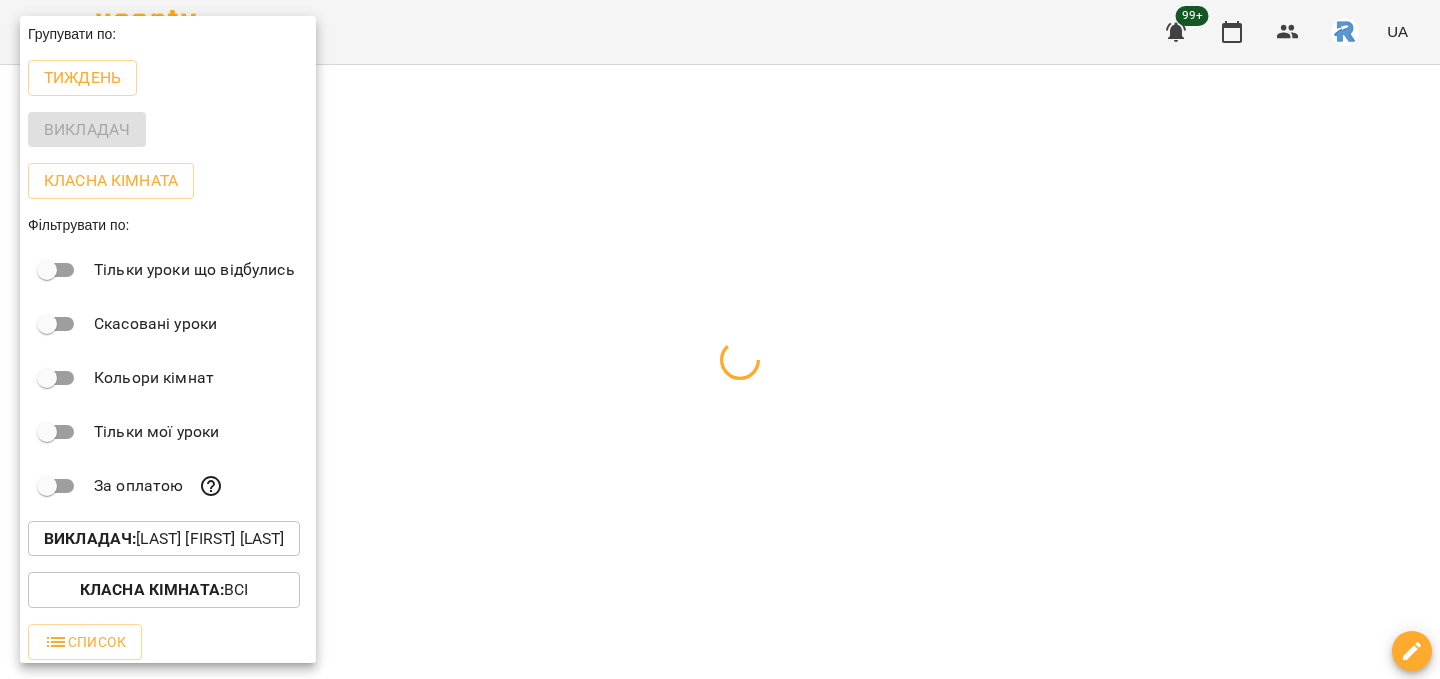 click at bounding box center (720, 339) 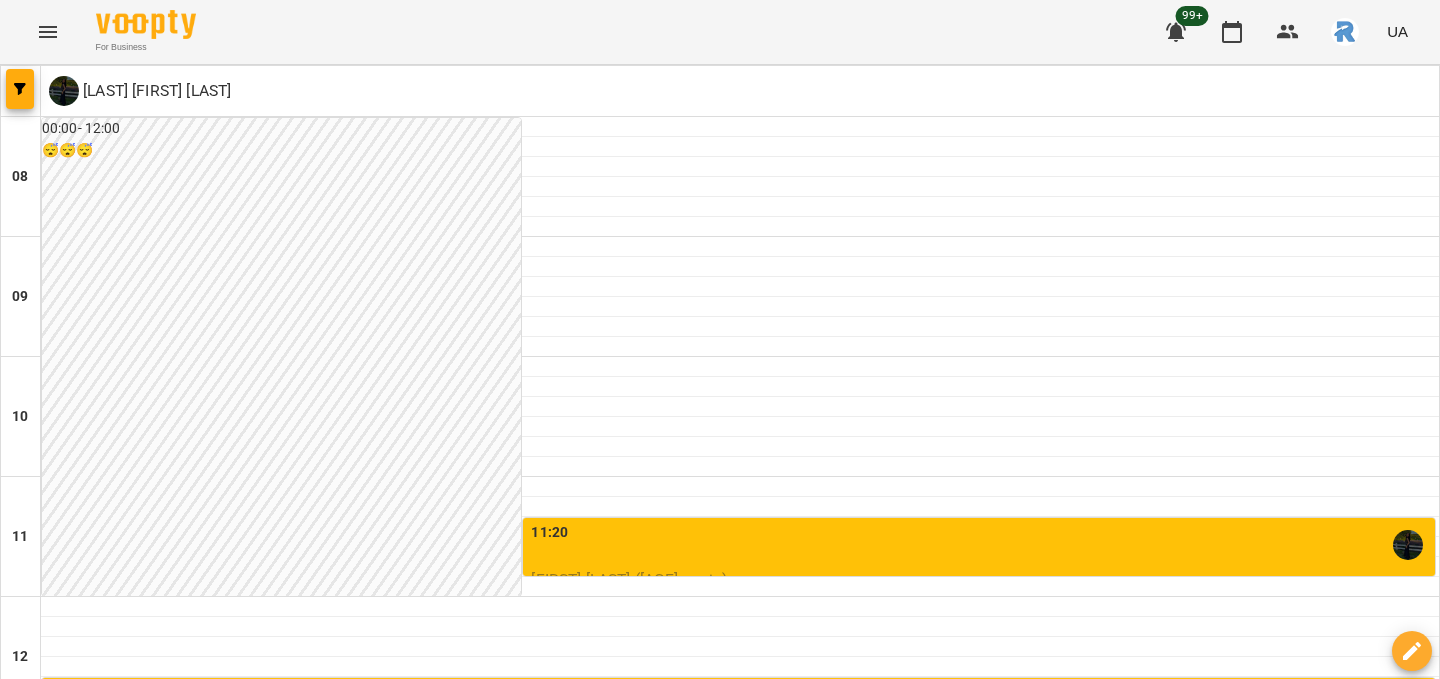 scroll, scrollTop: 484, scrollLeft: 0, axis: vertical 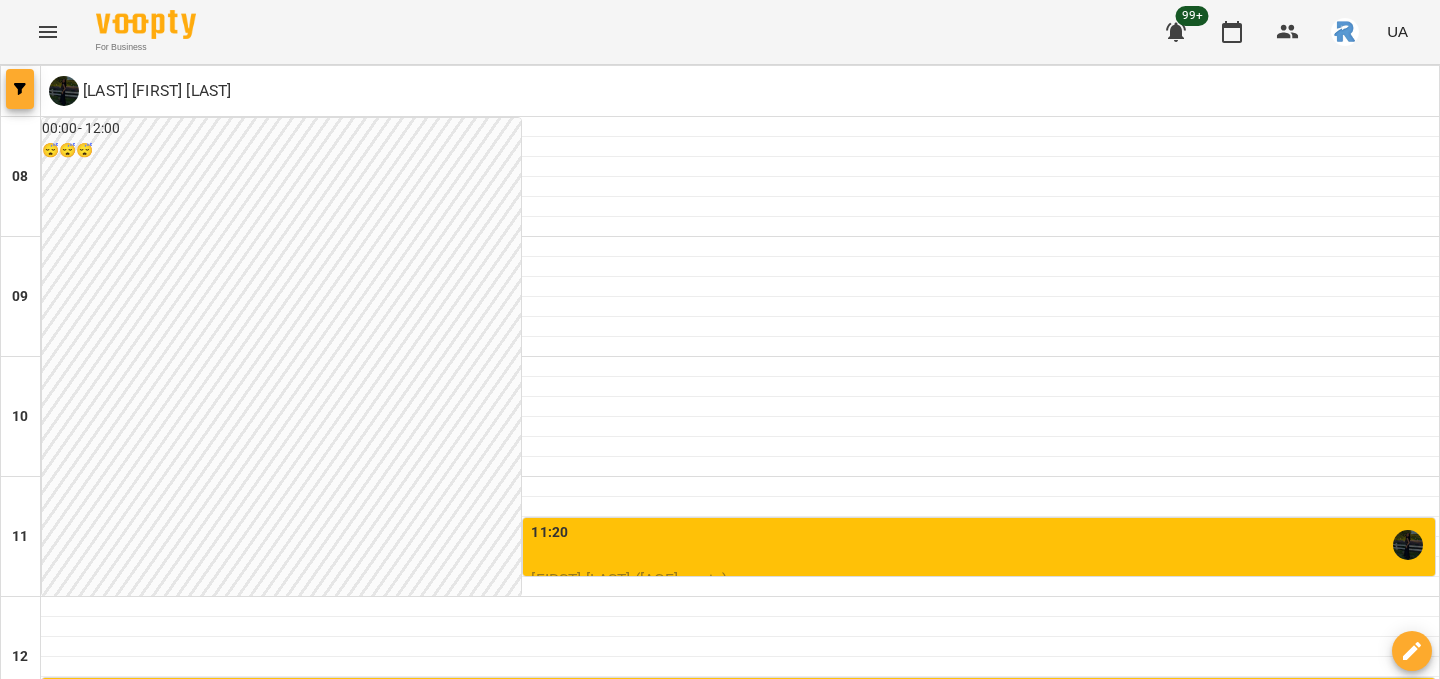 click at bounding box center [20, 89] 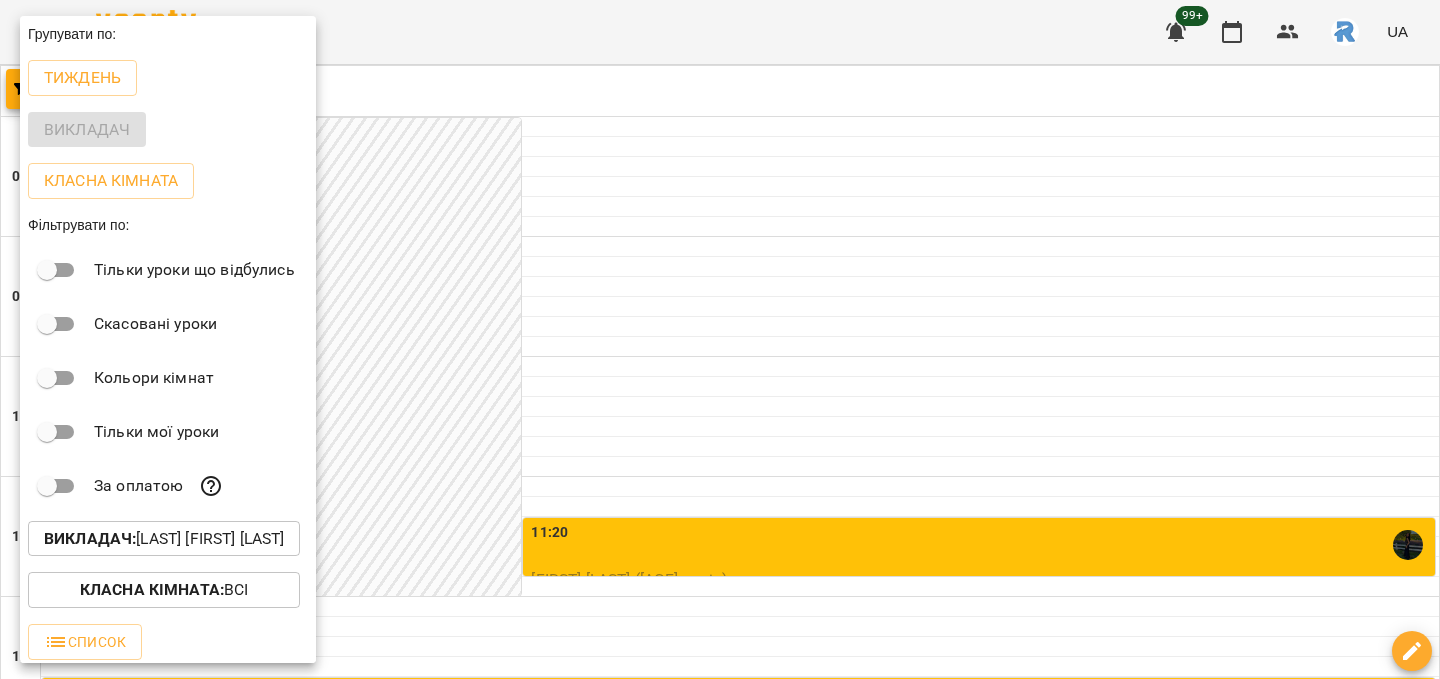 click on "Групувати по:" at bounding box center (168, 34) 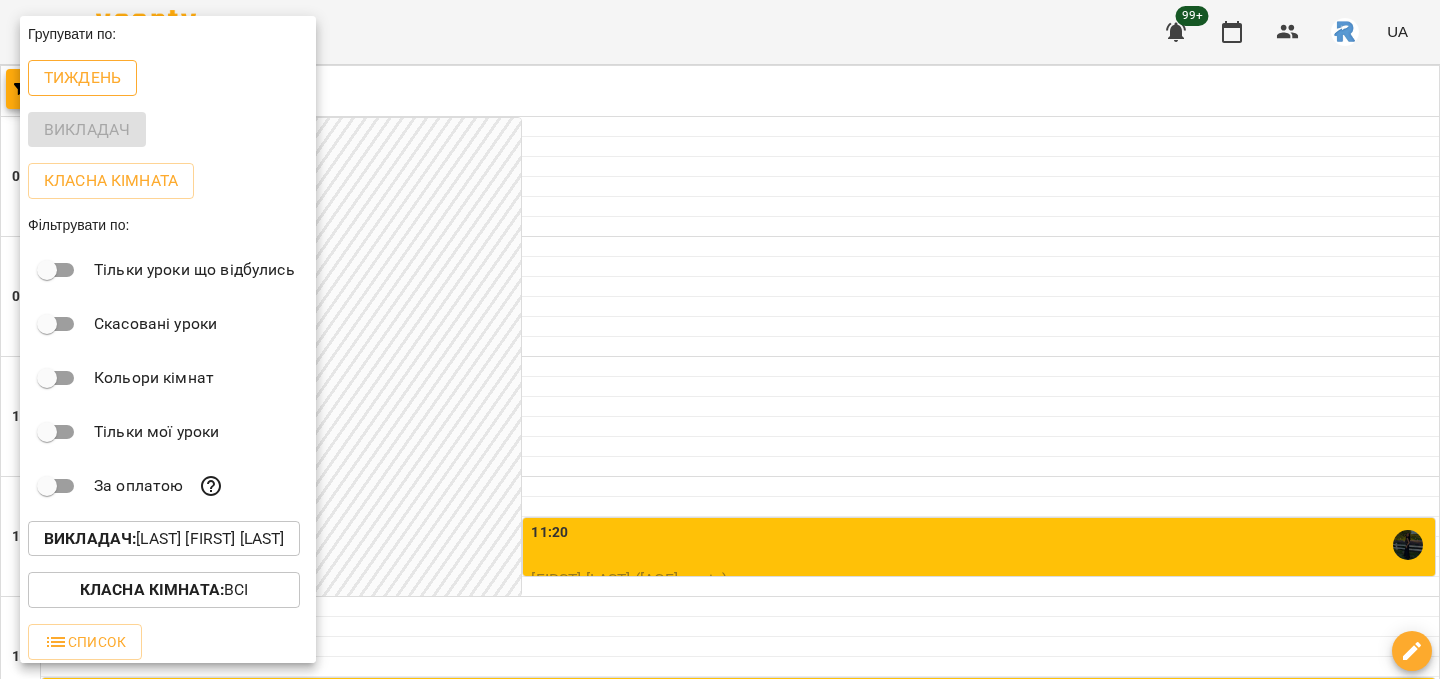 click on "Тиждень" at bounding box center (82, 78) 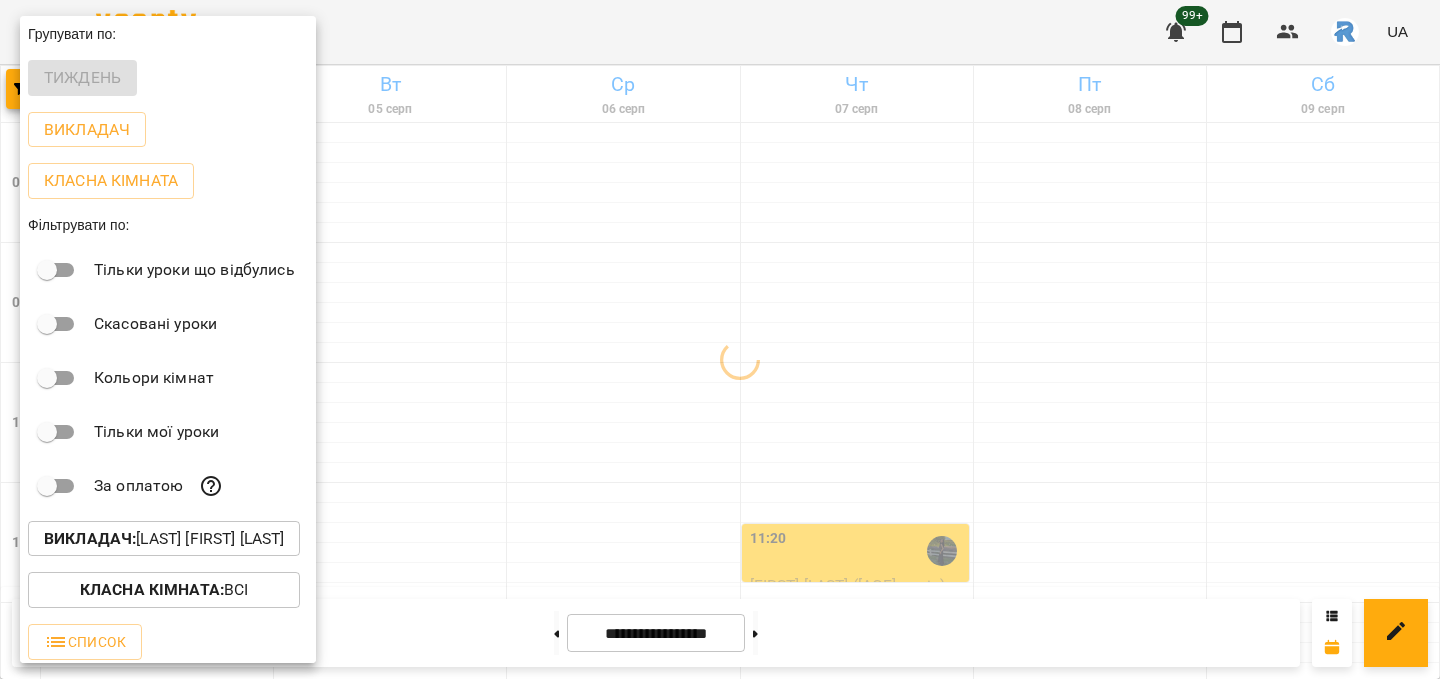 click at bounding box center [720, 339] 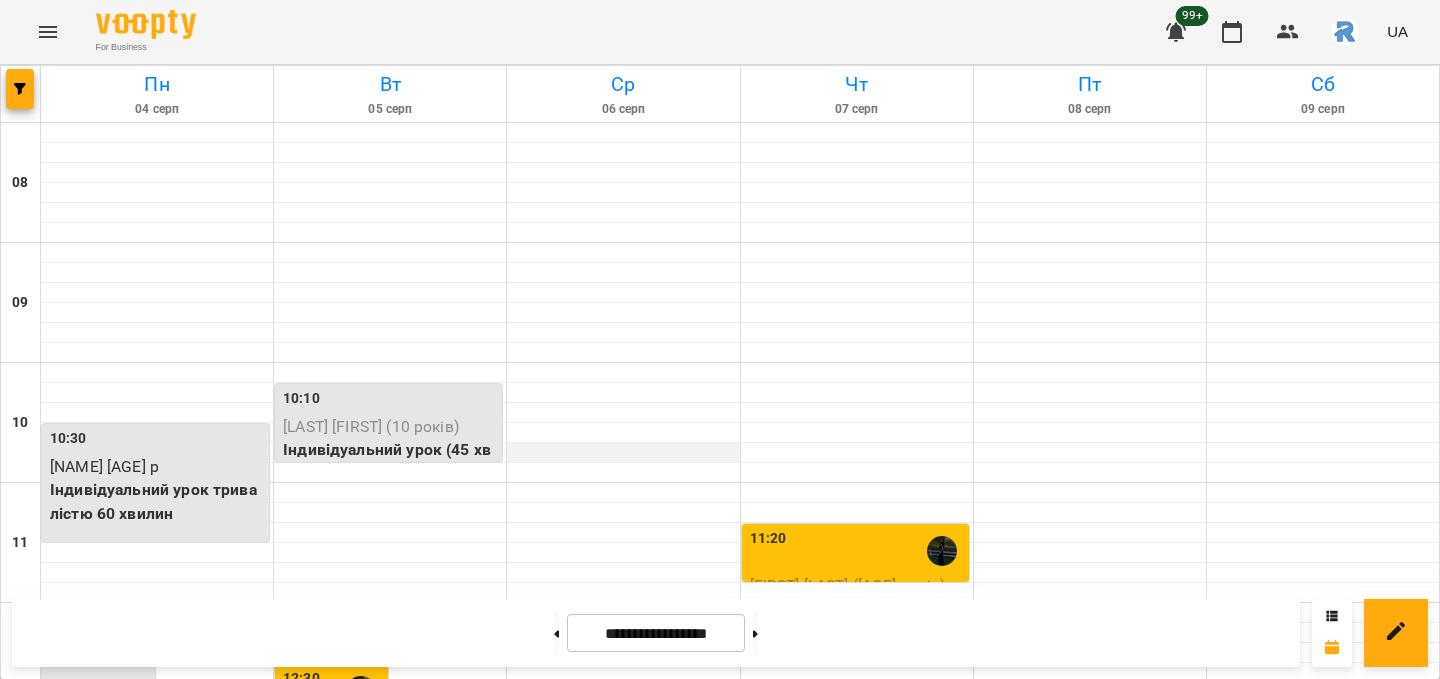 scroll, scrollTop: 408, scrollLeft: 0, axis: vertical 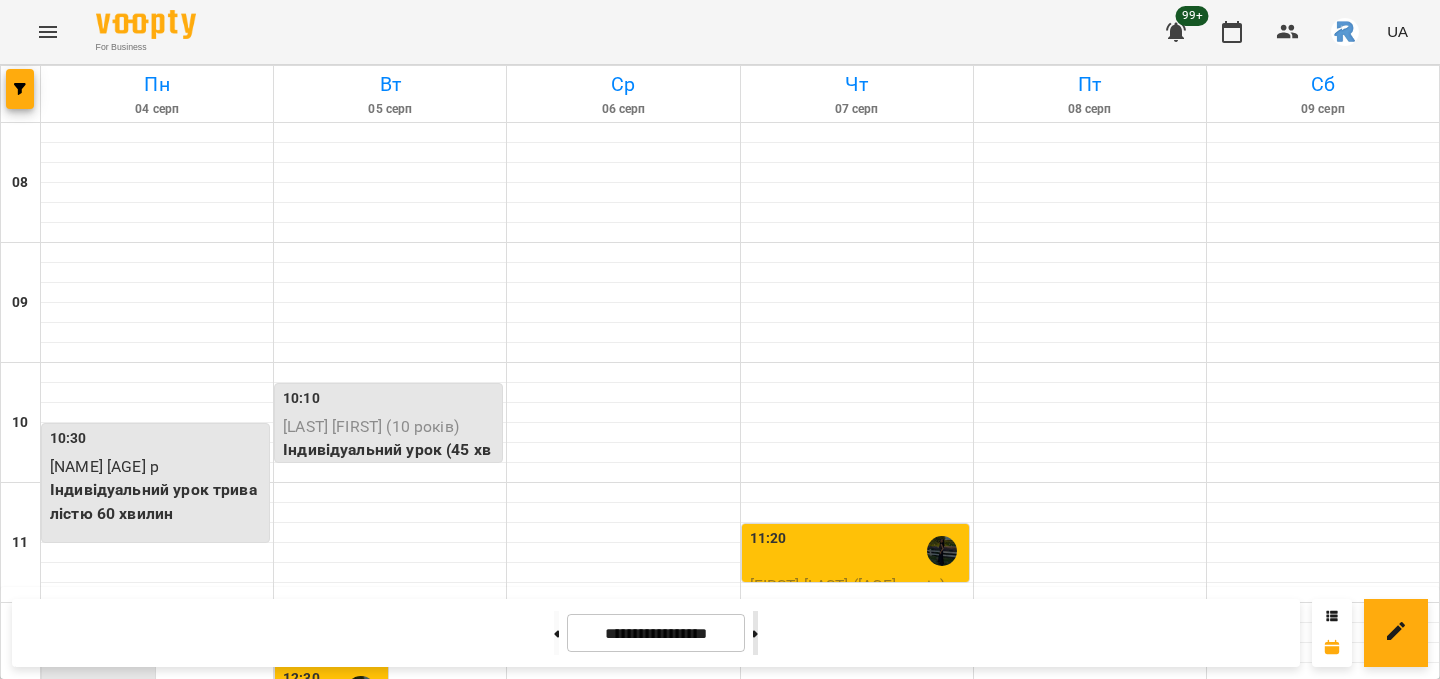 click at bounding box center (755, 633) 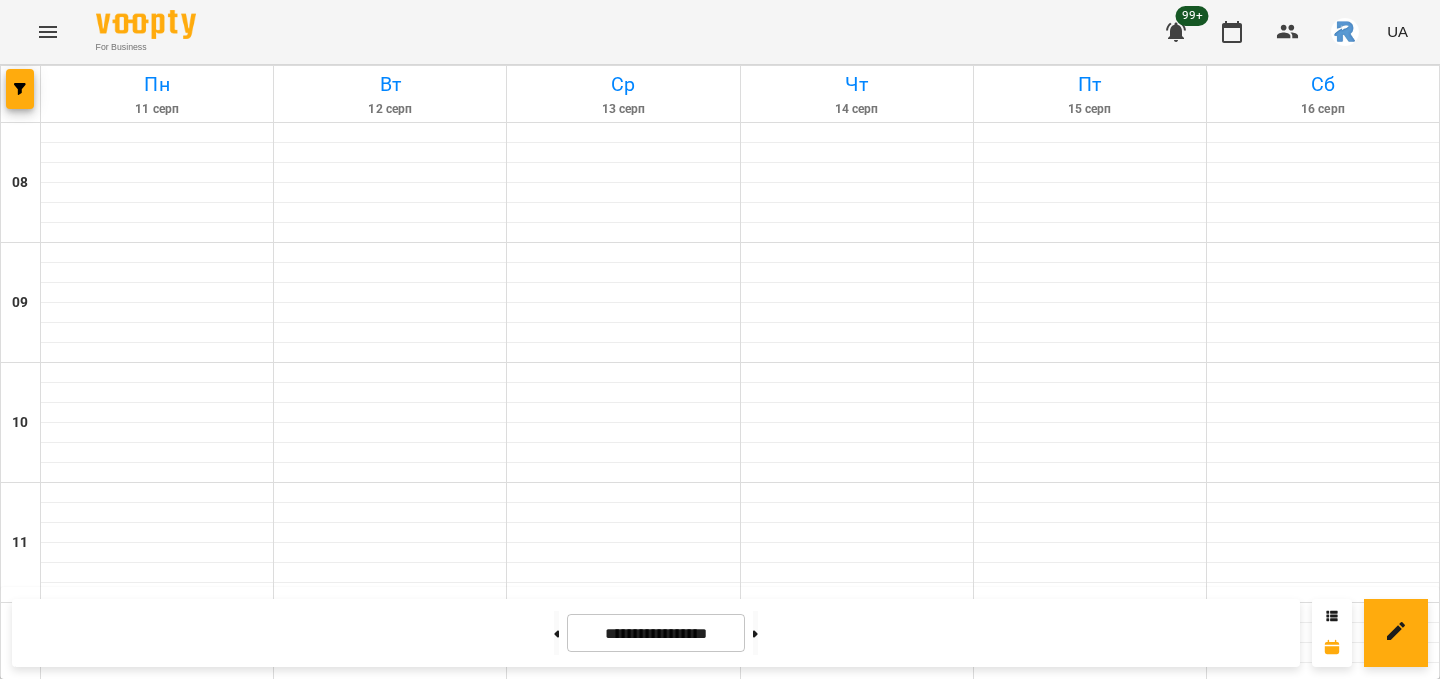 scroll, scrollTop: 674, scrollLeft: 0, axis: vertical 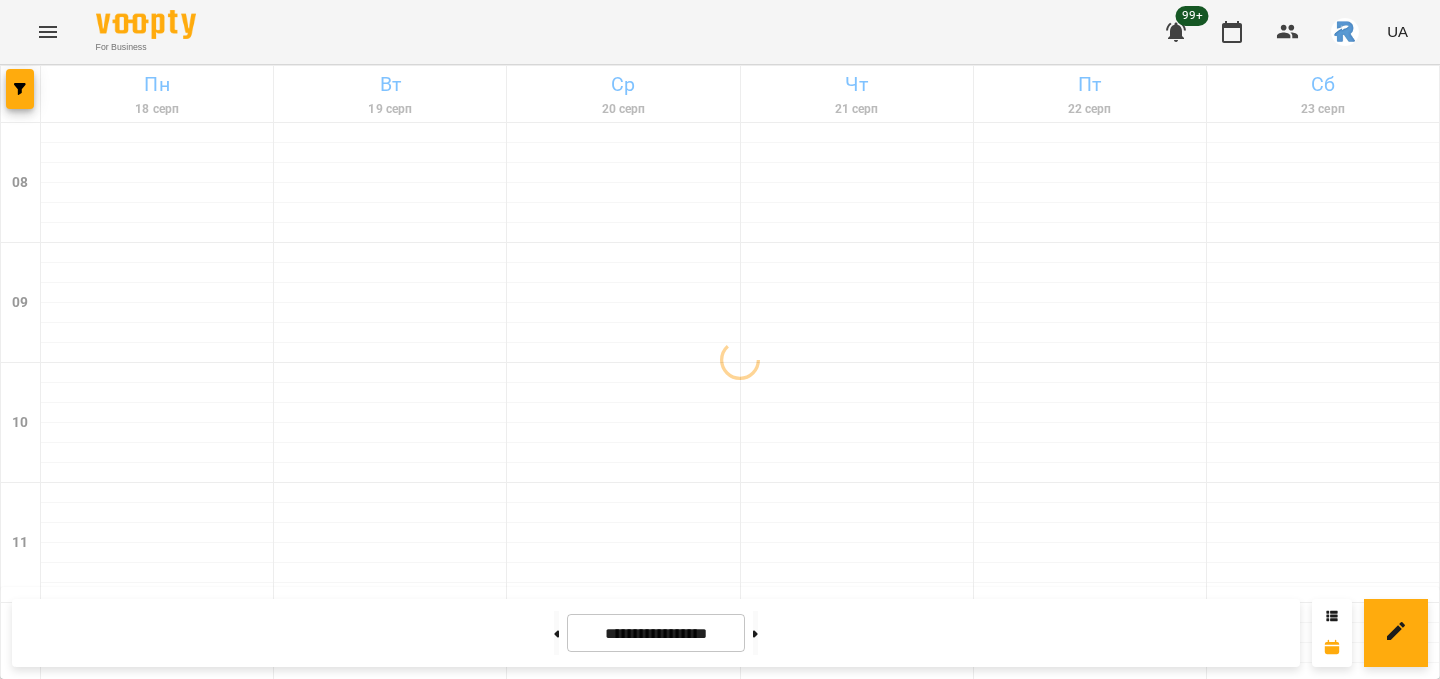 click 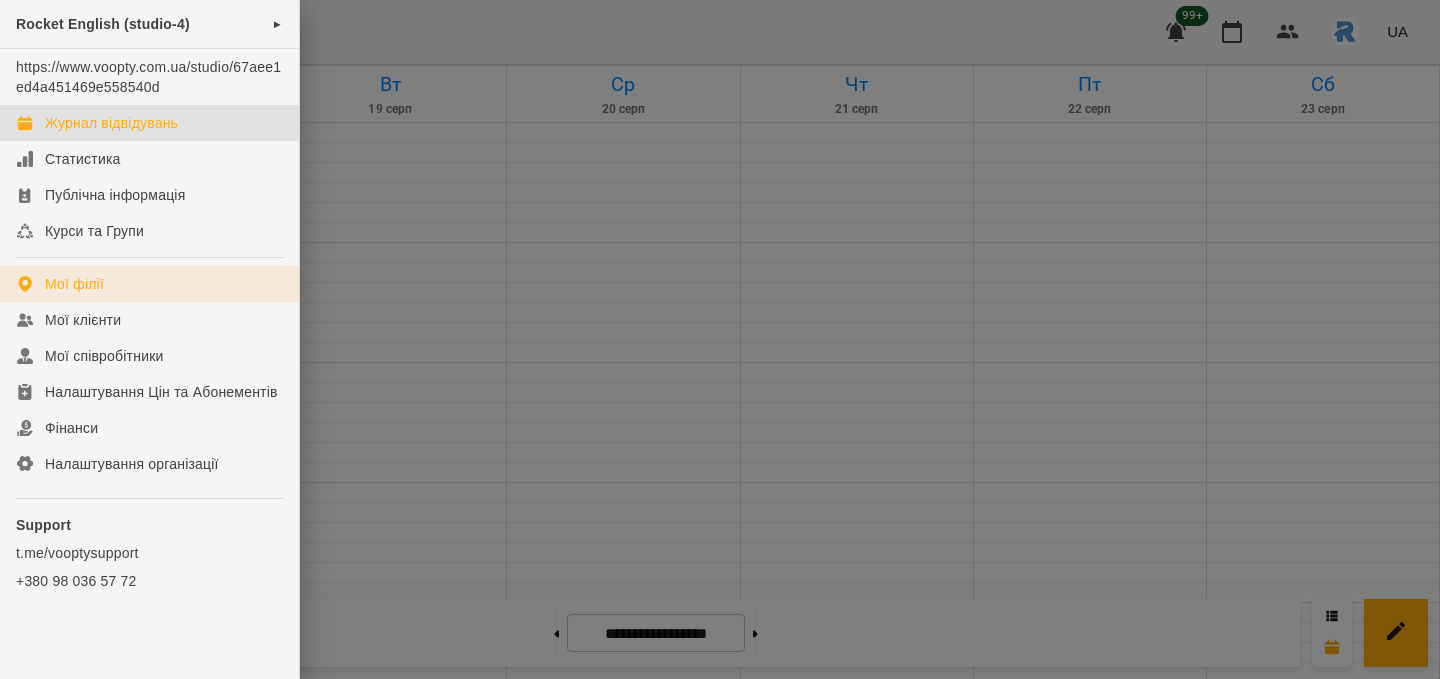 click on "Мої філії" at bounding box center (149, 284) 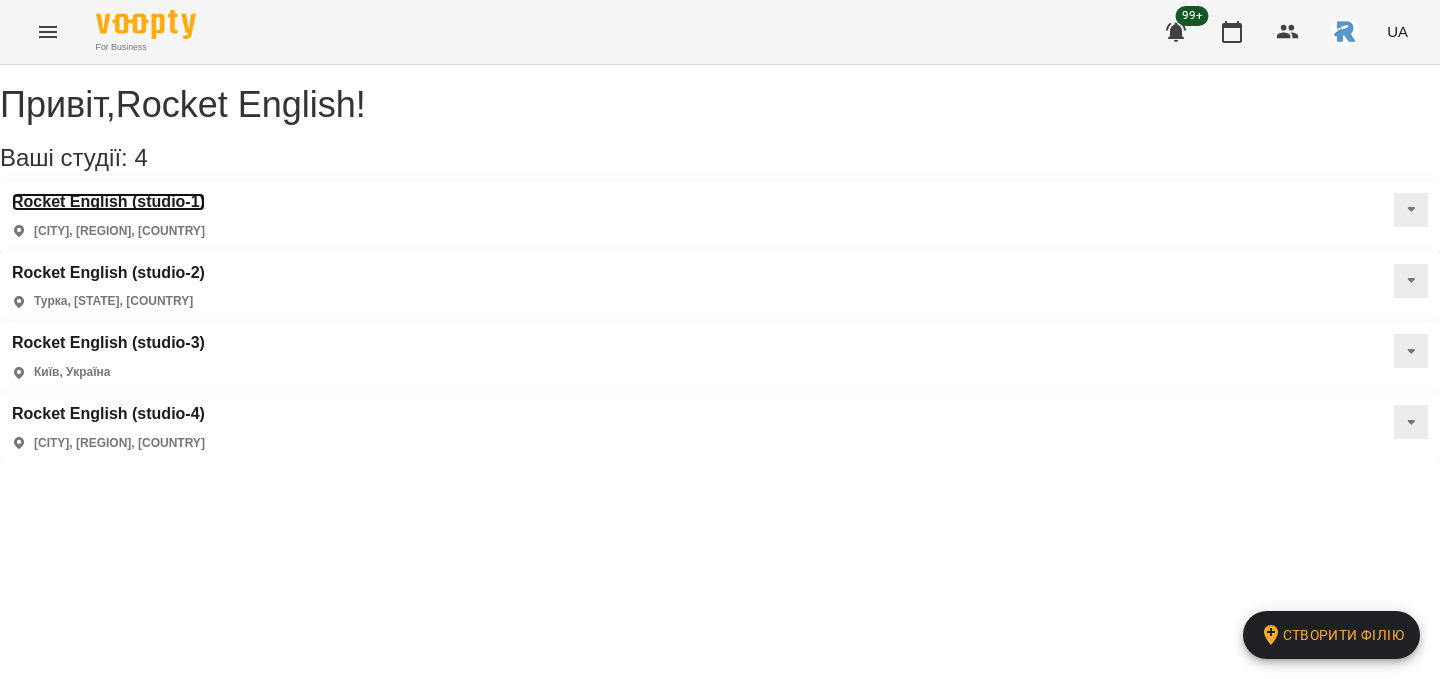 click on "Rocket English (studio-1)" at bounding box center (108, 202) 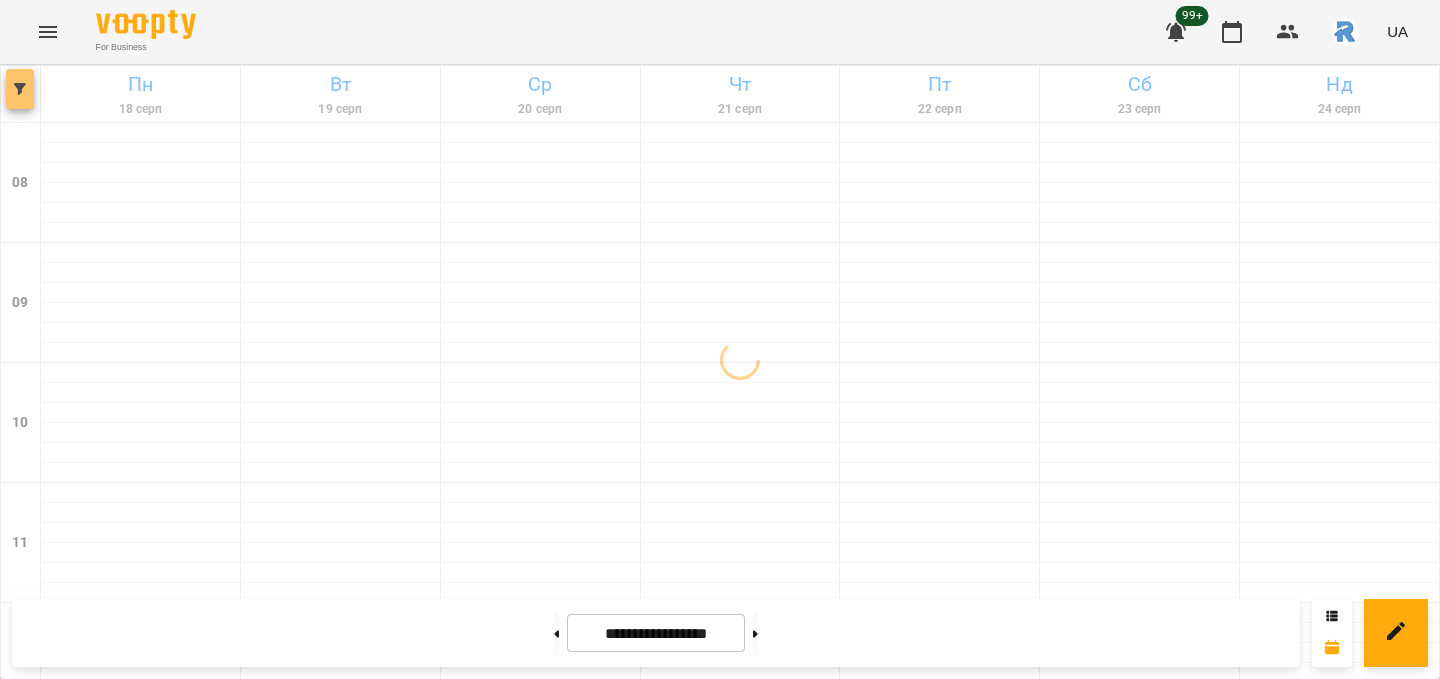 click 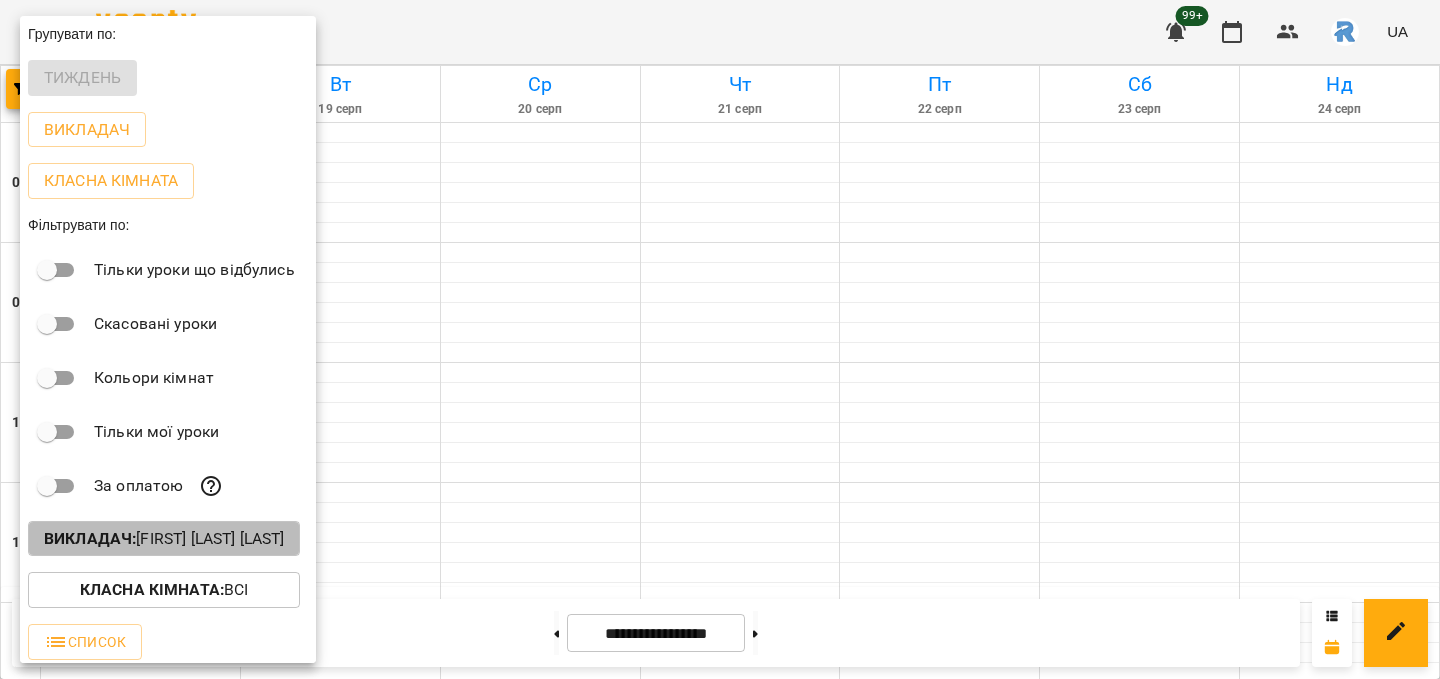 click on "Викладач : [LAST] [FIRST] [LAST]" at bounding box center (164, 539) 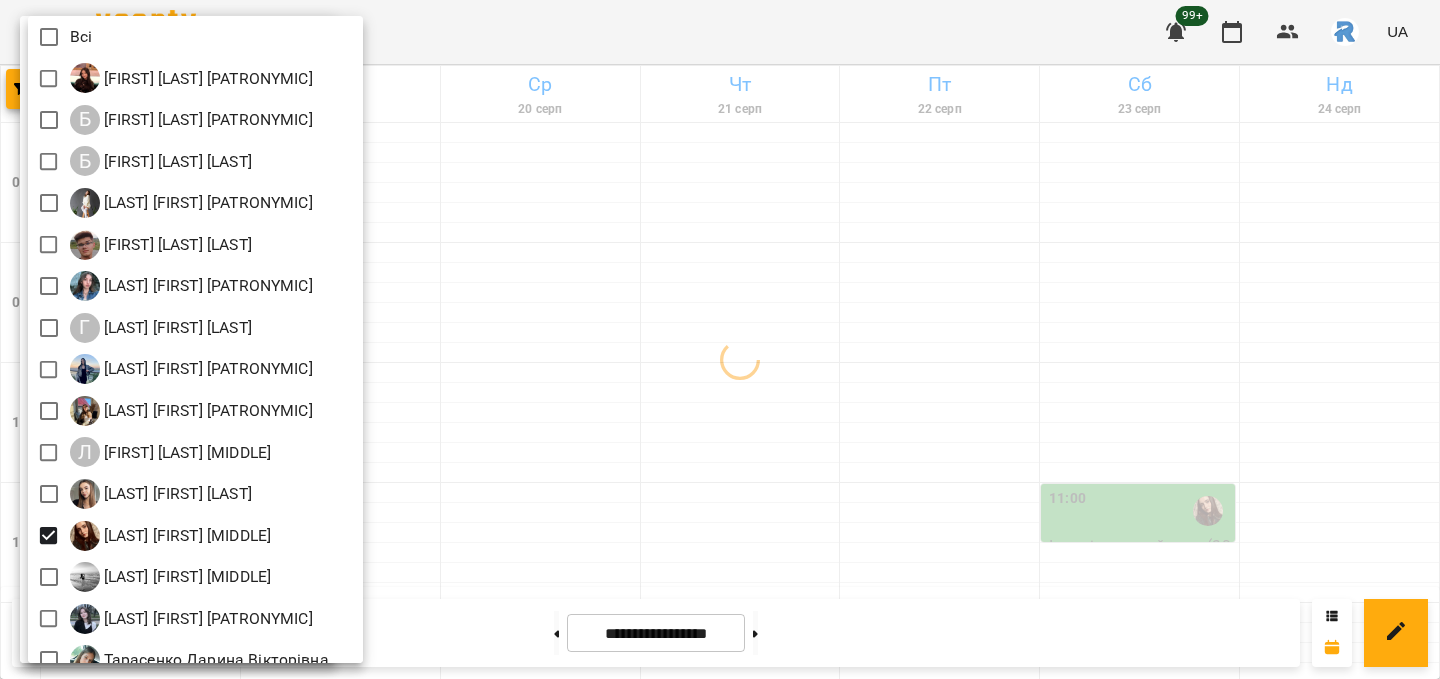 click at bounding box center [720, 339] 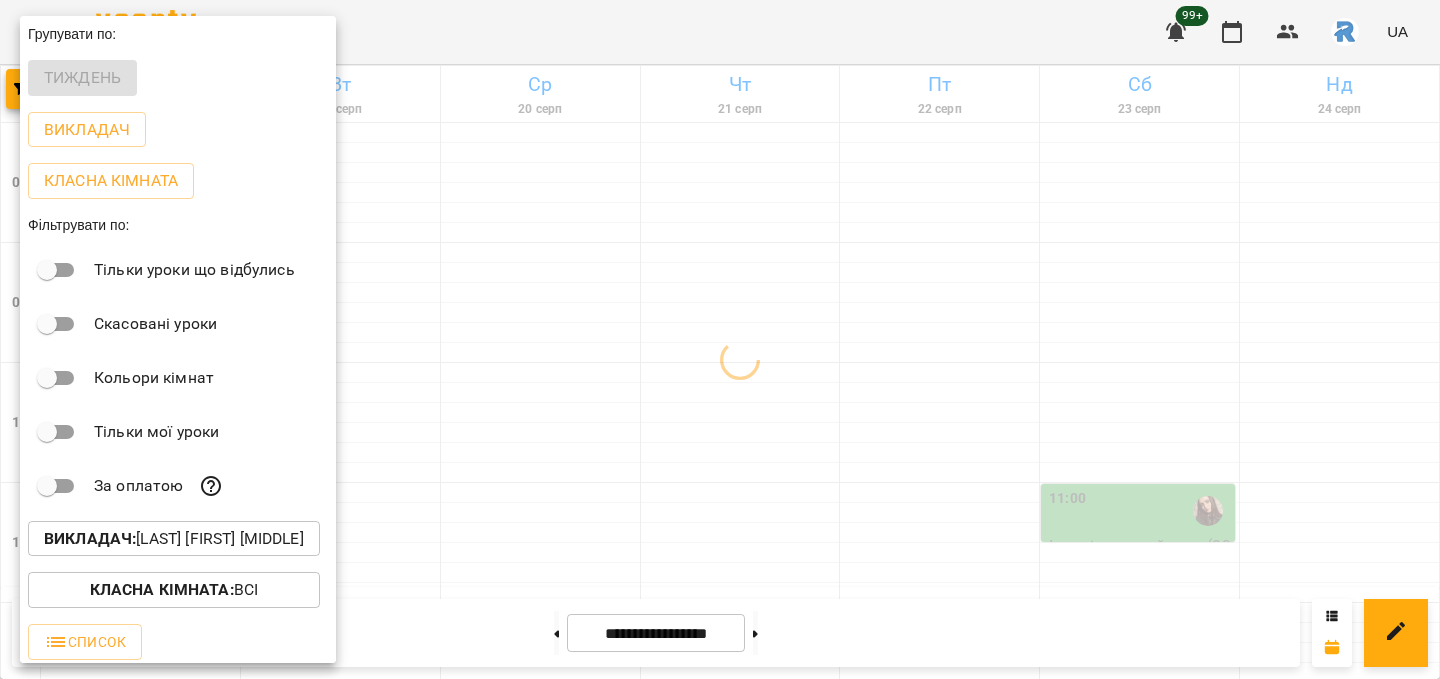 click at bounding box center [720, 339] 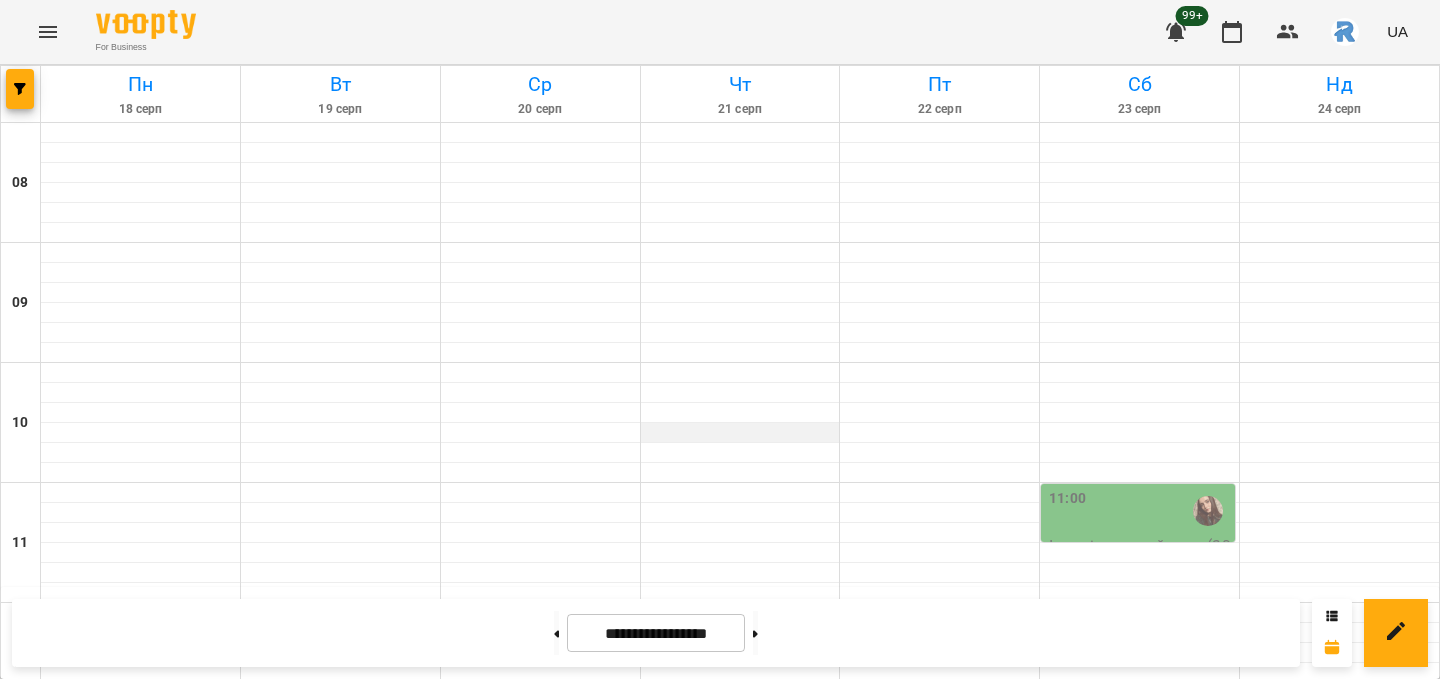 scroll, scrollTop: 506, scrollLeft: 0, axis: vertical 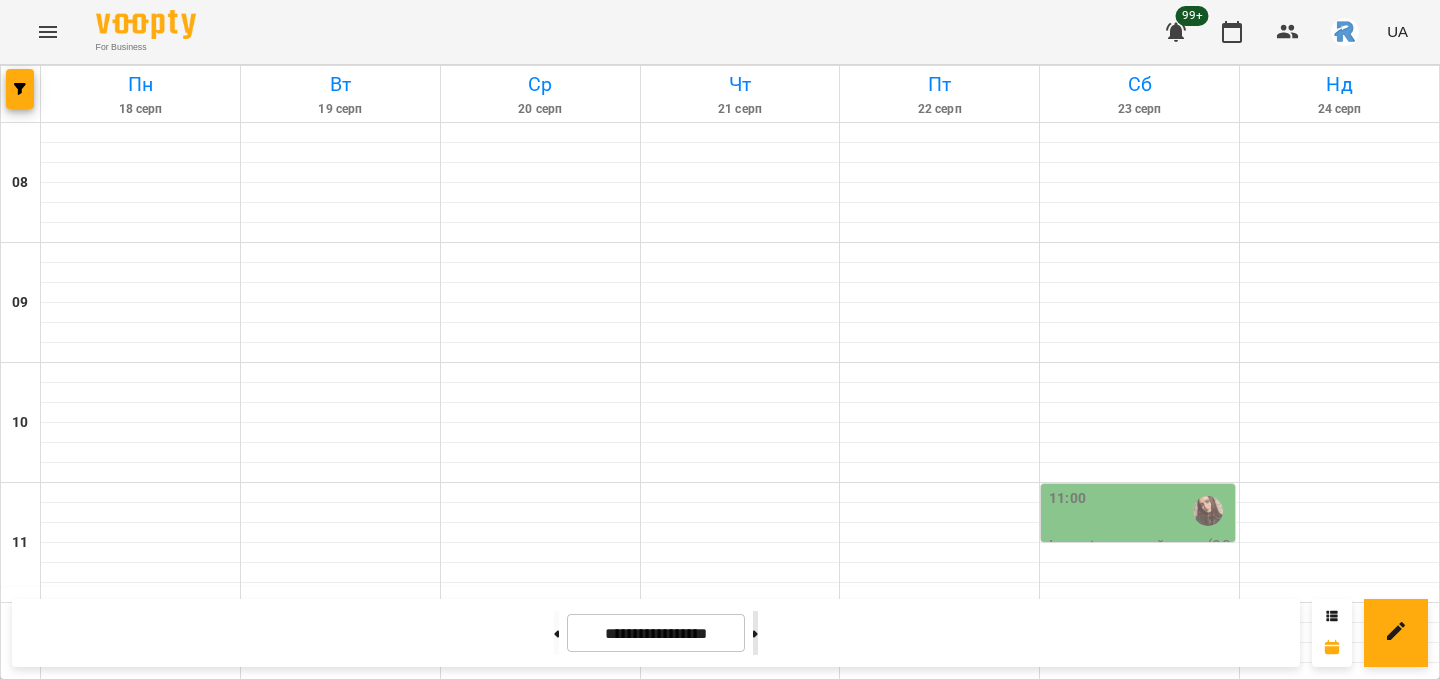 click at bounding box center (755, 633) 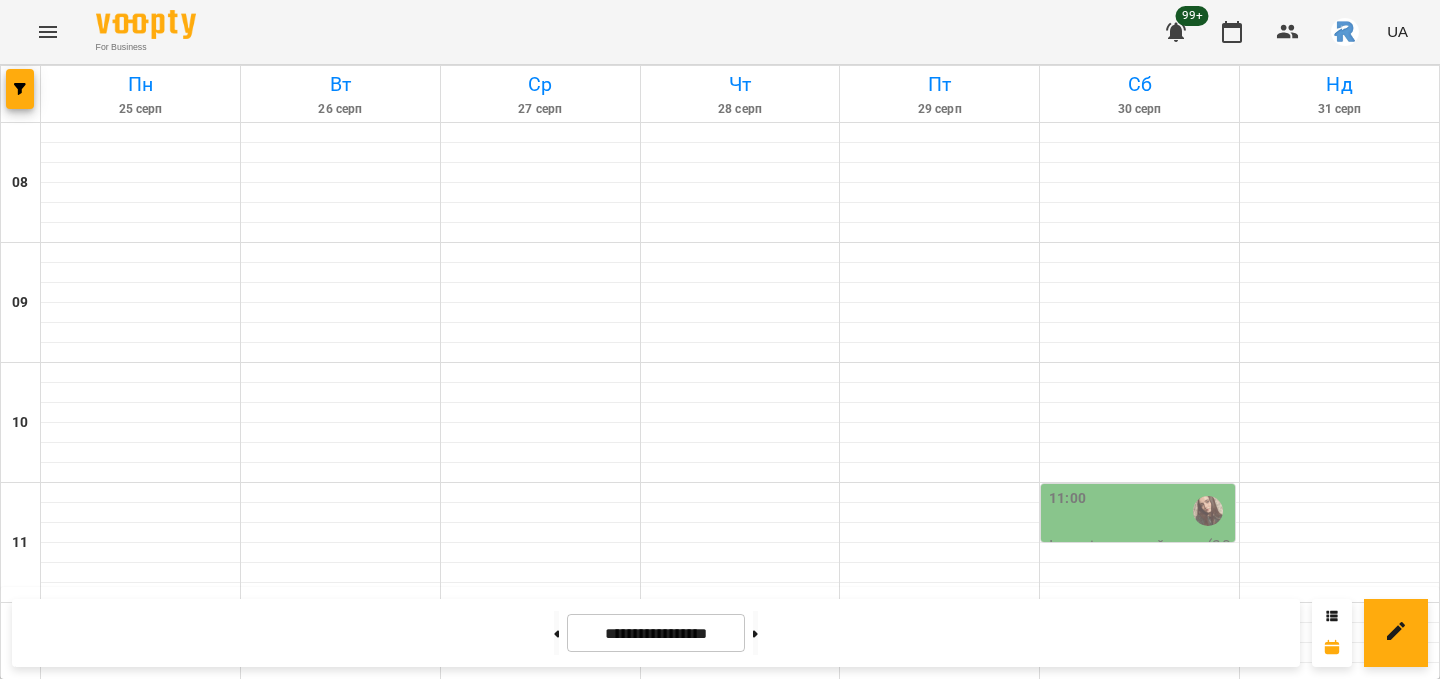 scroll, scrollTop: 659, scrollLeft: 0, axis: vertical 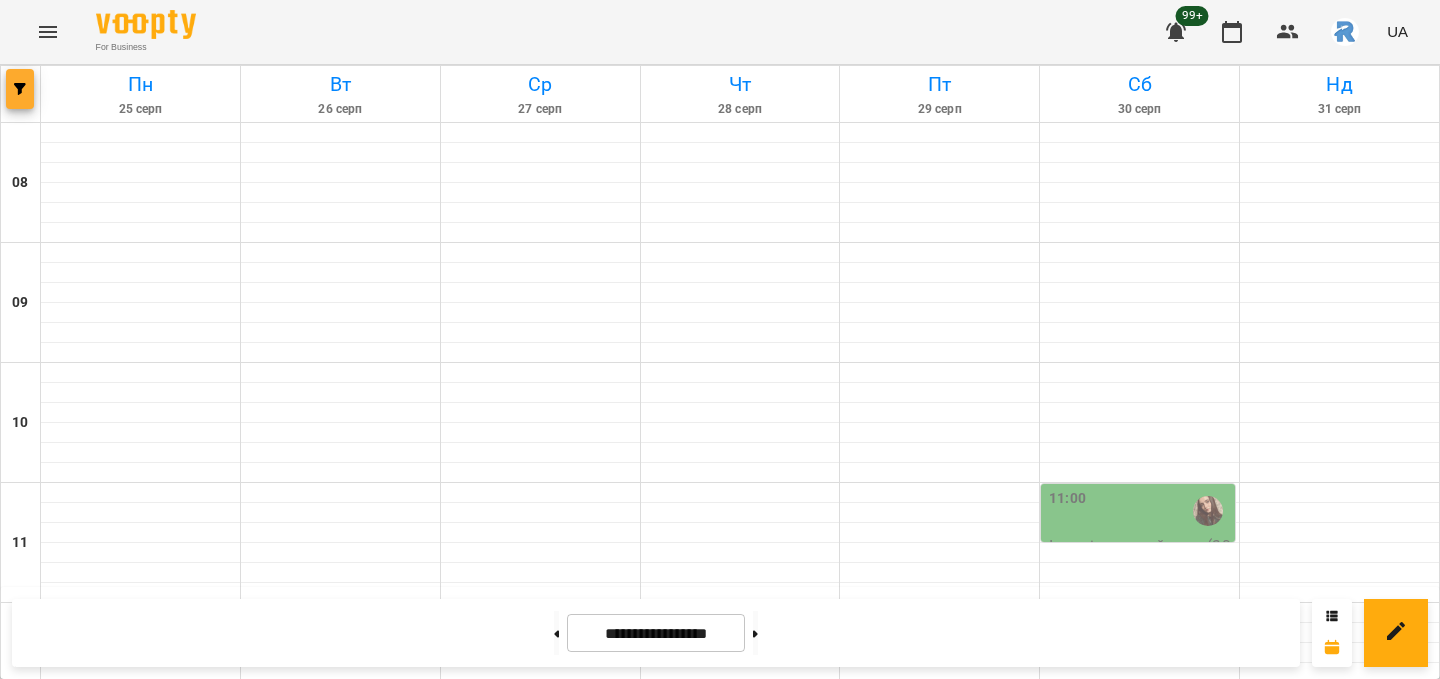 click 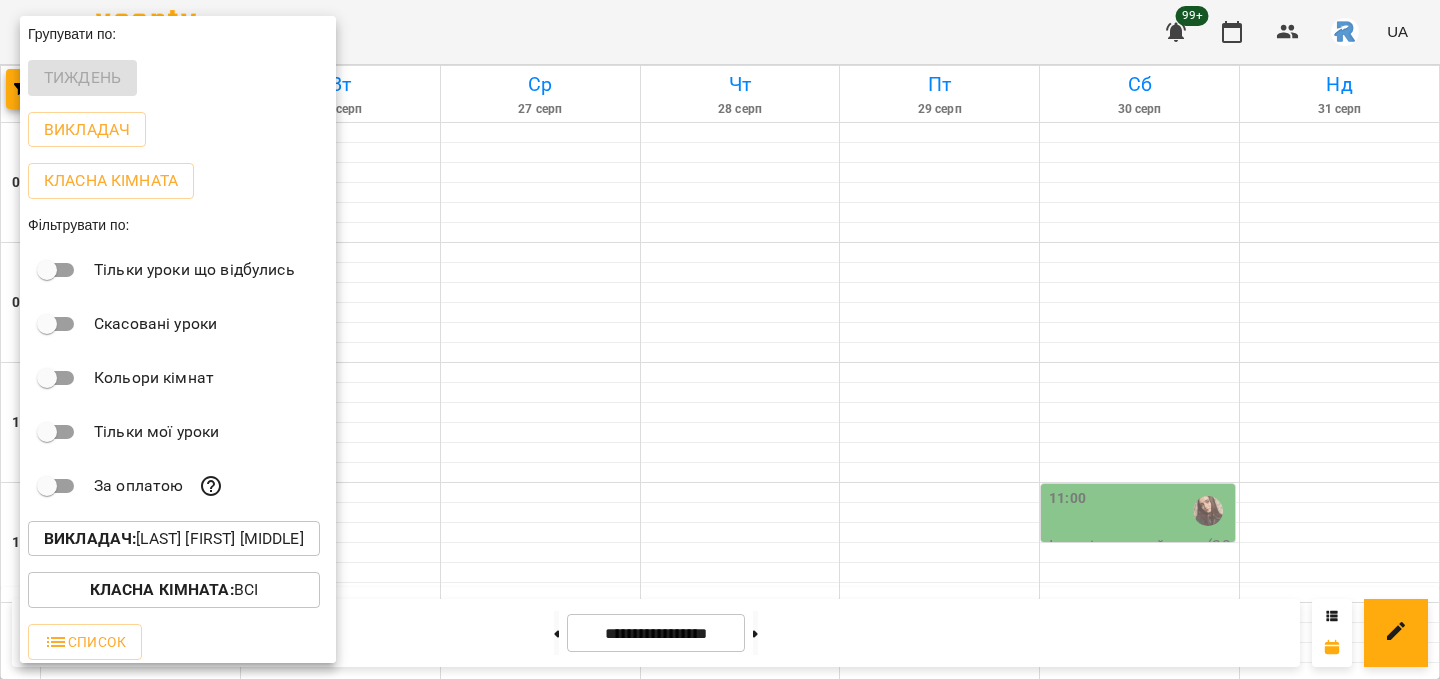 click on "Викладач :  Надозірна Уляна Вʼячеславівна" at bounding box center (174, 539) 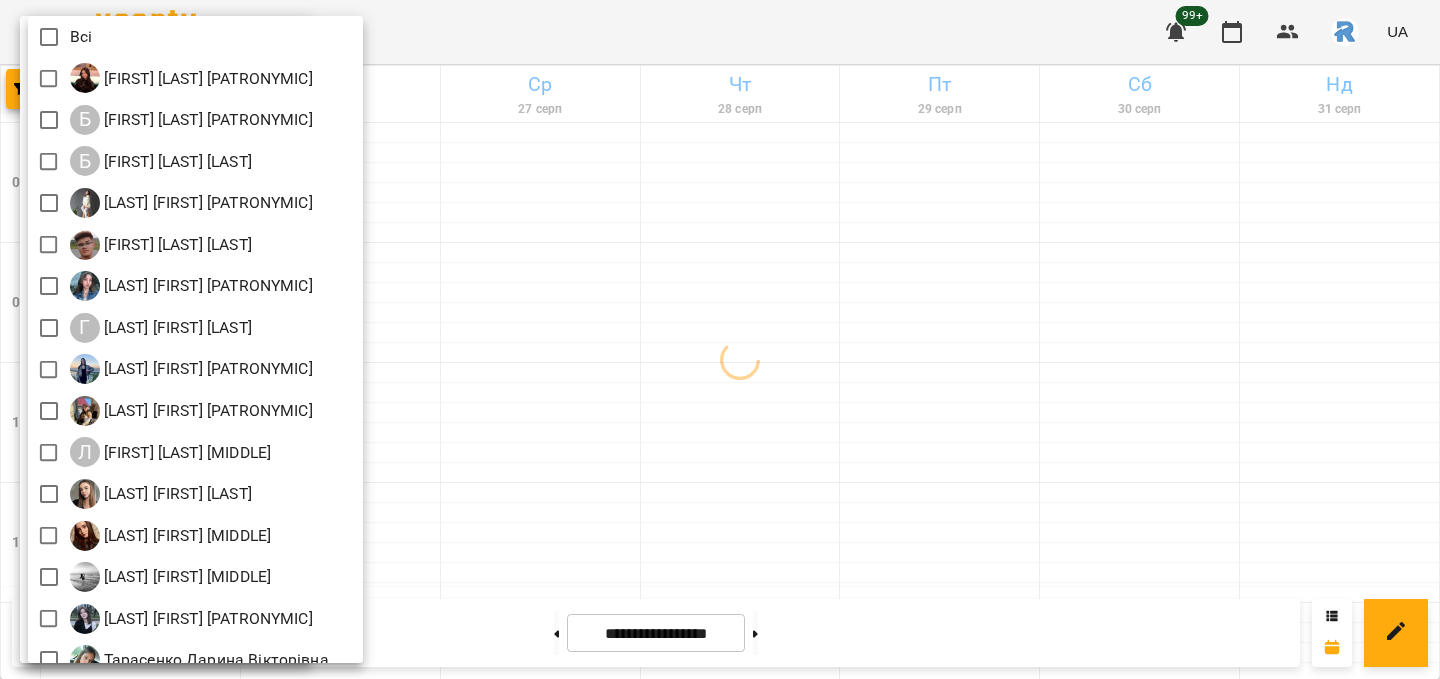 click at bounding box center [720, 339] 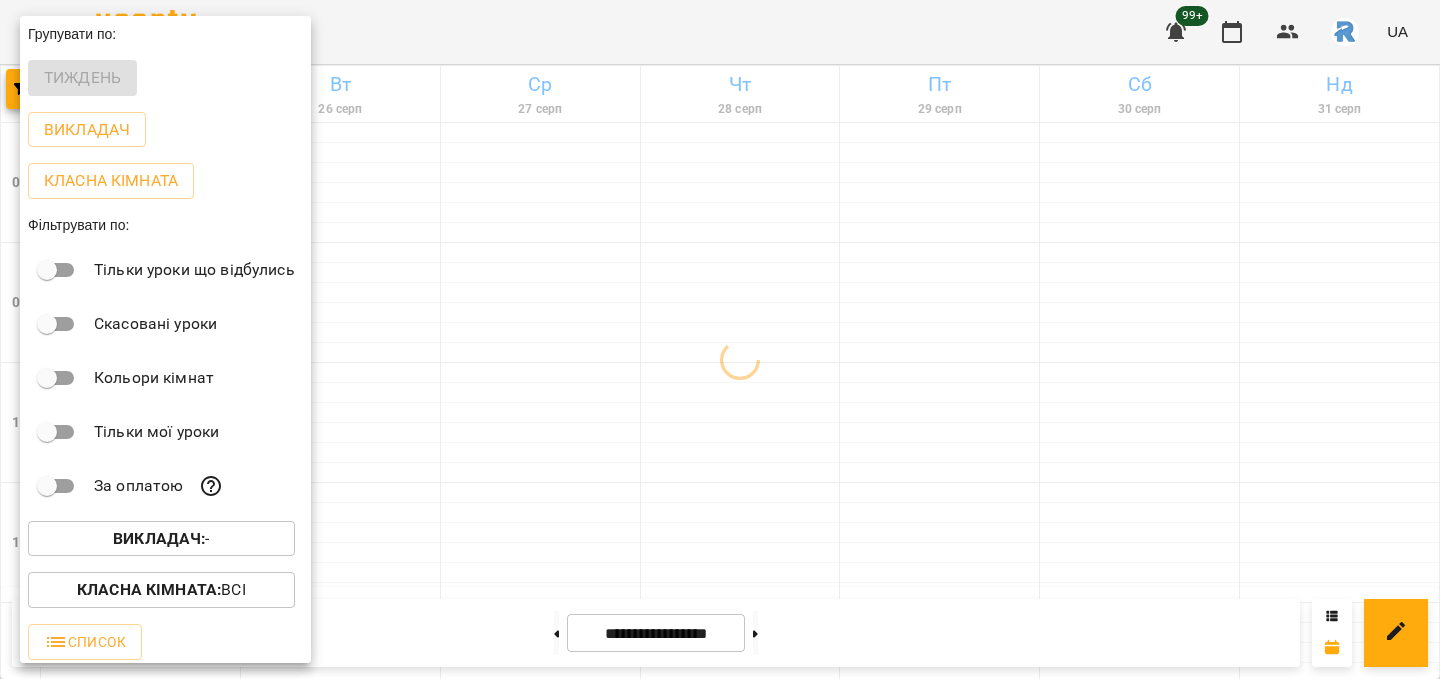 click at bounding box center (720, 339) 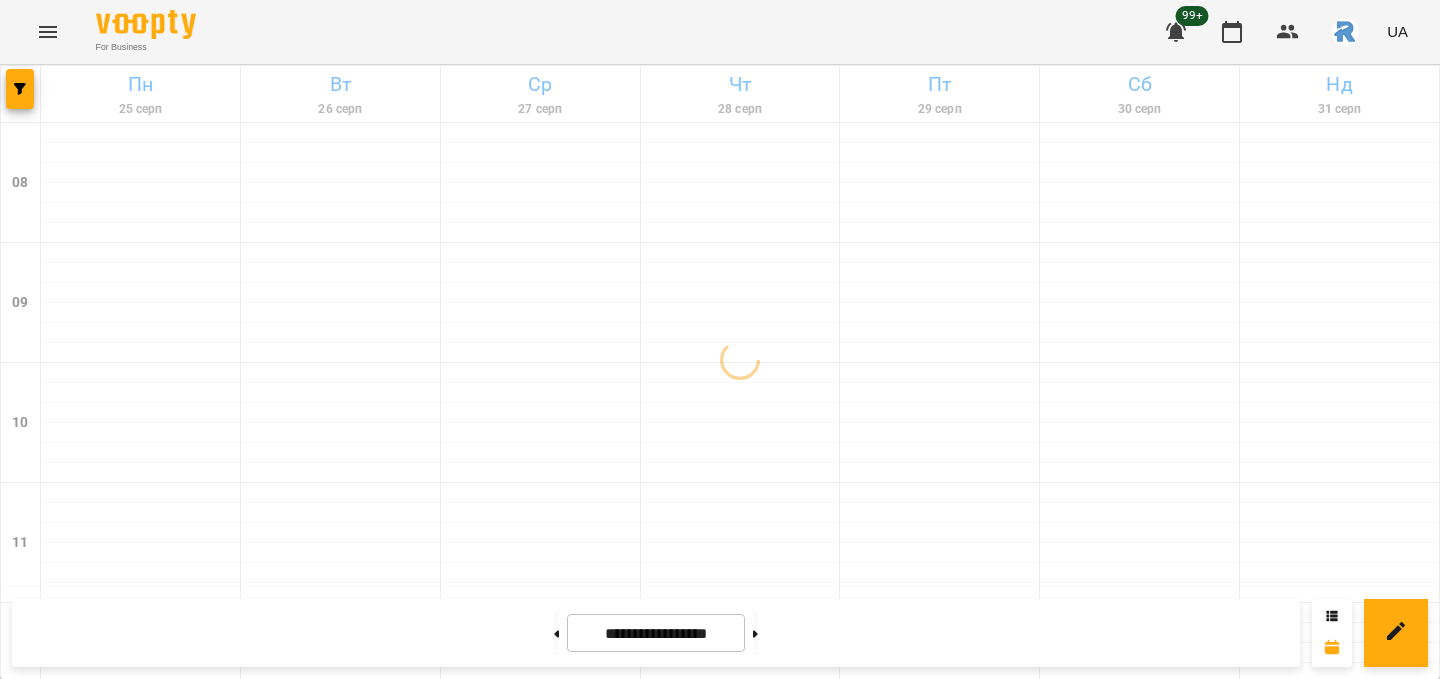 click at bounding box center (48, 32) 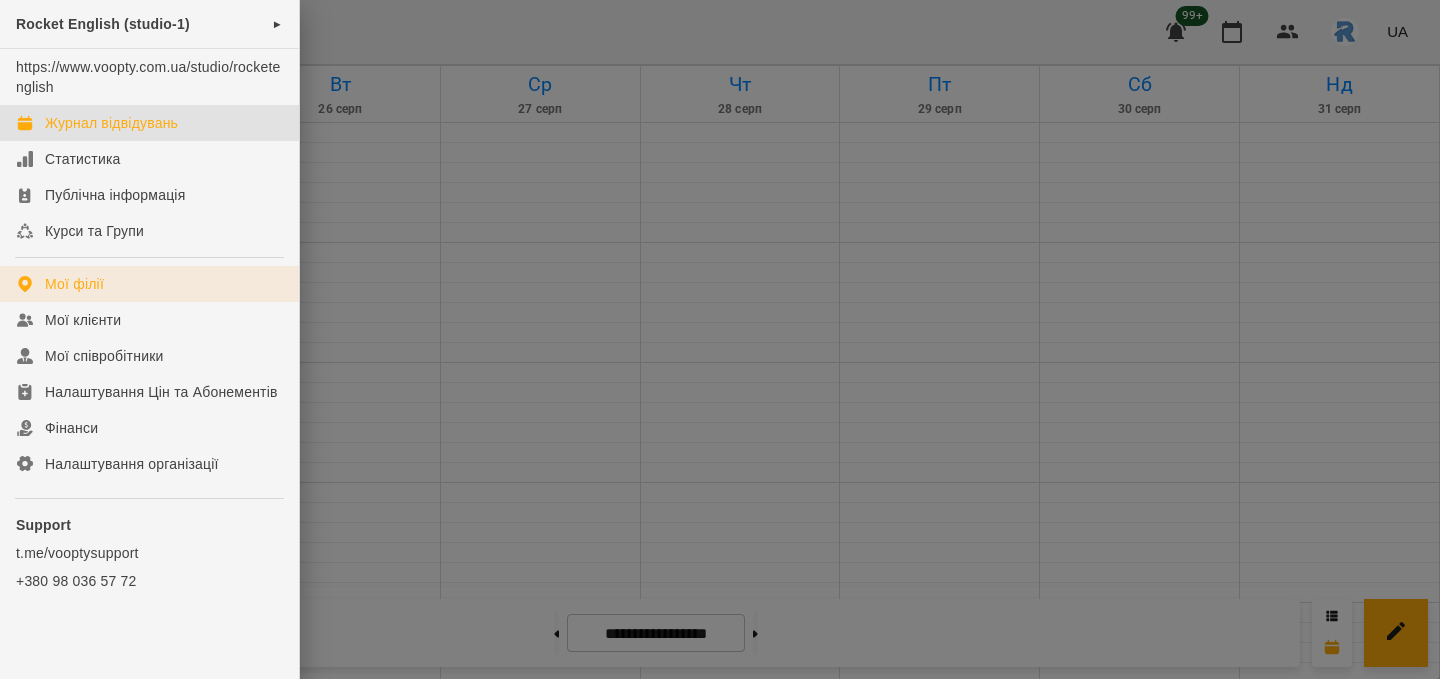 click on "Мої філії" at bounding box center (74, 284) 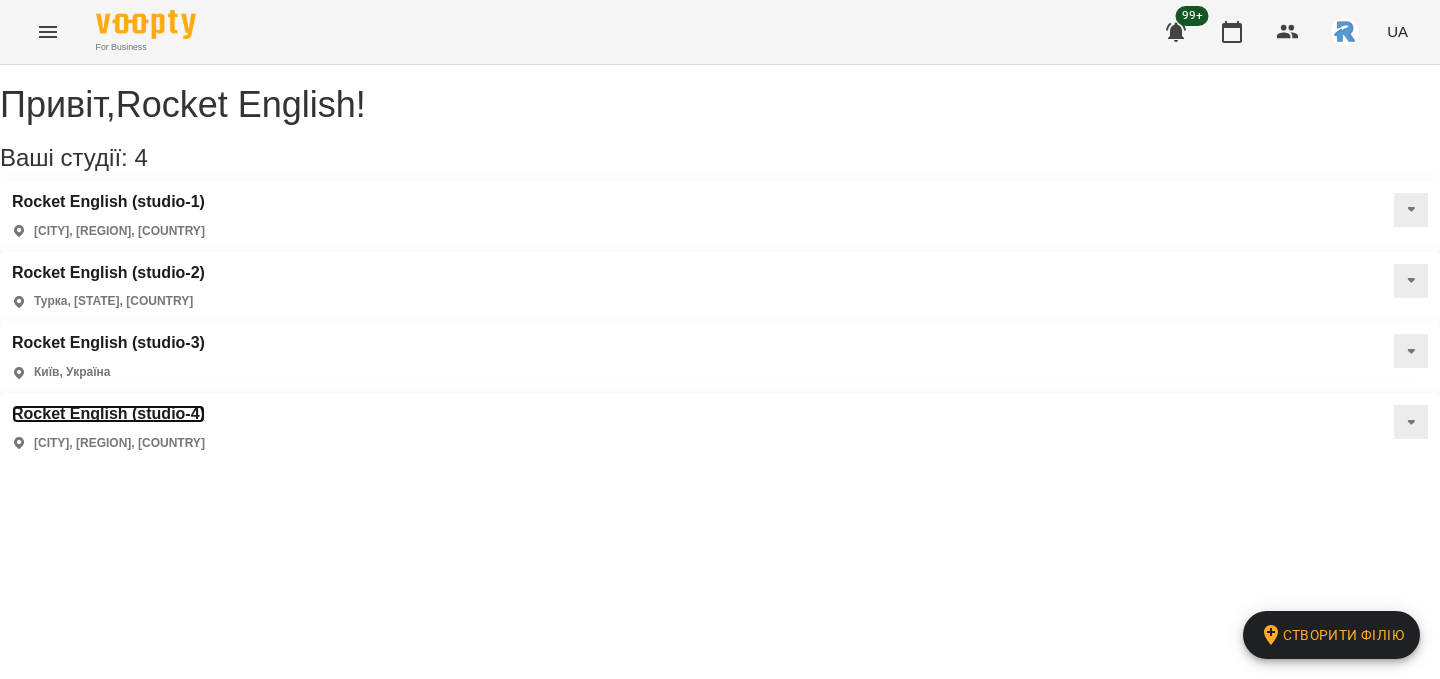 click on "Rocket English (studio-4)" at bounding box center [108, 414] 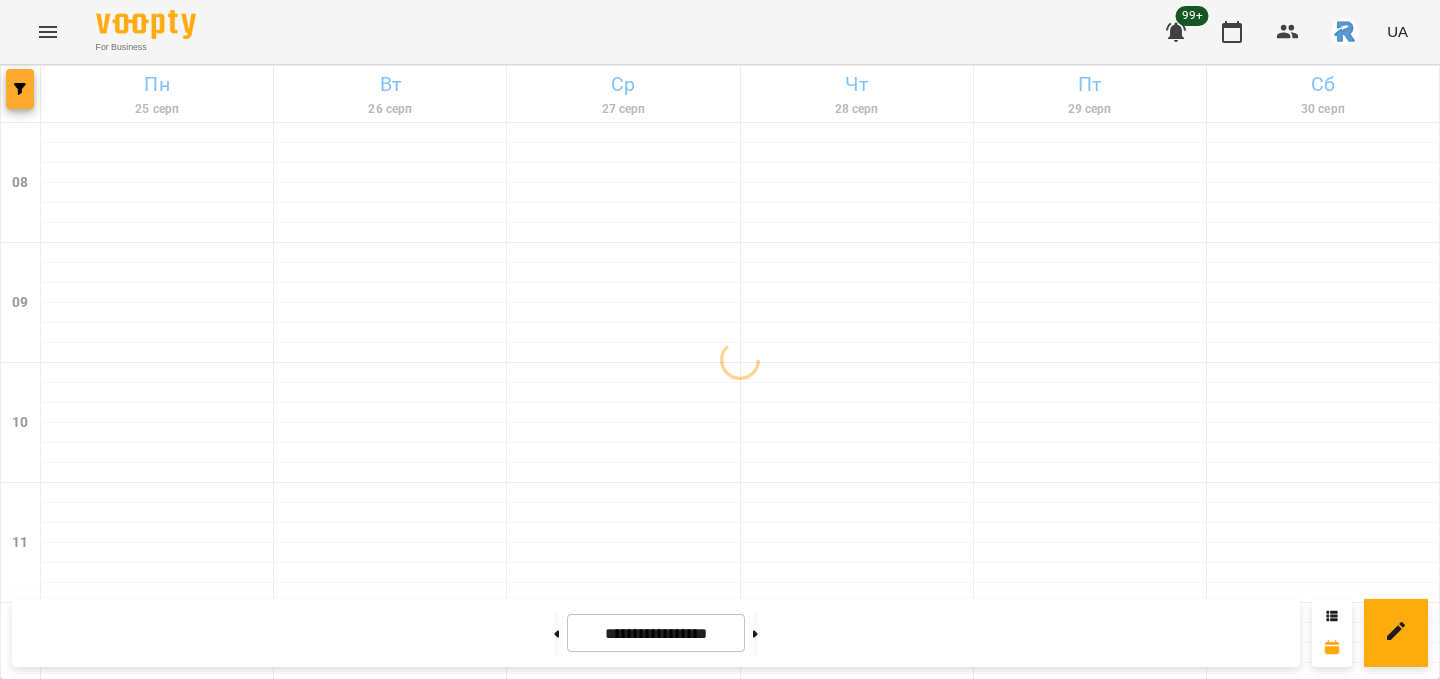 click 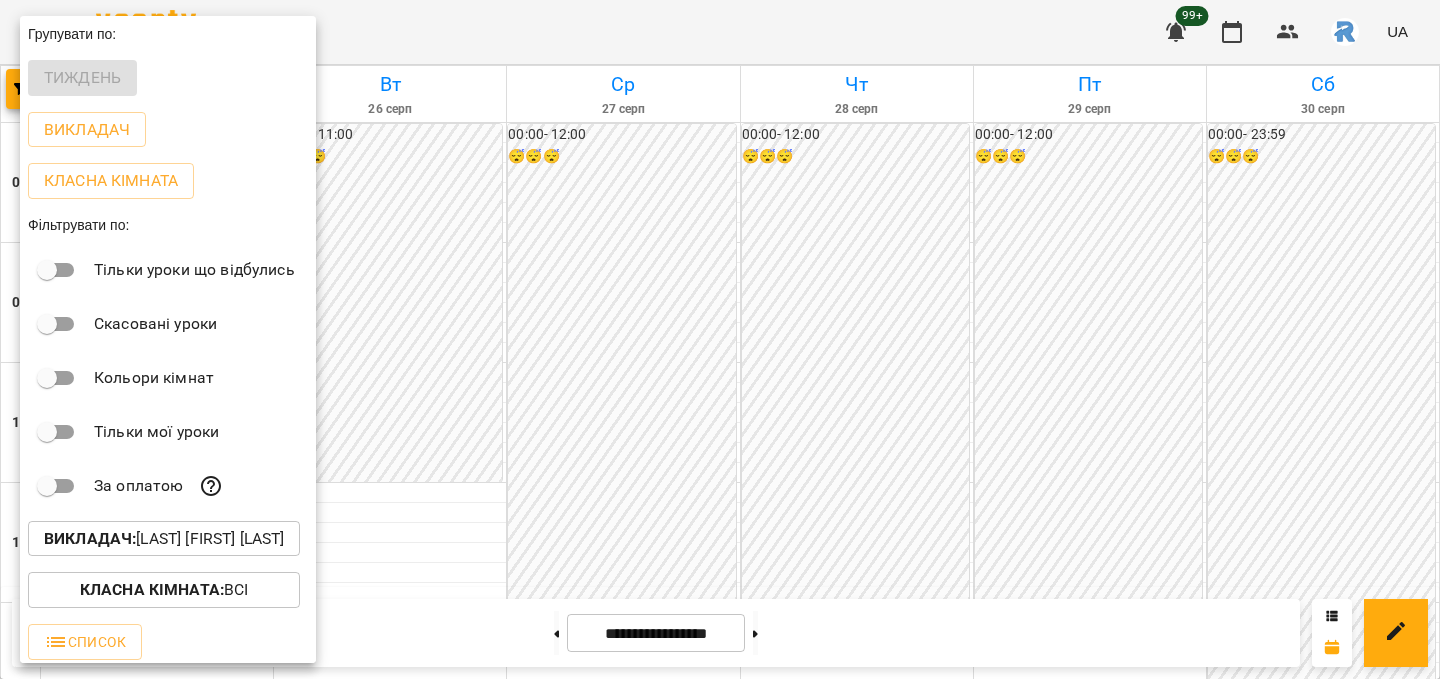 click on "Викладач : [FIRST] [MIDDLE] [LAST]" at bounding box center (164, 539) 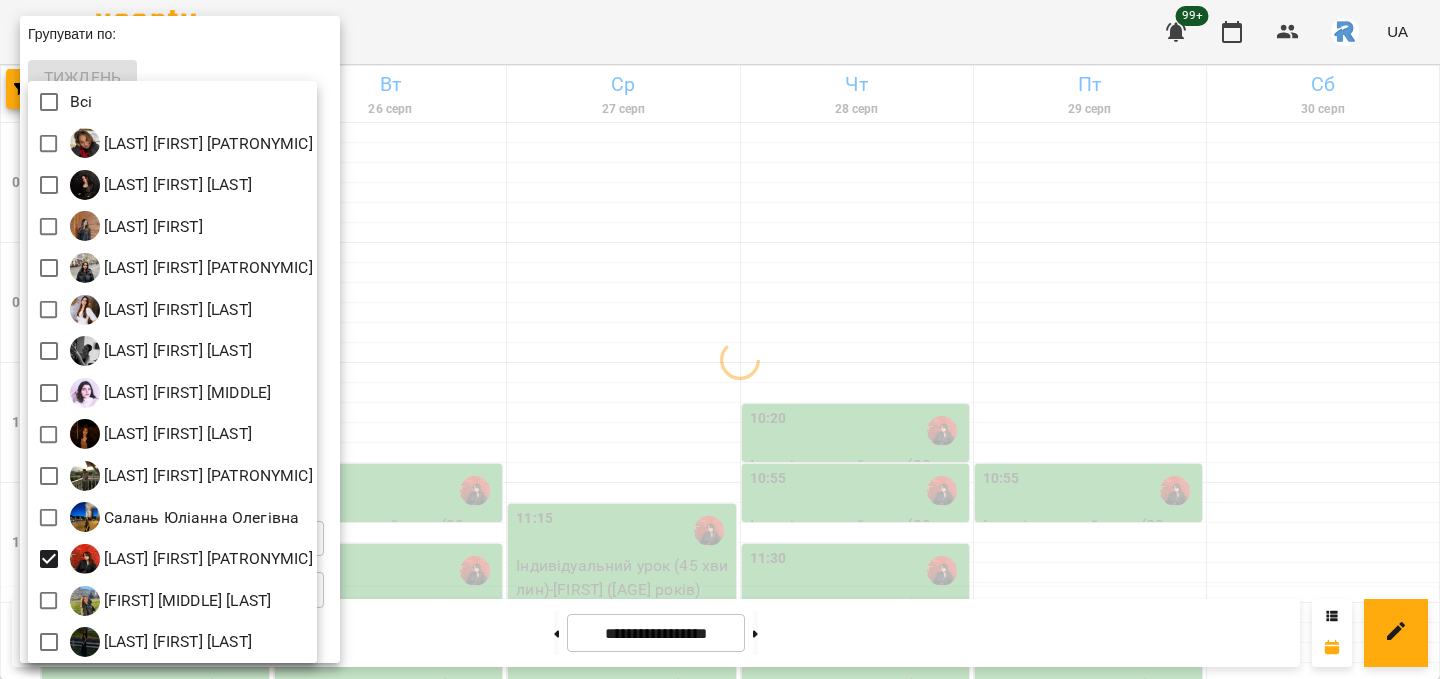 click at bounding box center (720, 339) 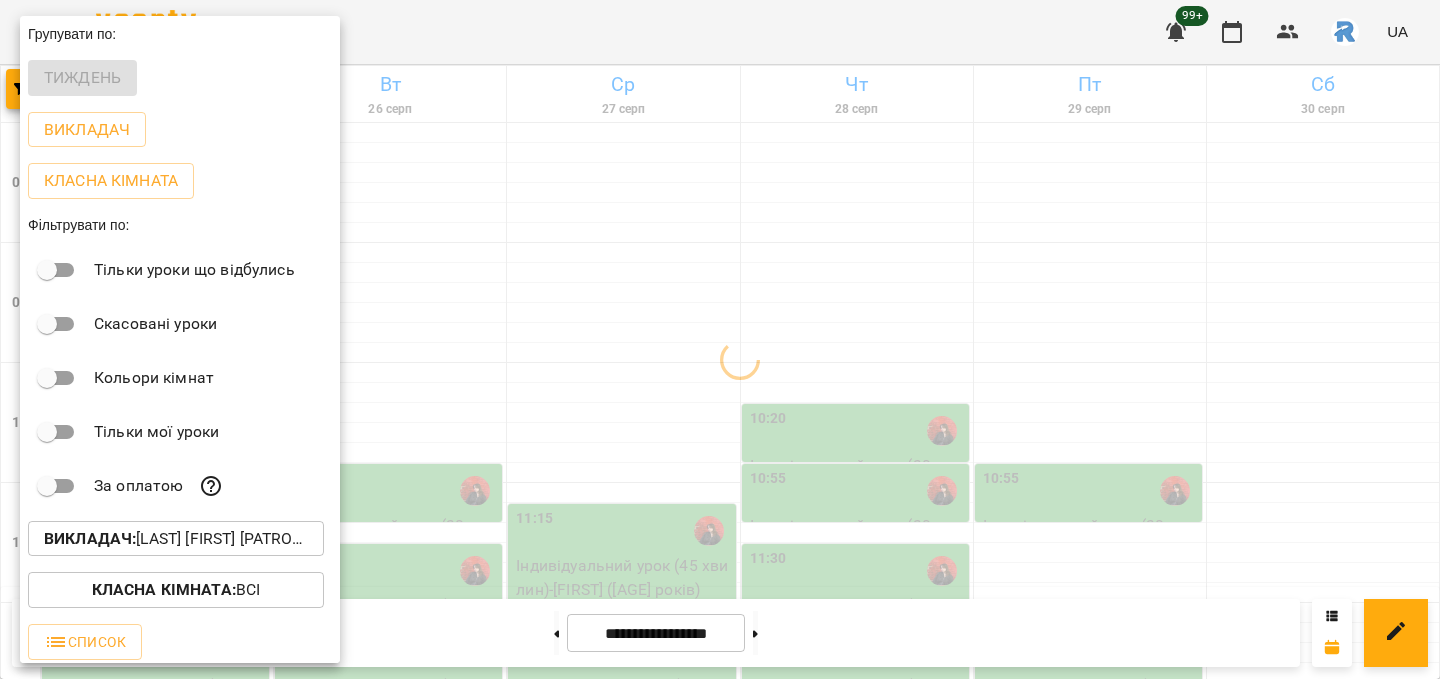 click at bounding box center [720, 339] 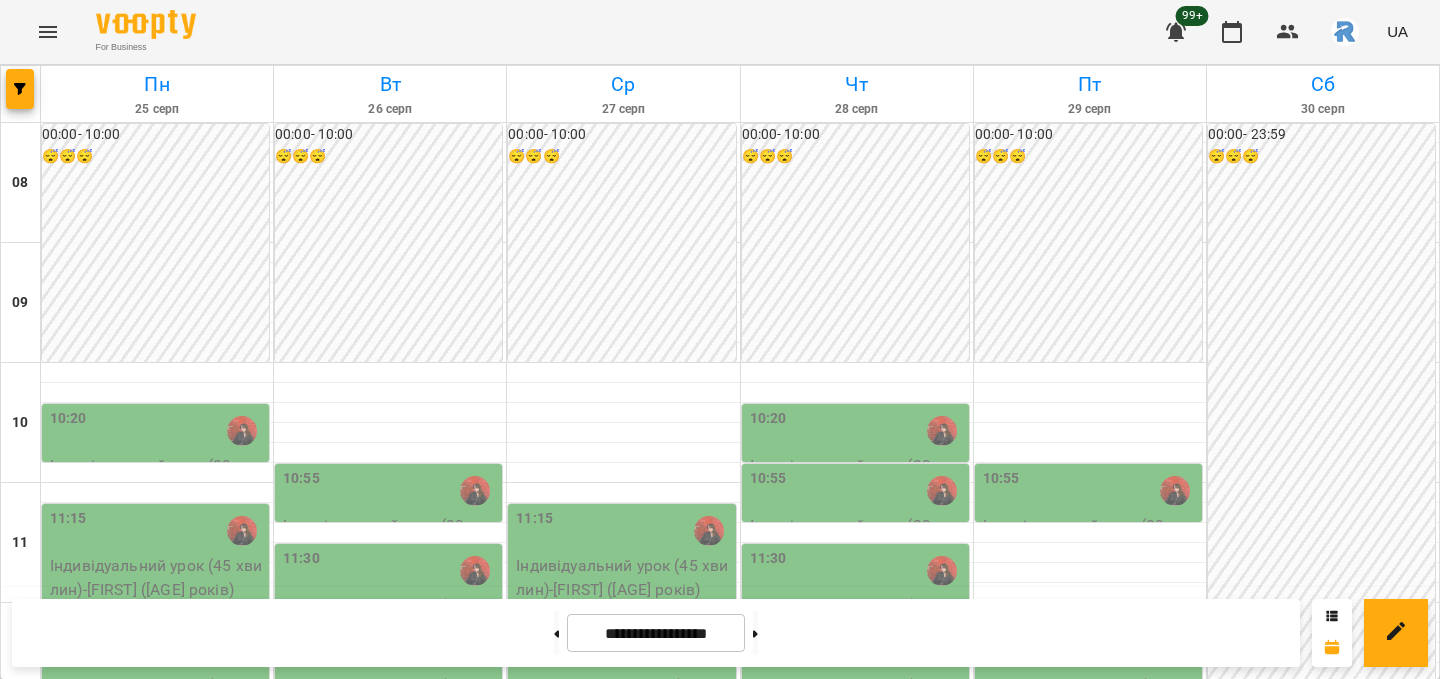 scroll, scrollTop: 237, scrollLeft: 0, axis: vertical 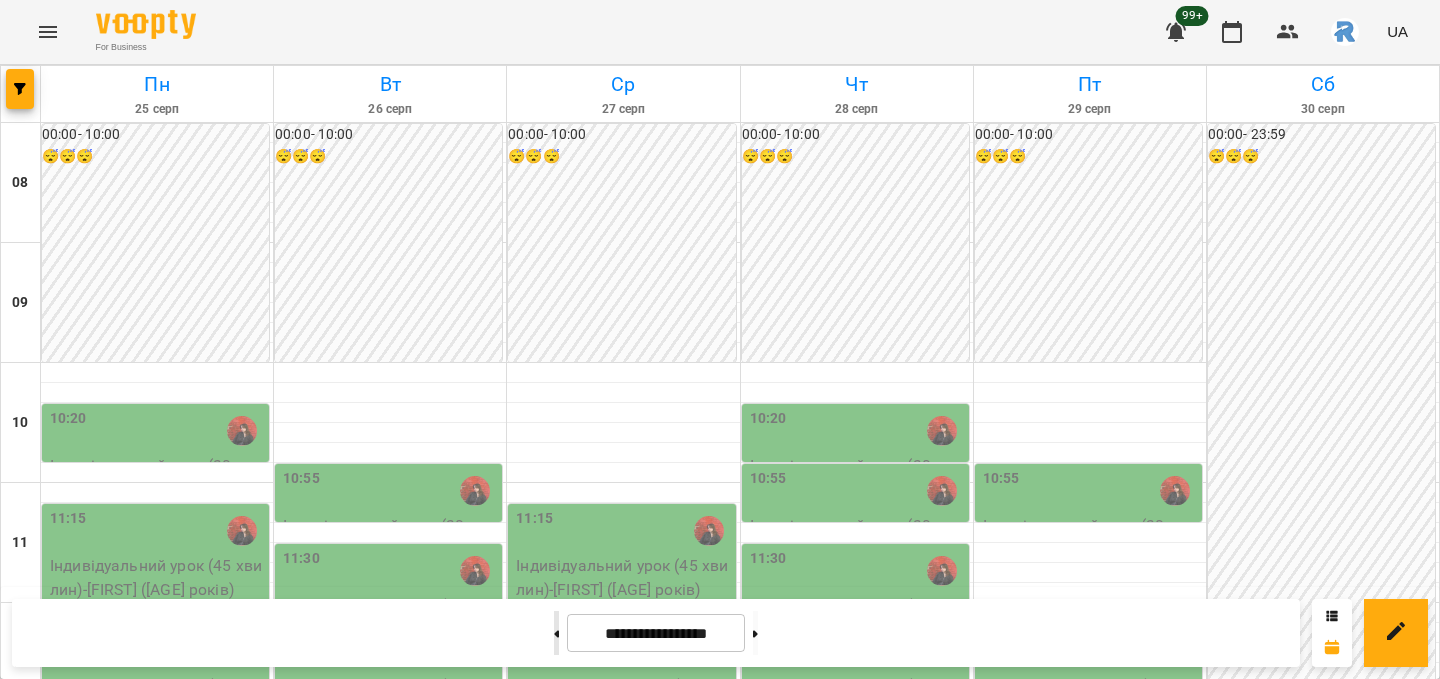 click at bounding box center (556, 633) 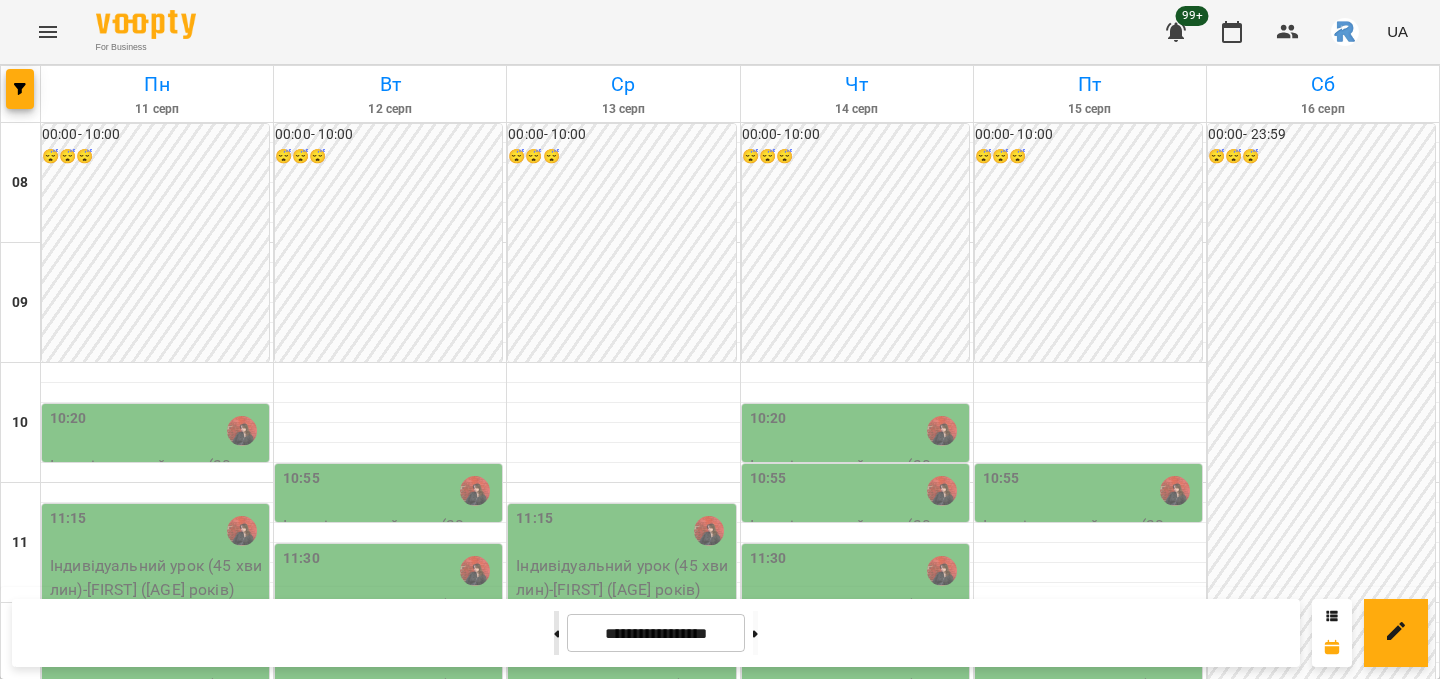 click 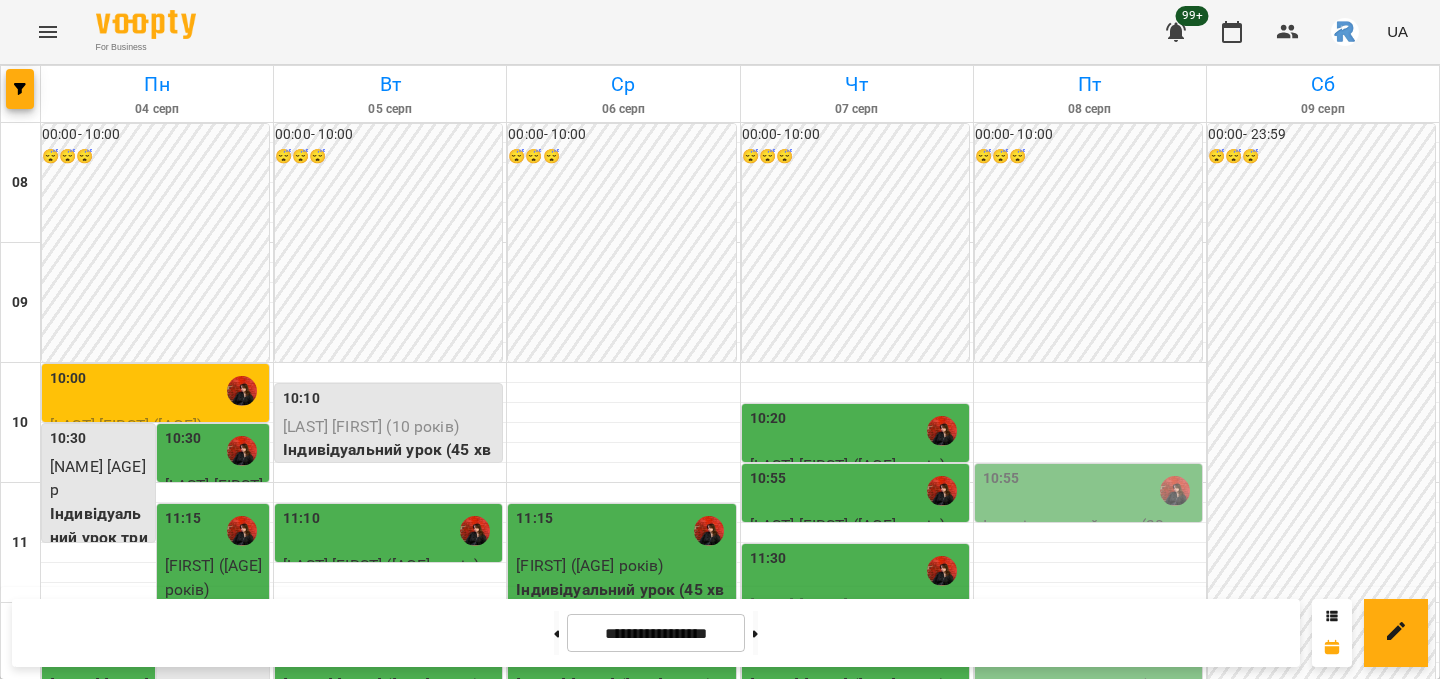 scroll, scrollTop: 295, scrollLeft: 0, axis: vertical 